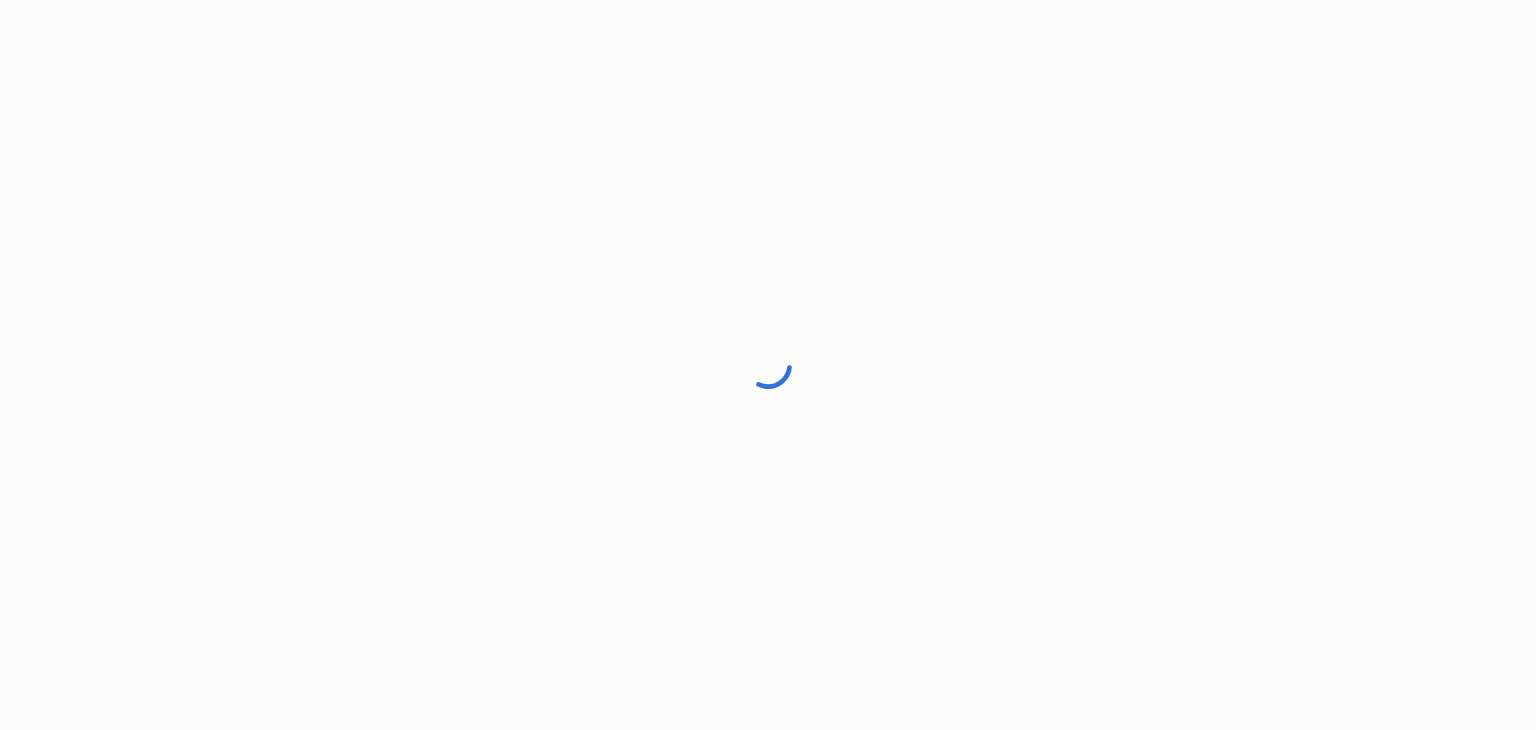 scroll, scrollTop: 0, scrollLeft: 0, axis: both 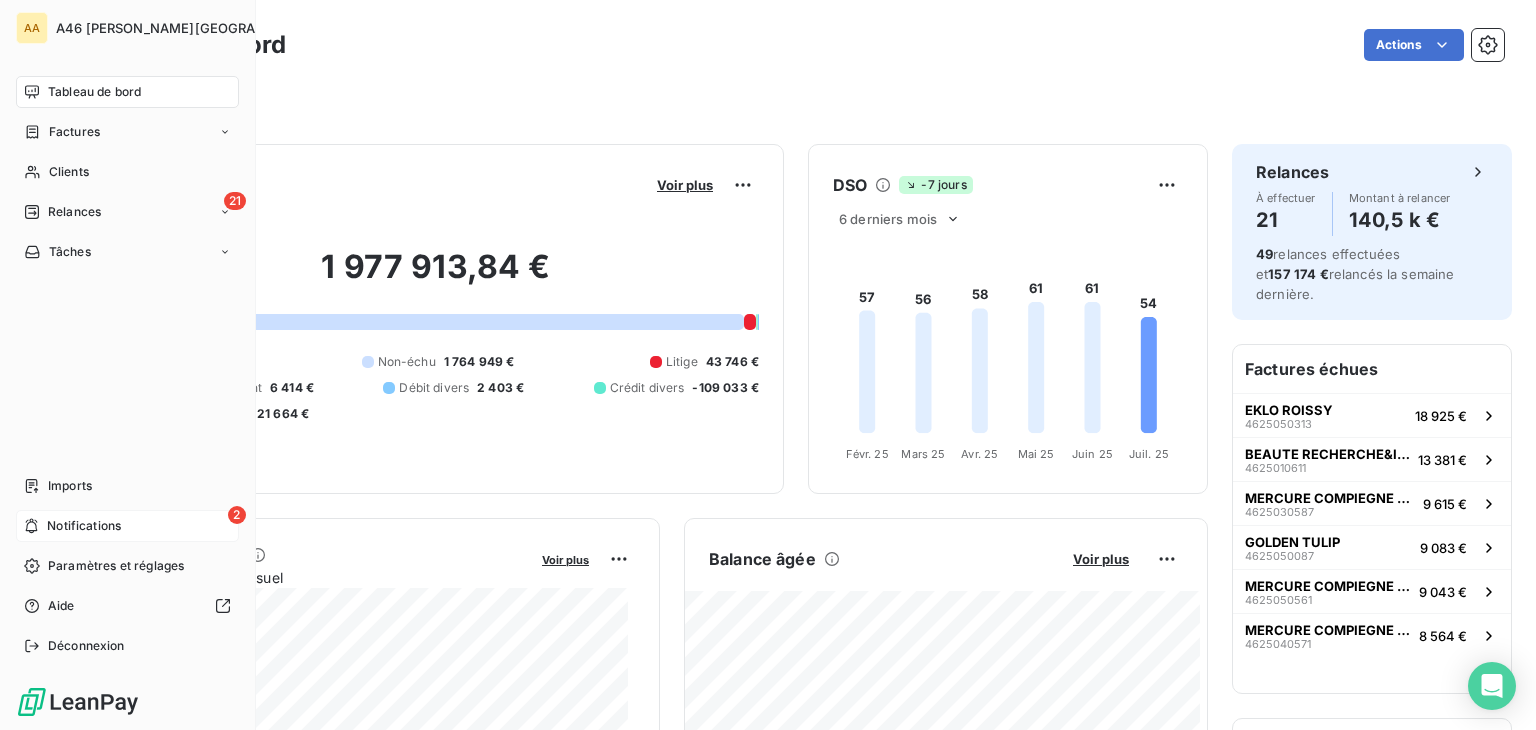 click on "Notifications" at bounding box center [84, 526] 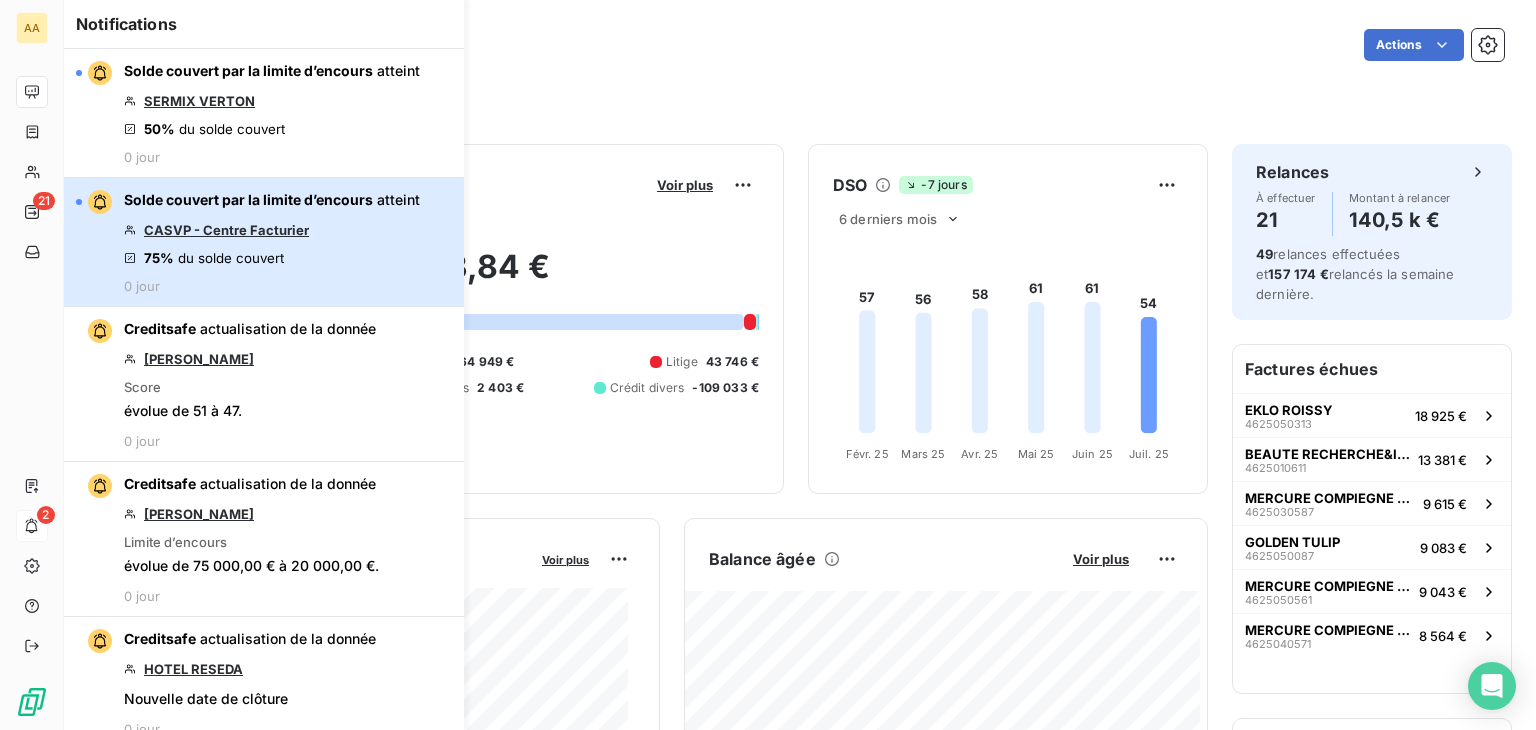 click on "Solde couvert par la limite d’encours   atteint CASVP - Centre Facturier 75%   du solde couvert 0 jour" at bounding box center [272, 242] 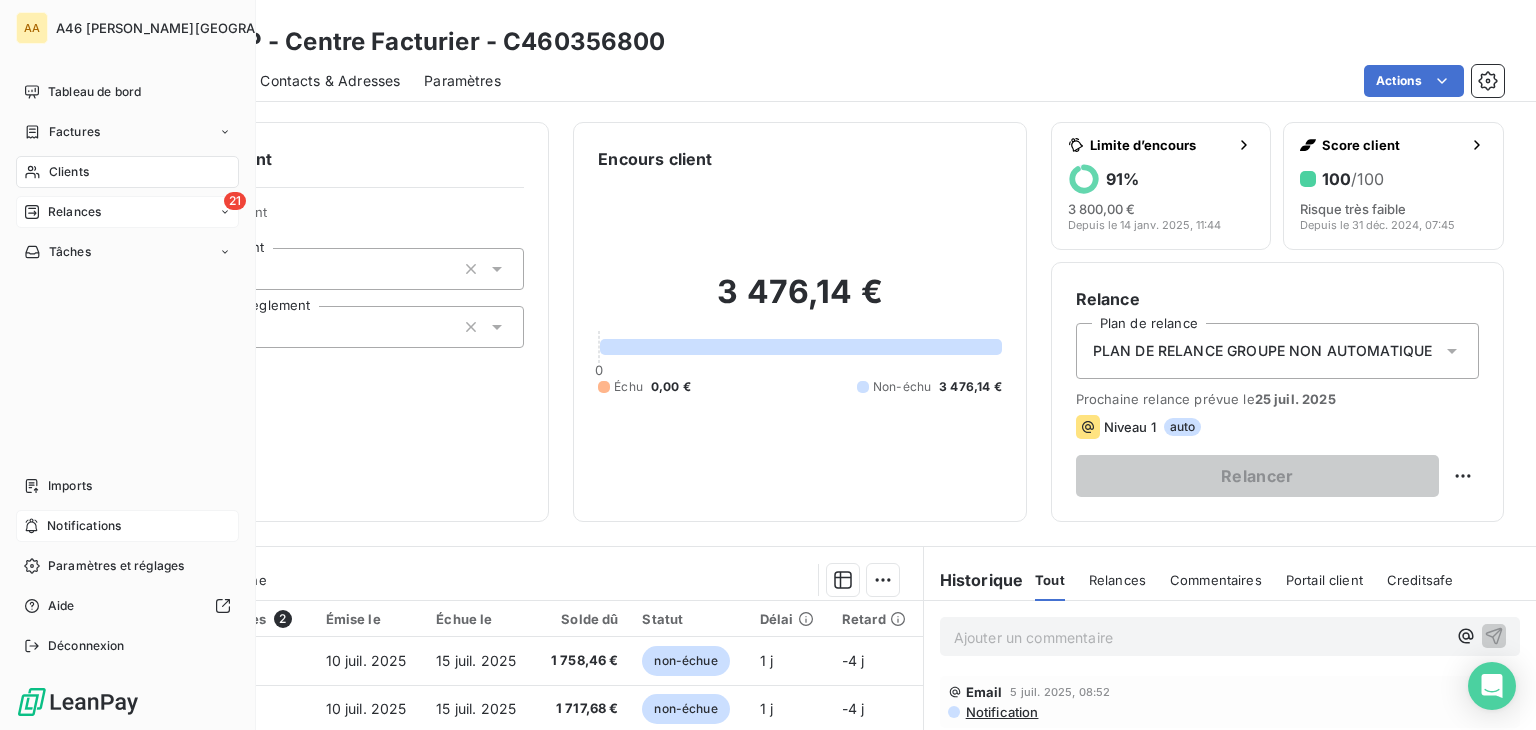 click on "Relances" at bounding box center [74, 212] 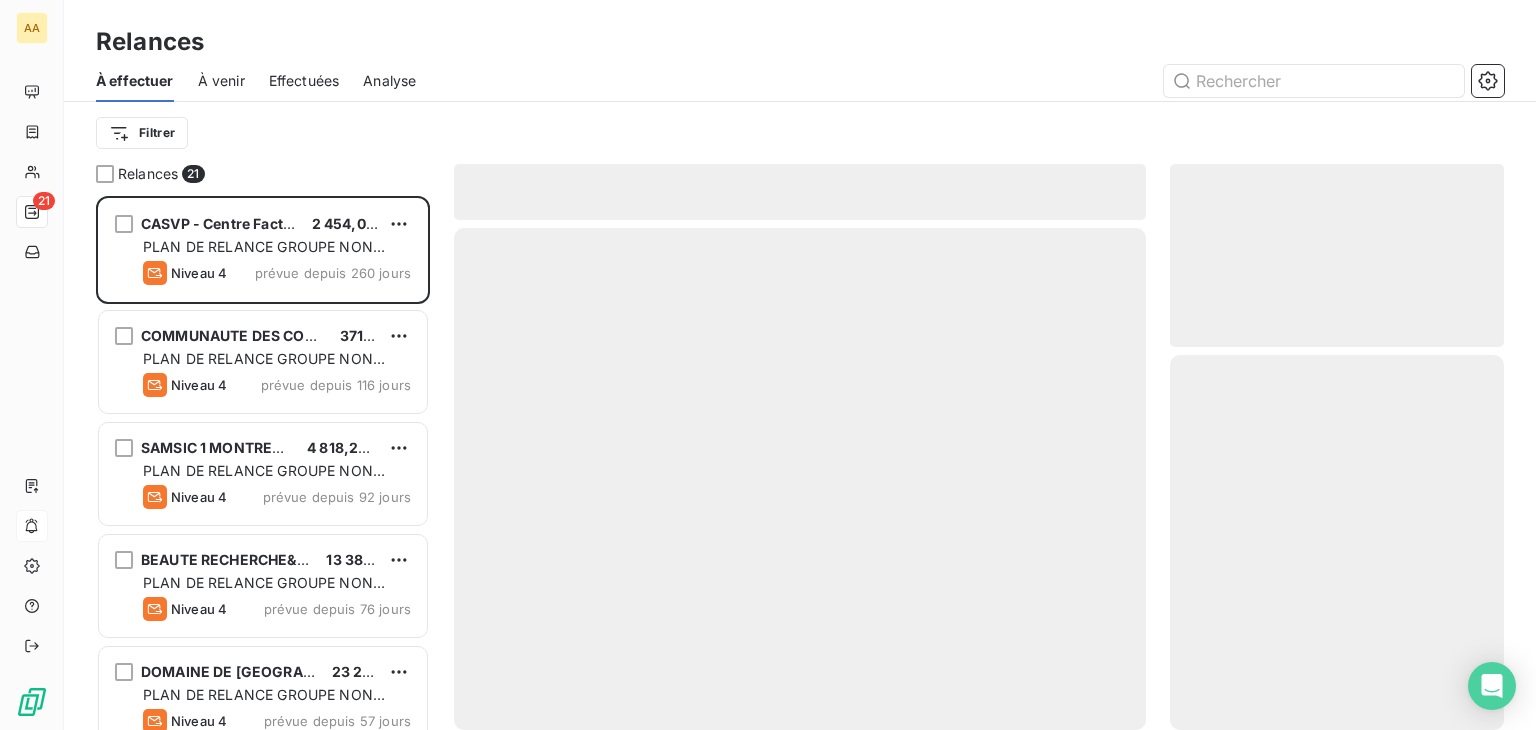 scroll, scrollTop: 16, scrollLeft: 16, axis: both 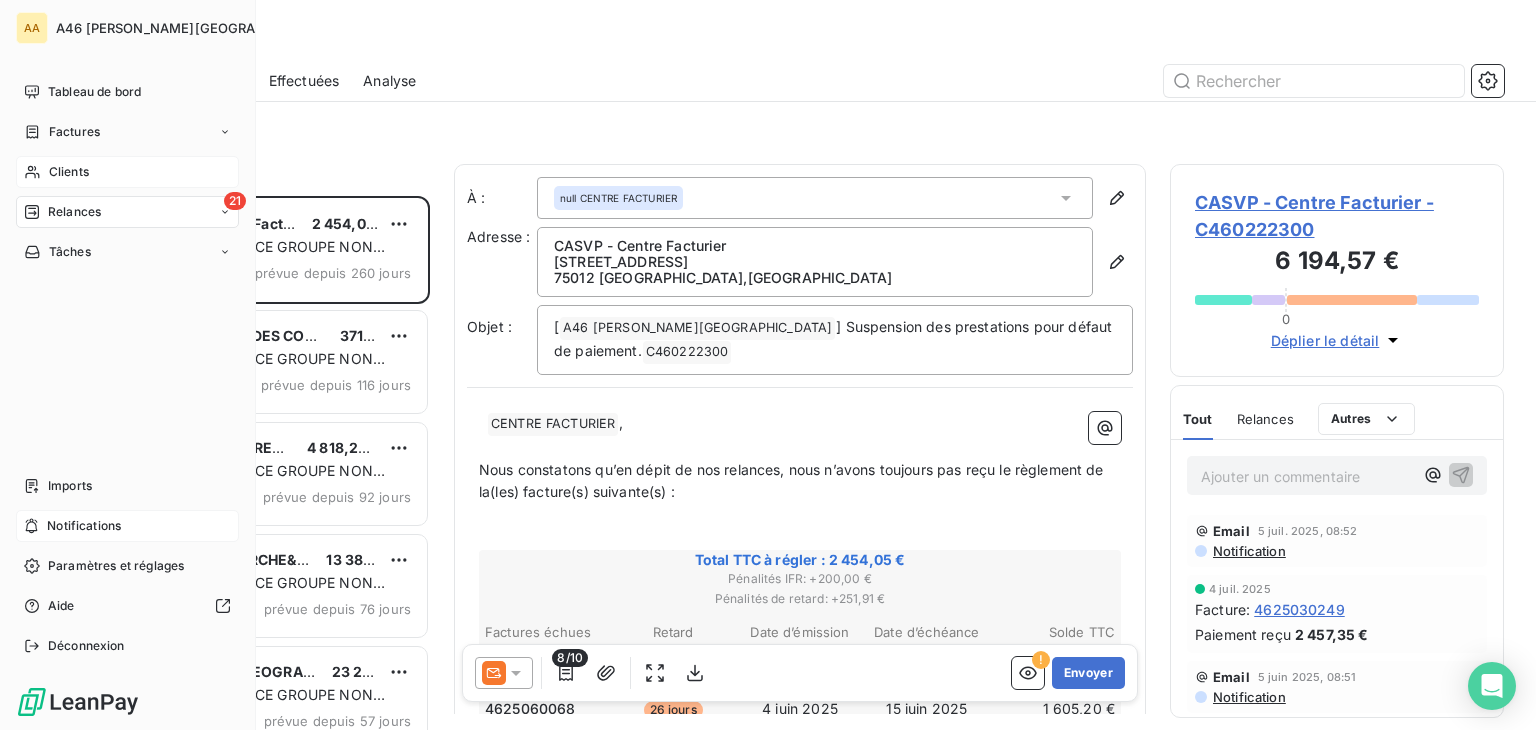 click on "Clients" at bounding box center [69, 172] 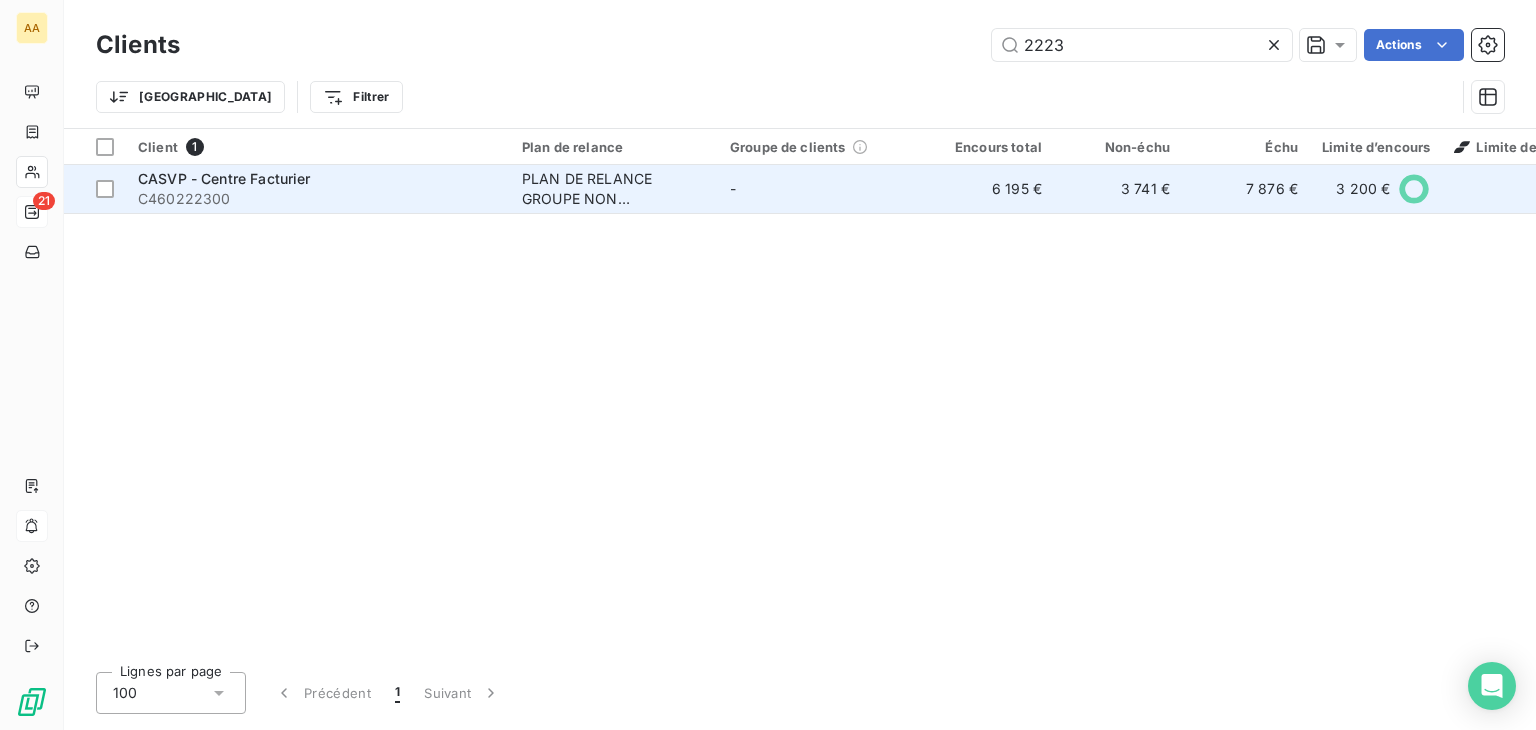 type on "2223" 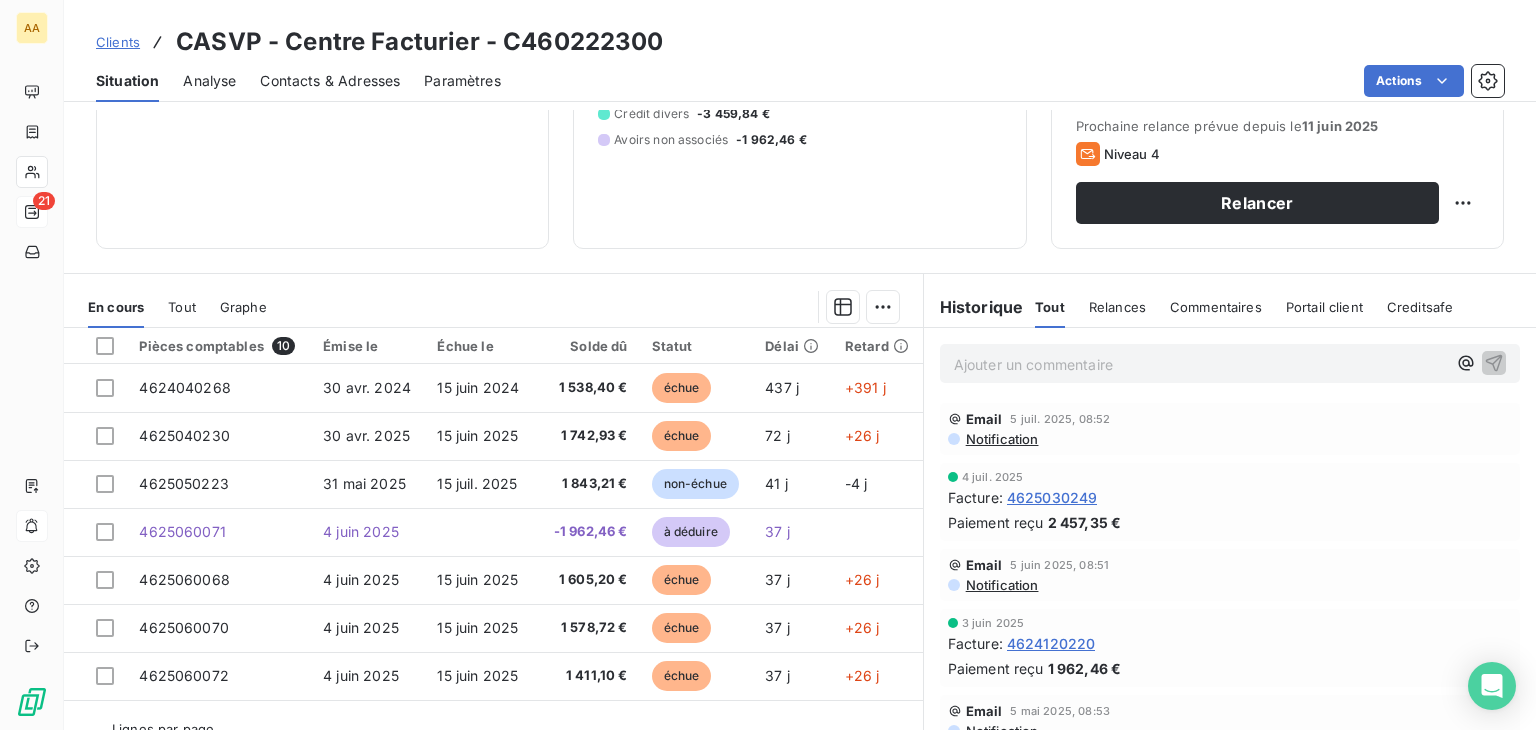 scroll, scrollTop: 316, scrollLeft: 0, axis: vertical 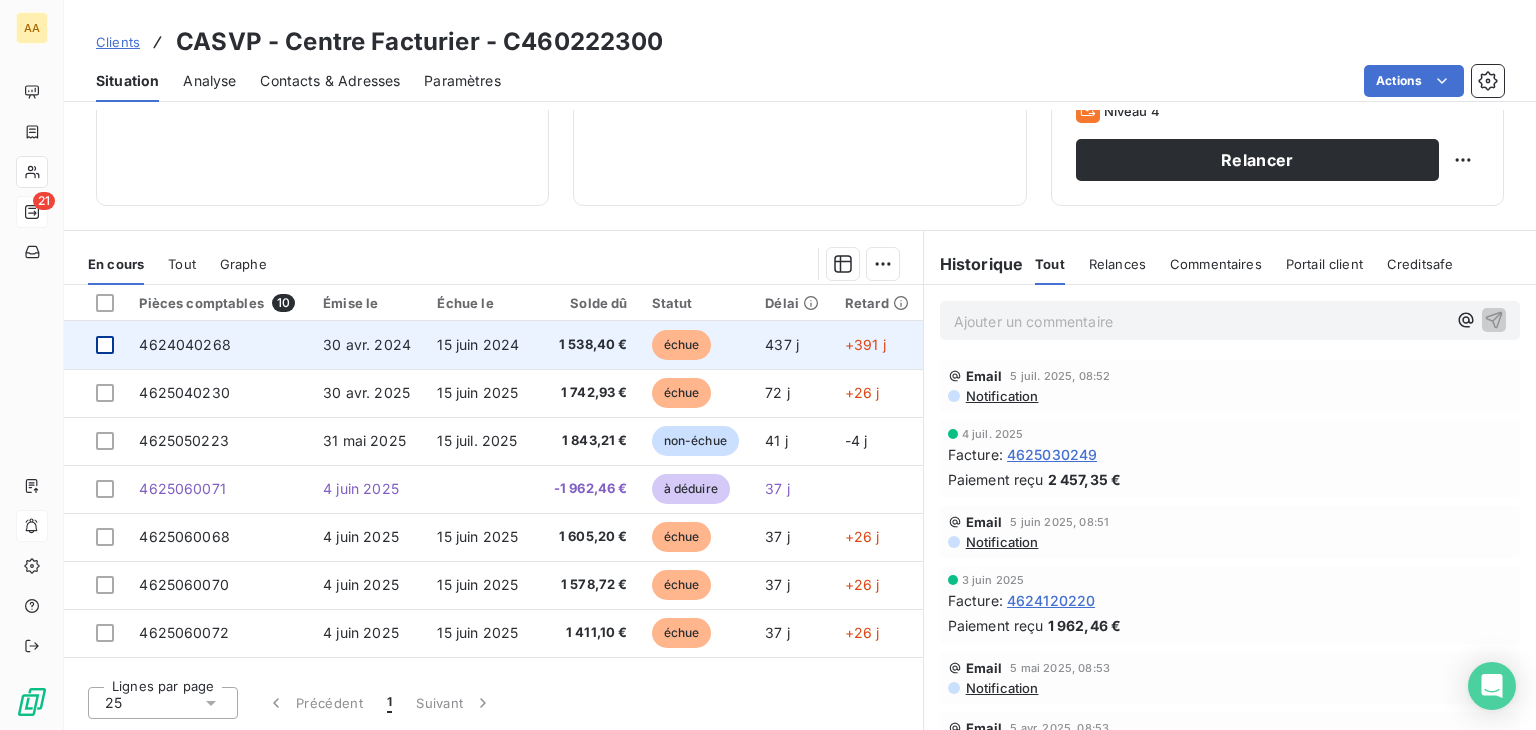 click at bounding box center [105, 345] 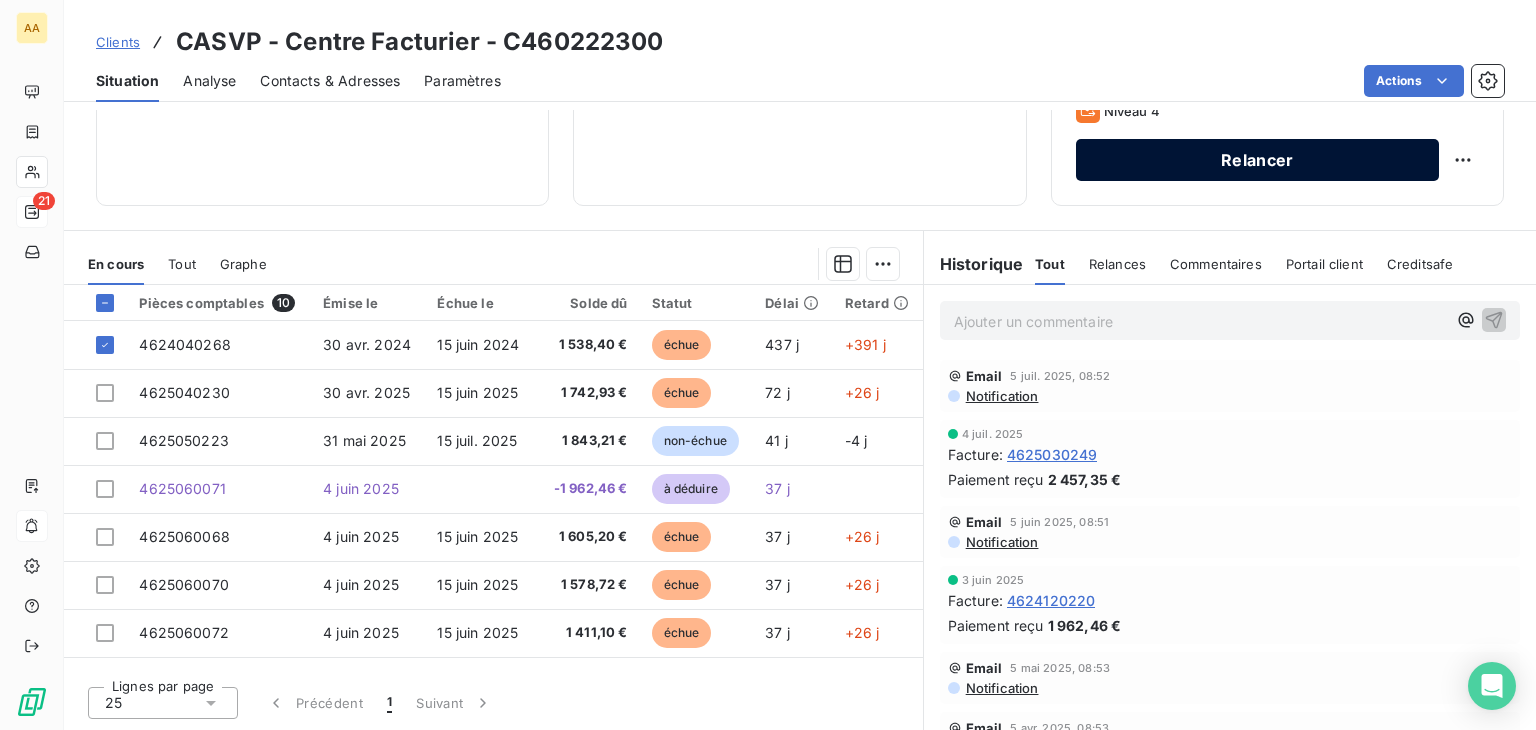 scroll, scrollTop: 216, scrollLeft: 0, axis: vertical 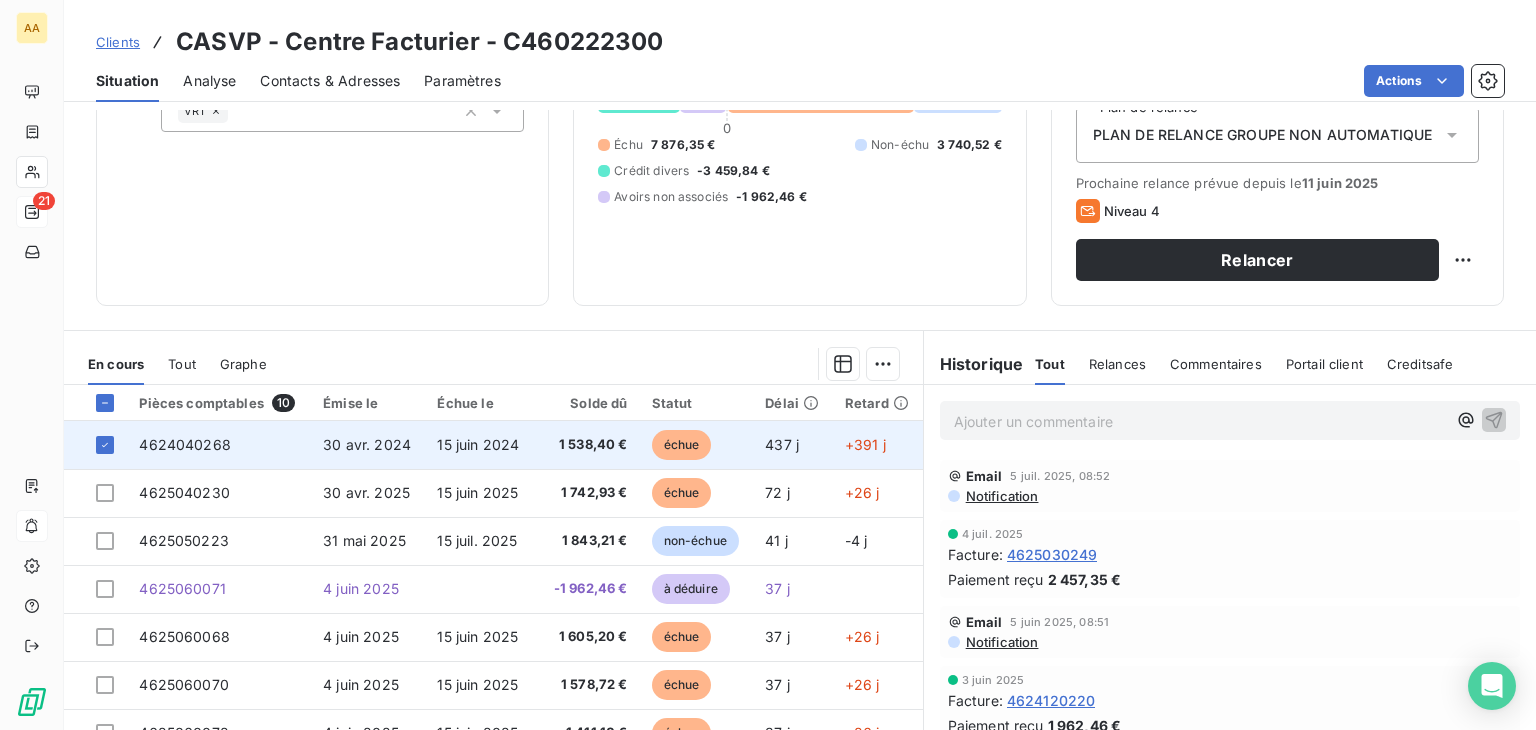 click on "4624040268" at bounding box center [185, 444] 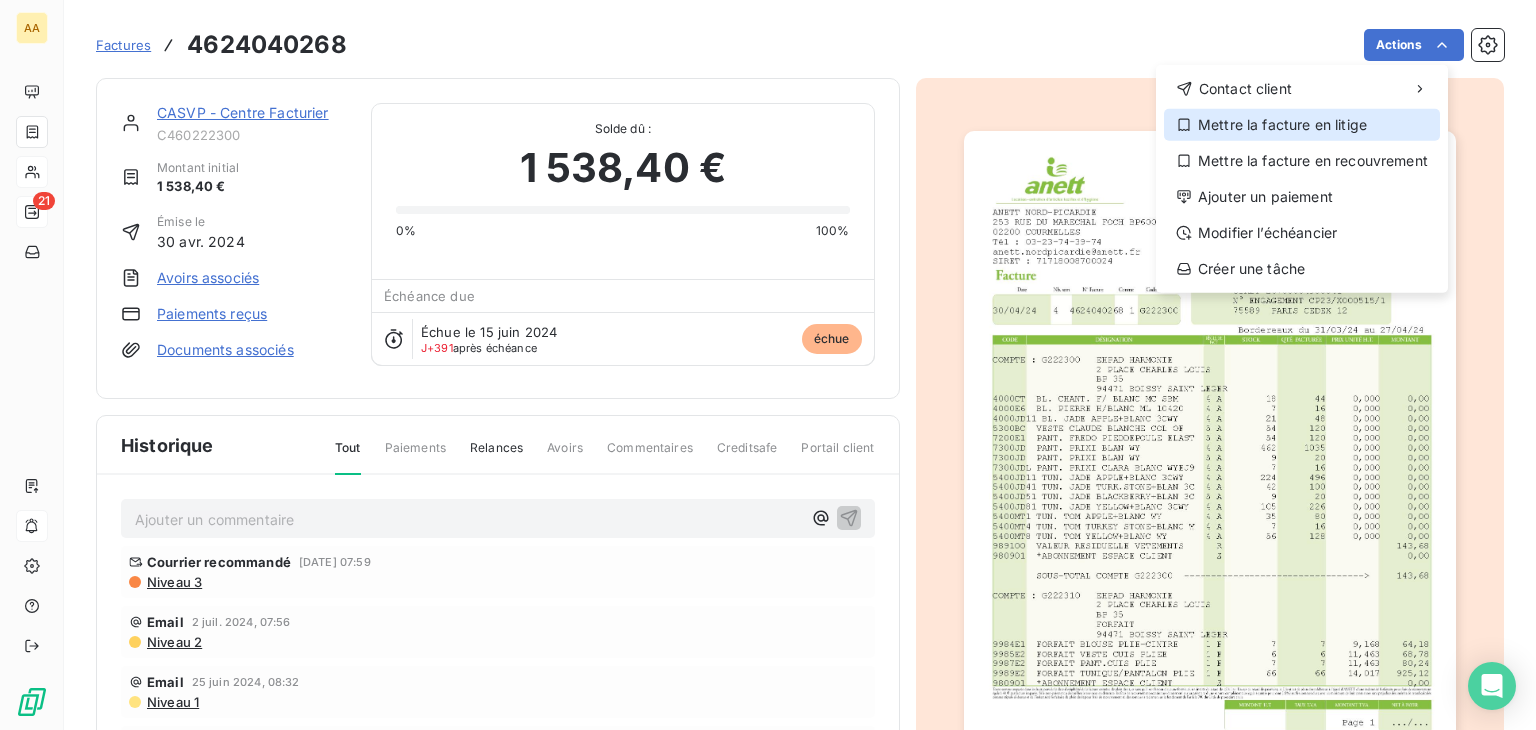 click on "Mettre la facture en litige" at bounding box center [1302, 125] 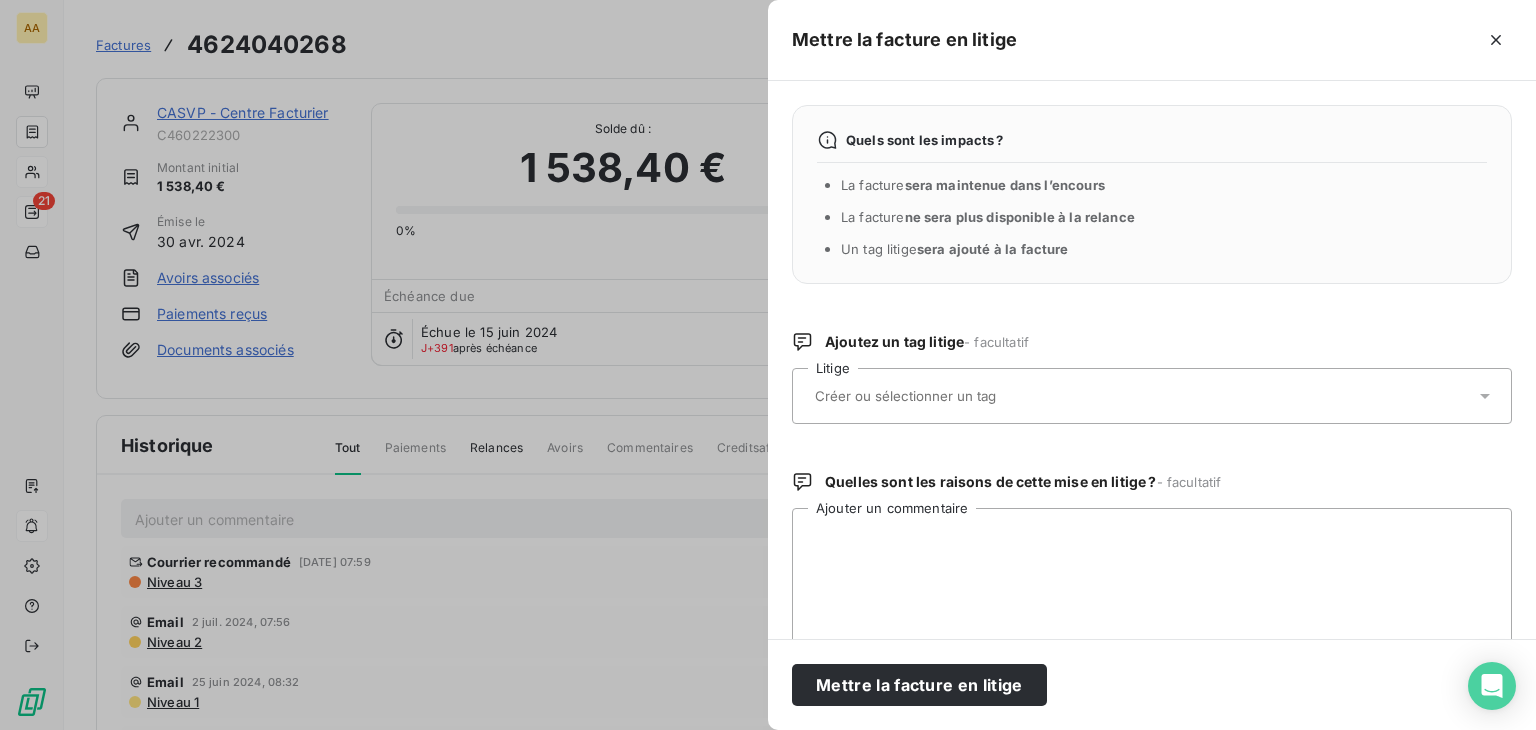 click at bounding box center [1142, 396] 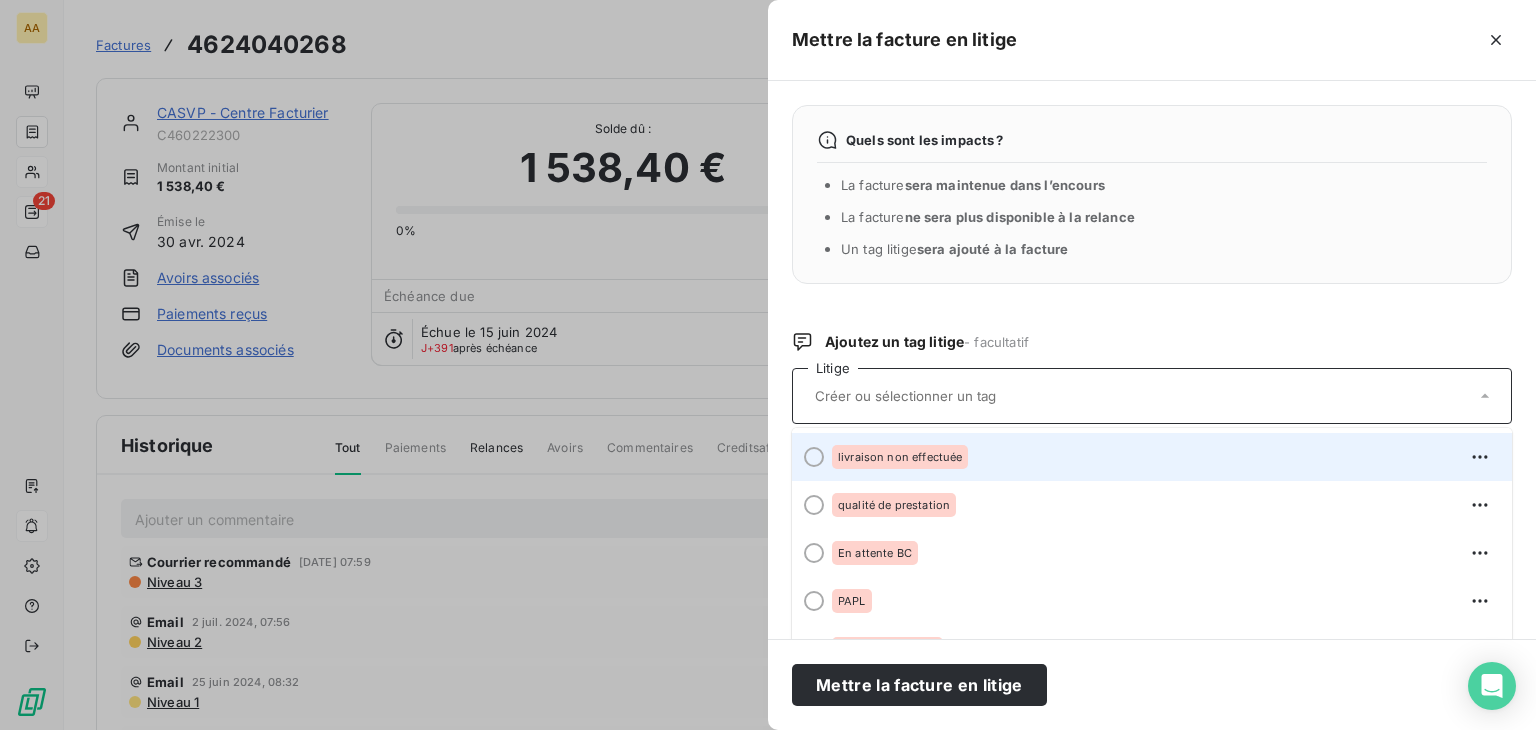 scroll, scrollTop: 200, scrollLeft: 0, axis: vertical 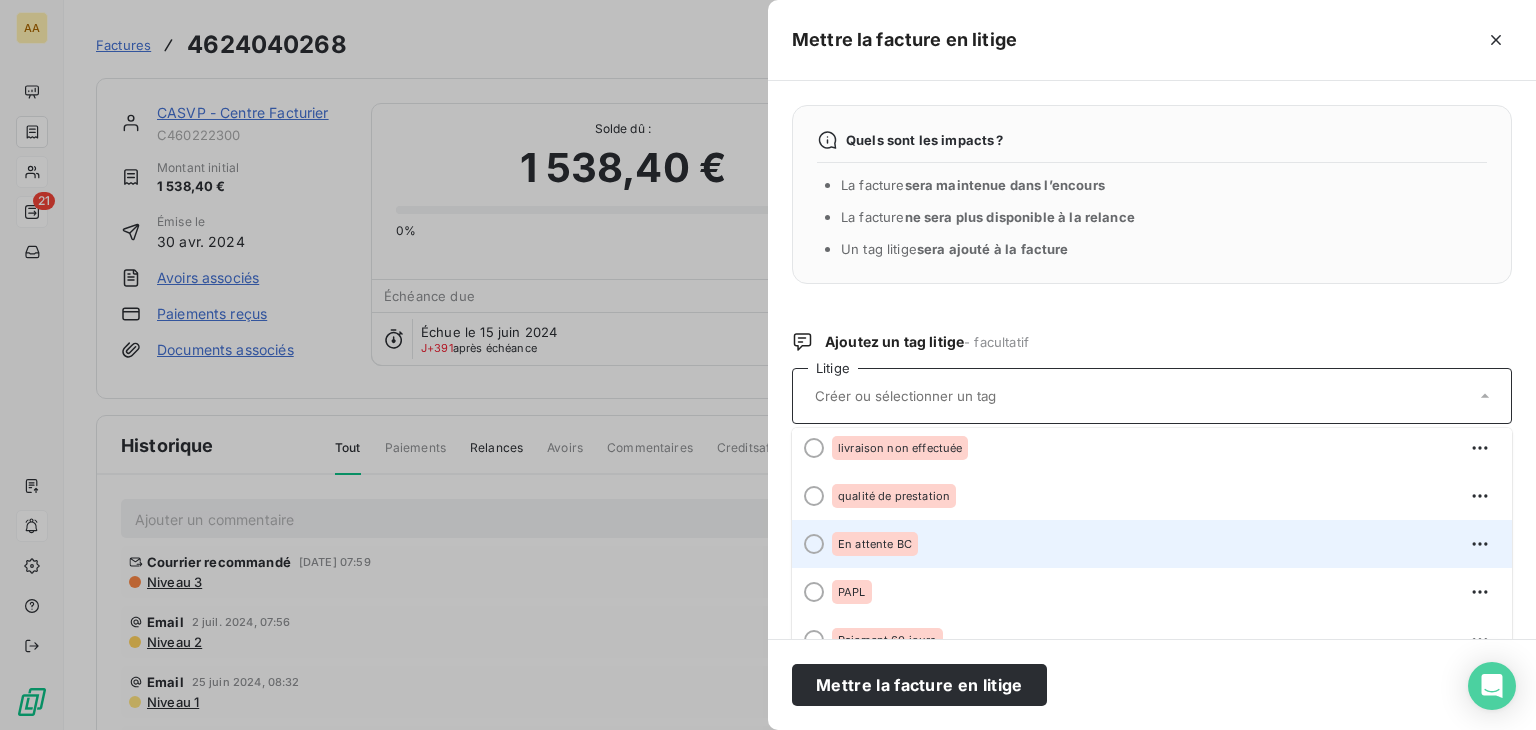 click at bounding box center [814, 544] 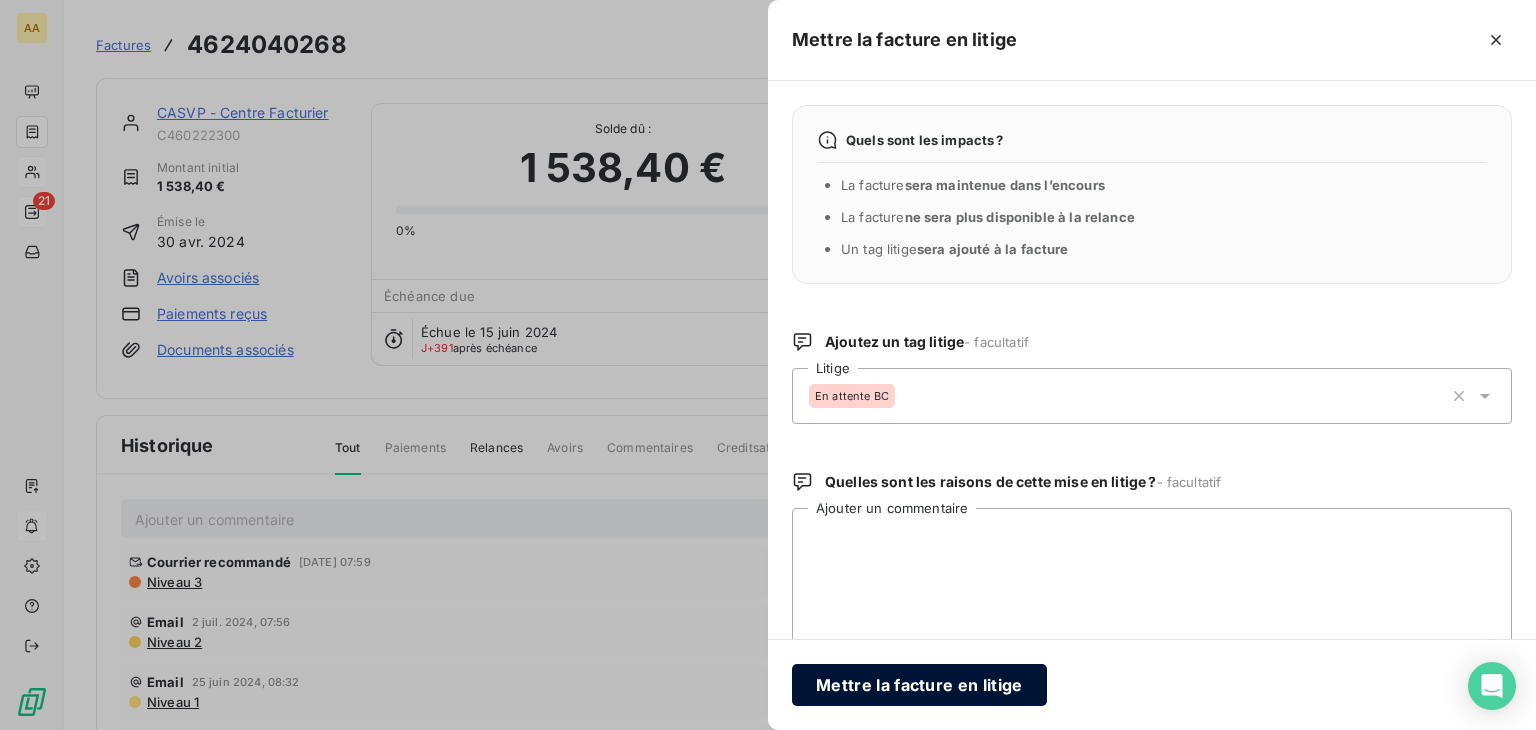 click on "Mettre la facture en litige" at bounding box center [919, 685] 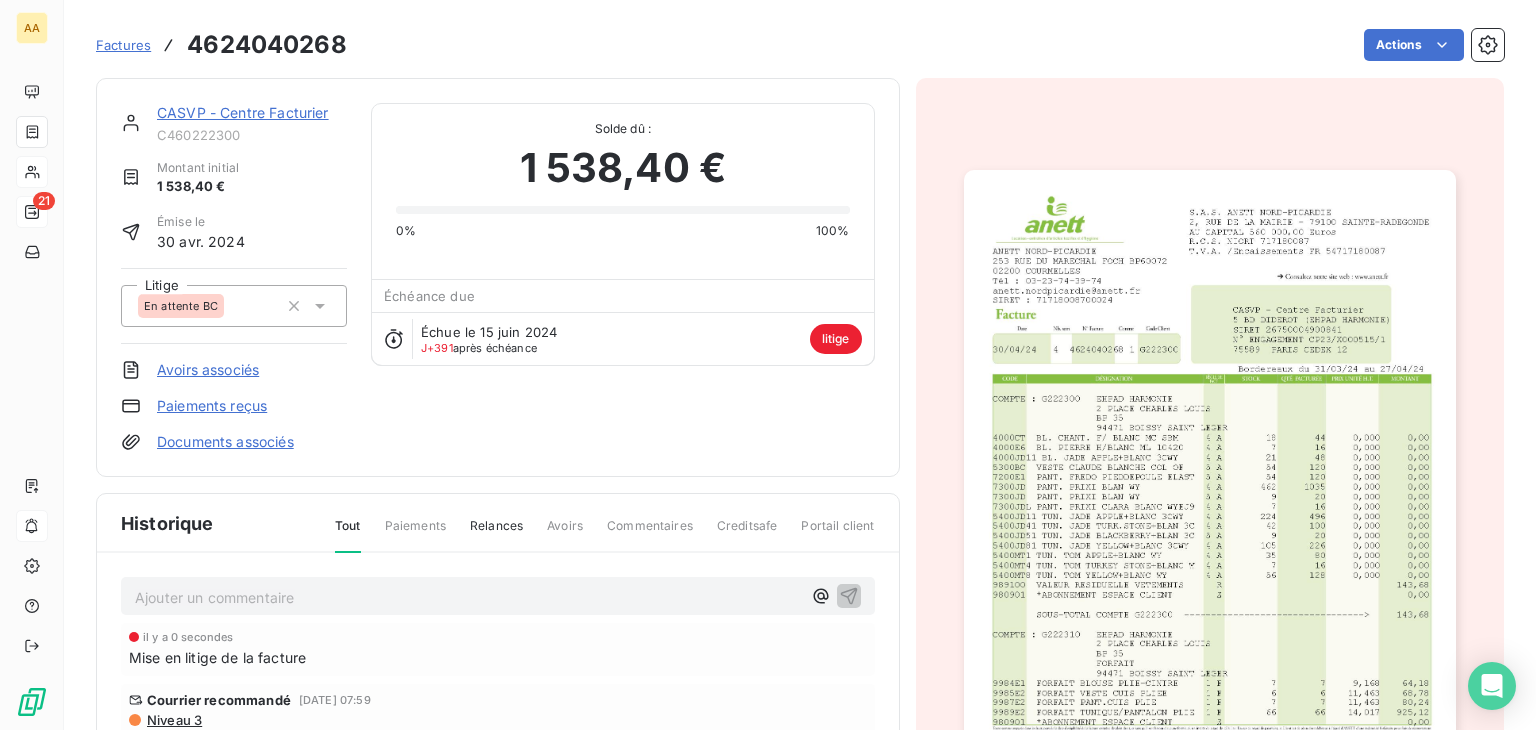 click on "Factures" at bounding box center (123, 45) 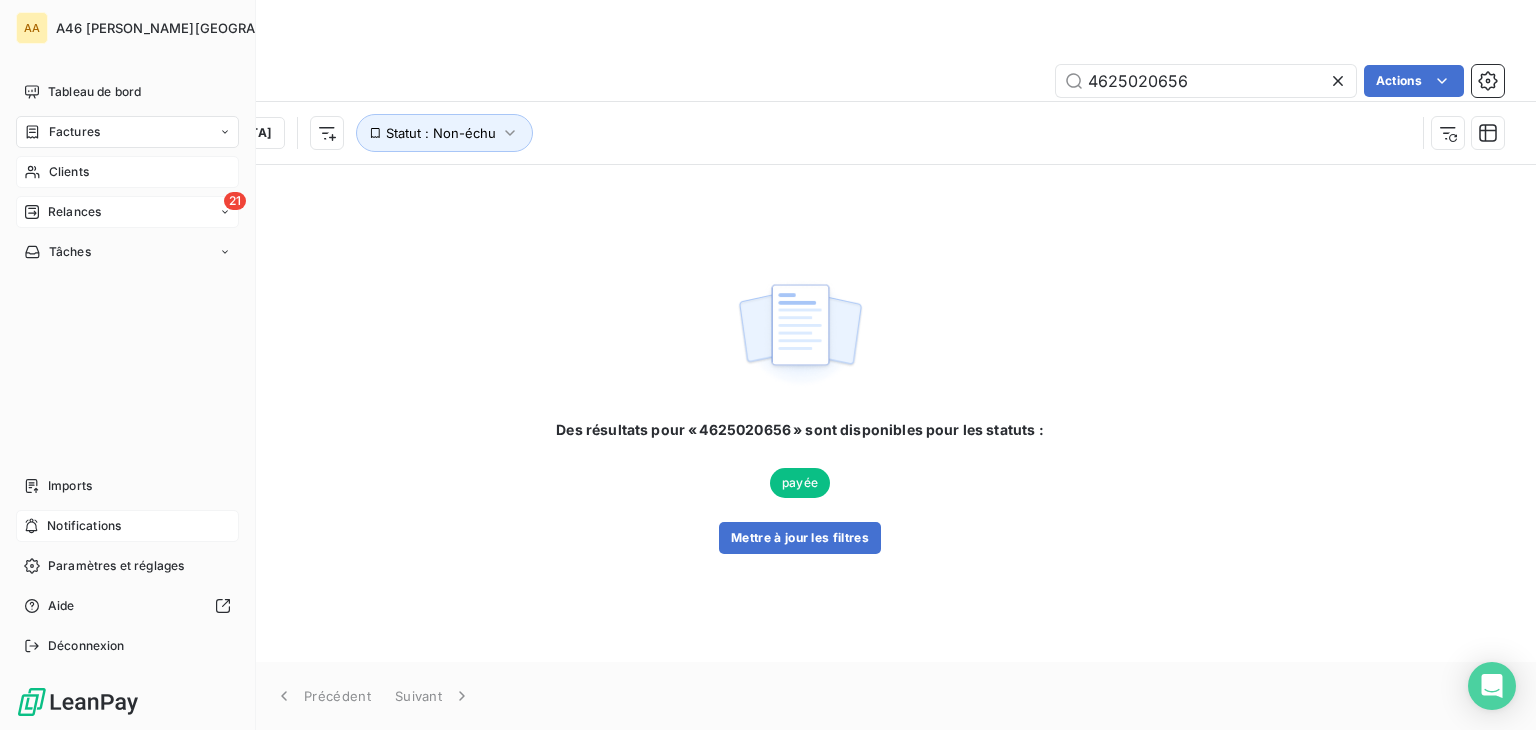 click on "Clients" at bounding box center (127, 172) 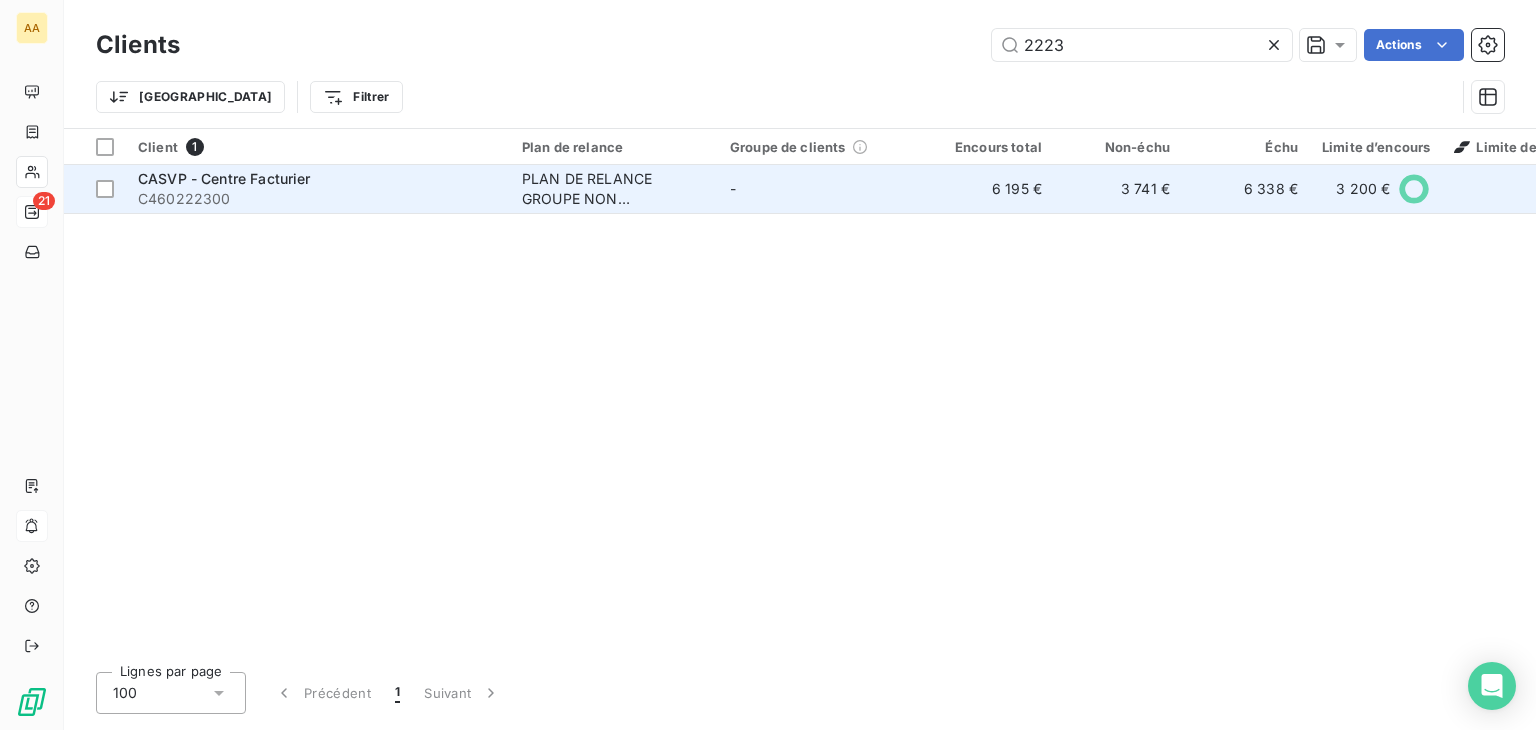 click on "CASVP - Centre Facturier" at bounding box center (224, 178) 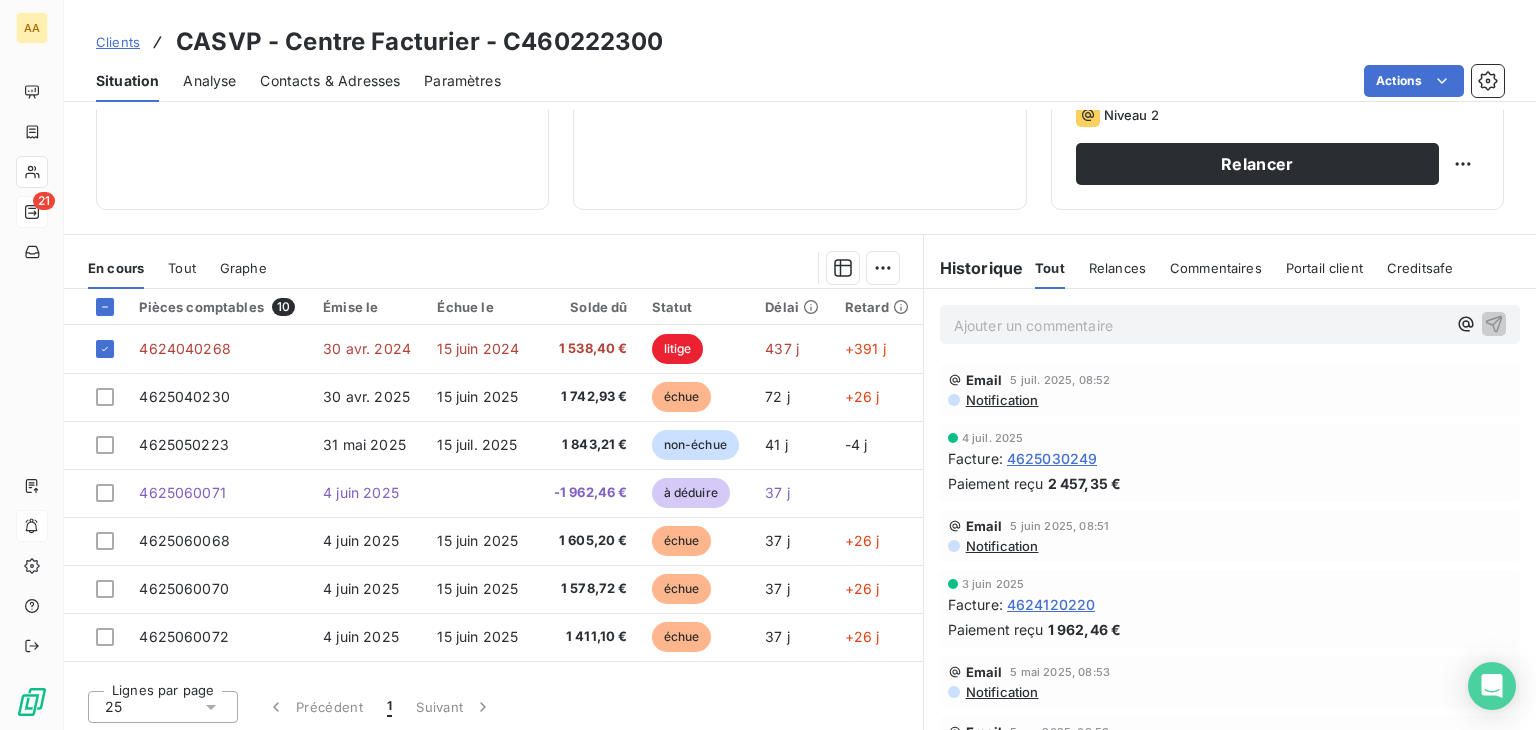 scroll, scrollTop: 316, scrollLeft: 0, axis: vertical 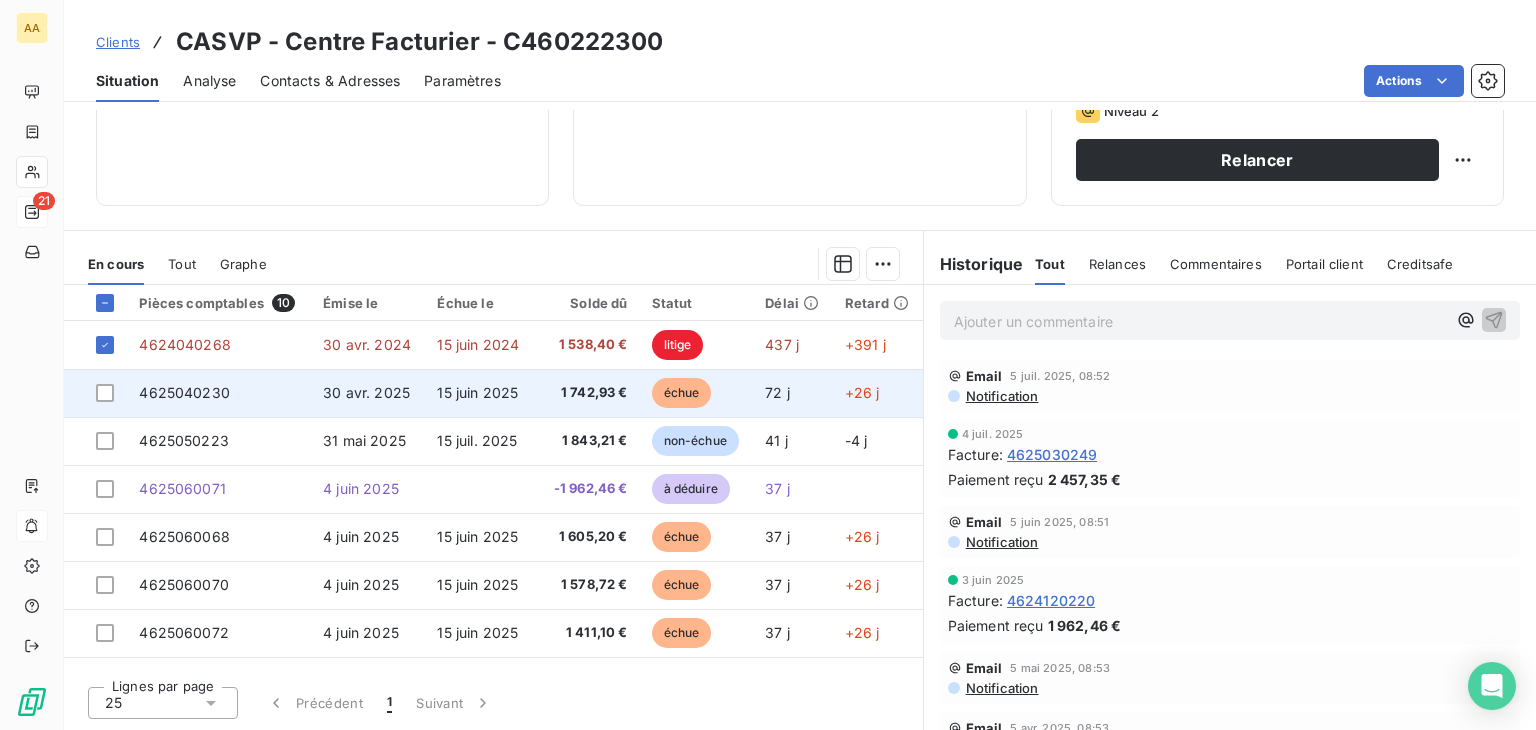 click on "4625040230" at bounding box center [184, 392] 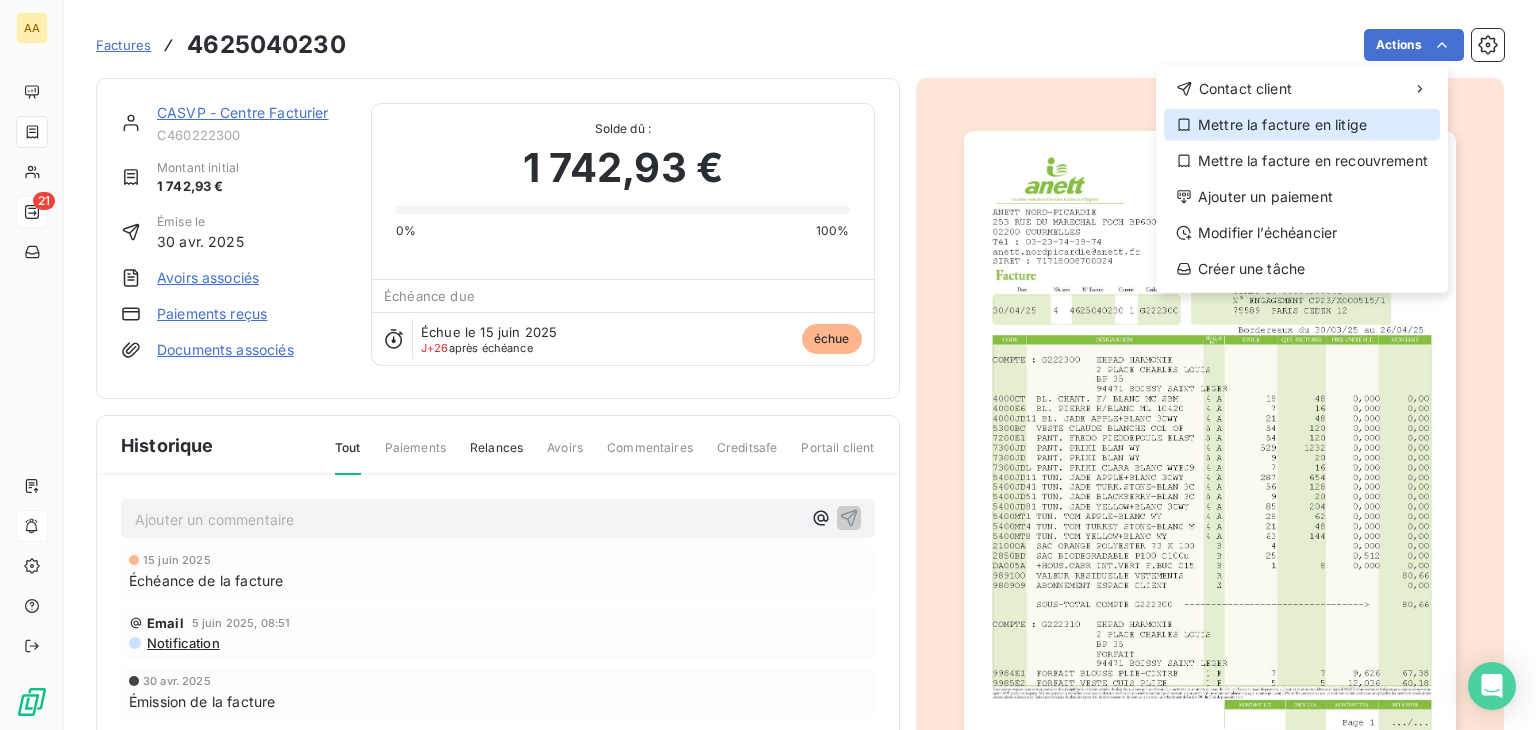 click on "Mettre la facture en litige" at bounding box center (1302, 125) 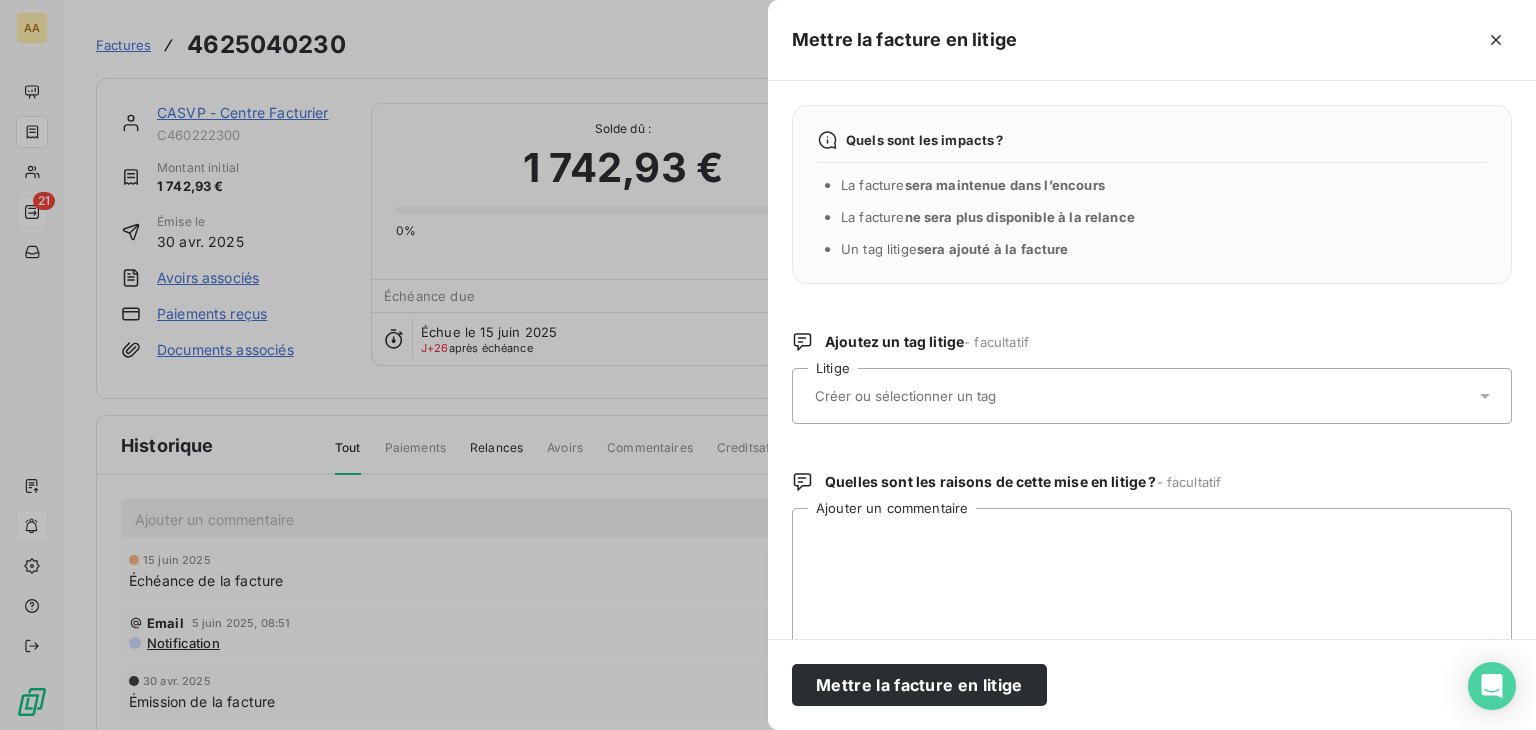 click at bounding box center [1152, 396] 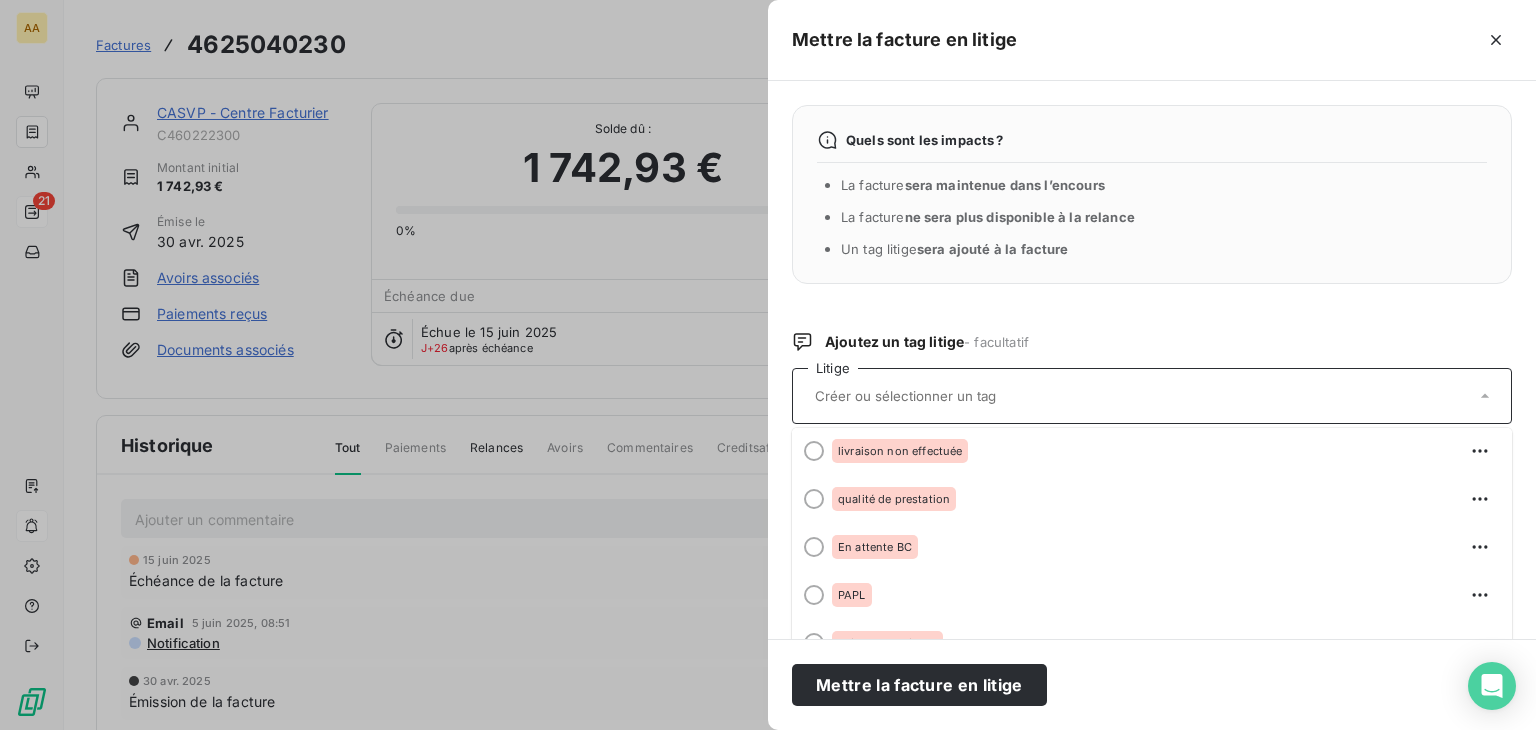 scroll, scrollTop: 200, scrollLeft: 0, axis: vertical 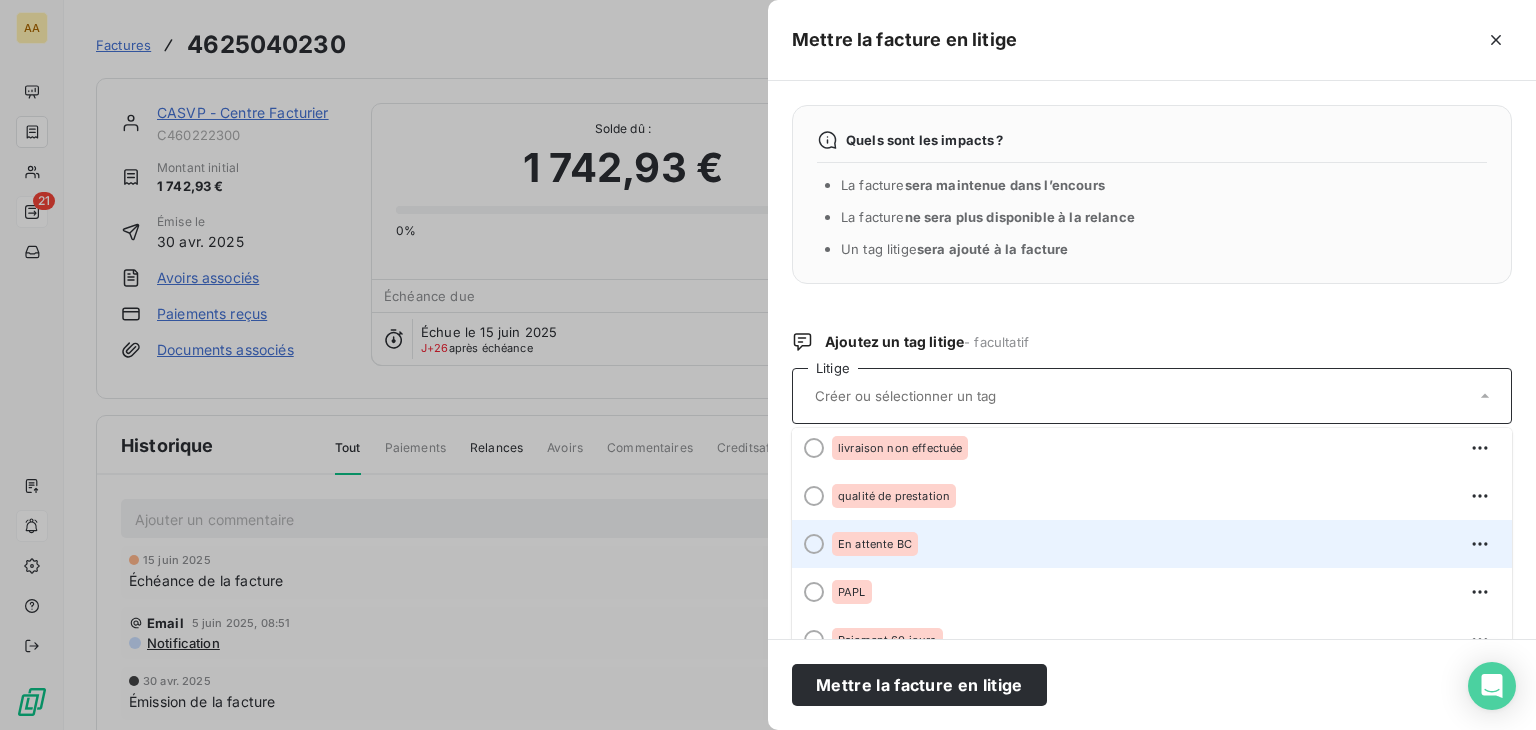 click on "En attente BC" at bounding box center (875, 544) 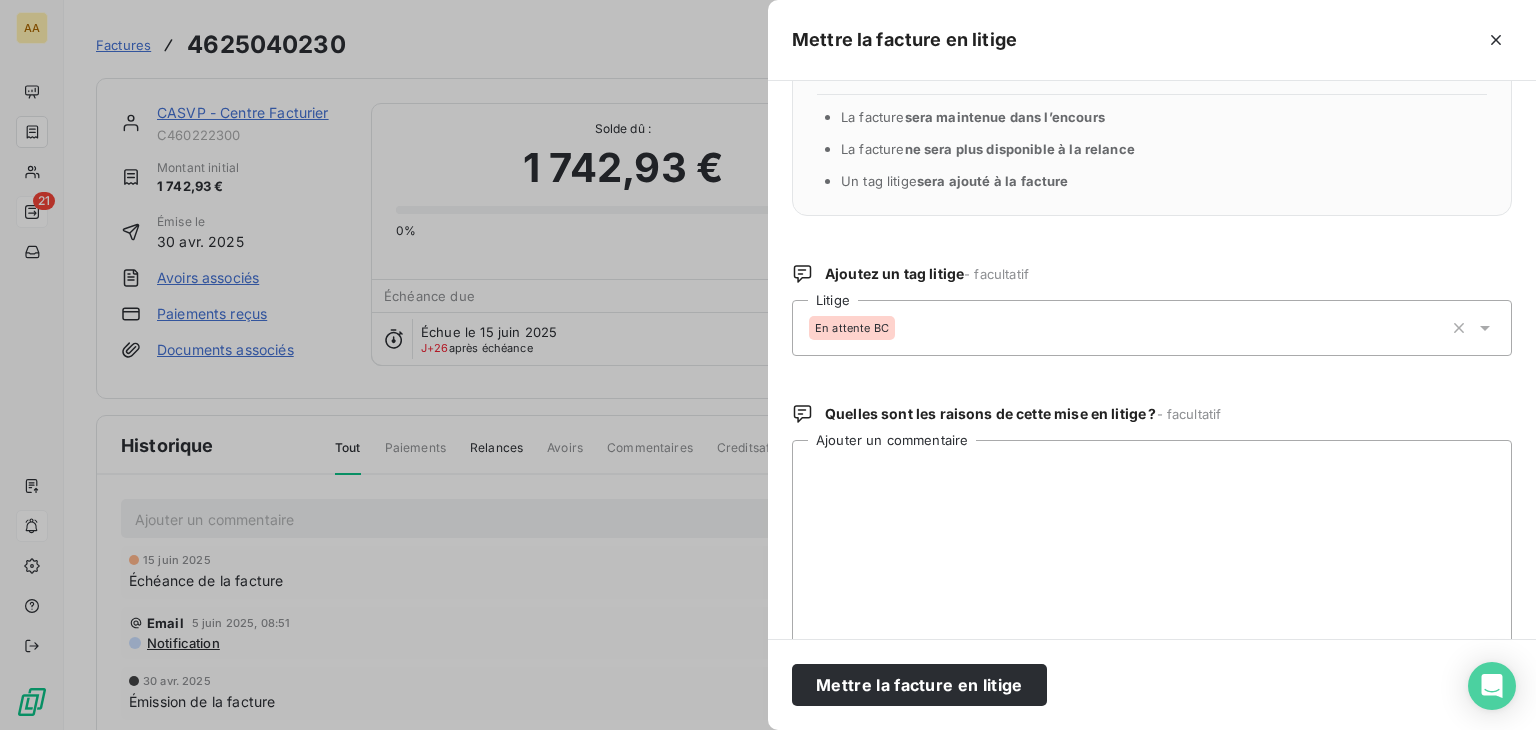 scroll, scrollTop: 100, scrollLeft: 0, axis: vertical 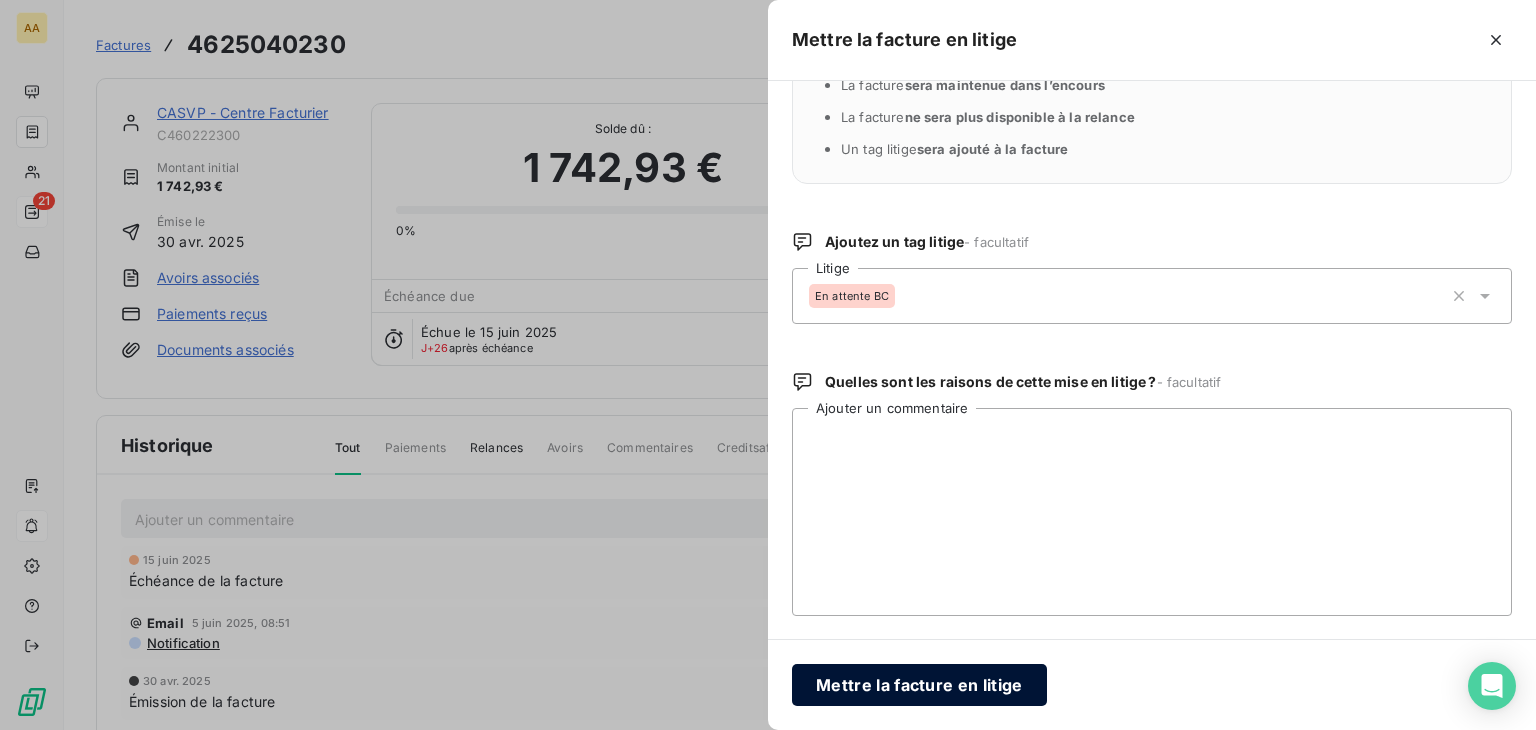 click on "Mettre la facture en litige" at bounding box center (919, 685) 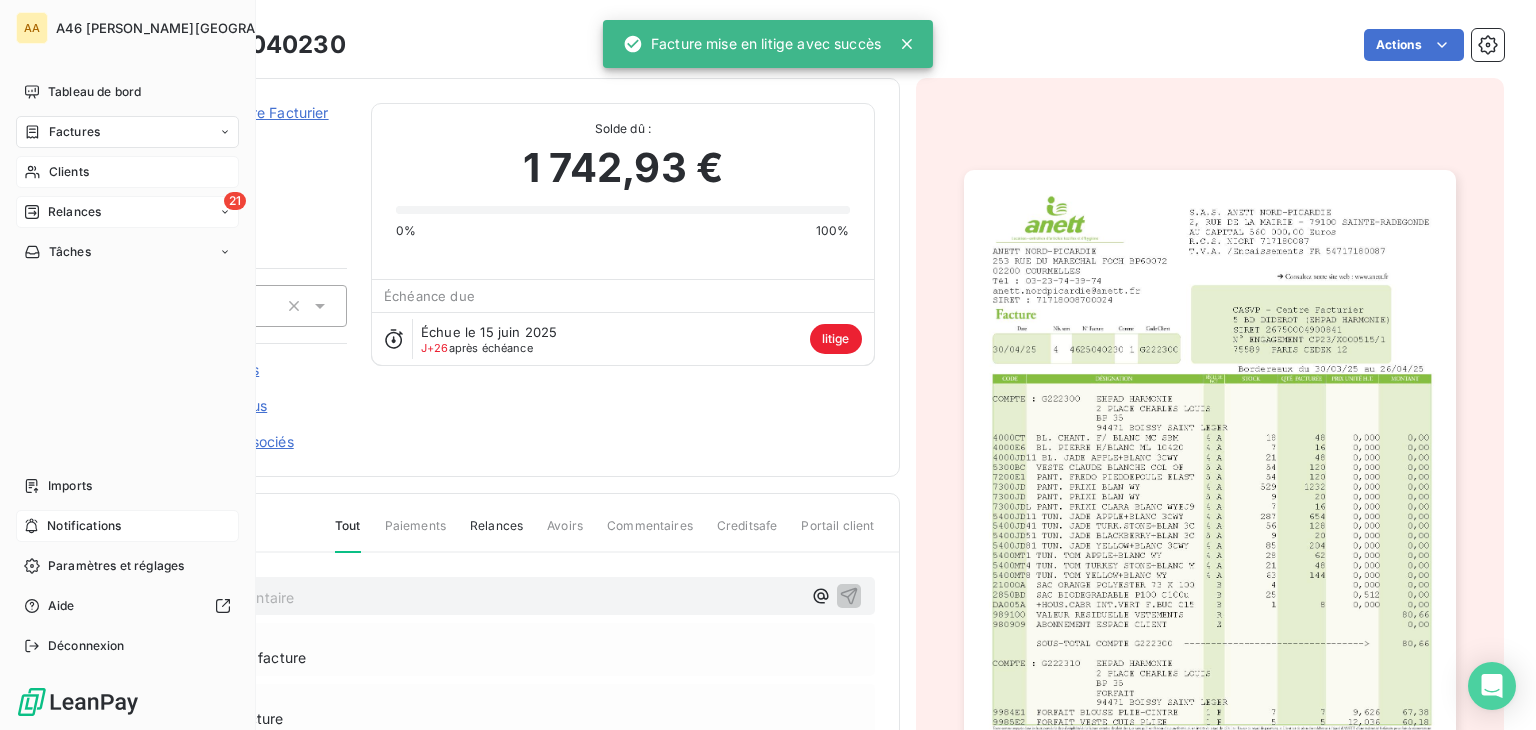 click on "Clients" at bounding box center [69, 172] 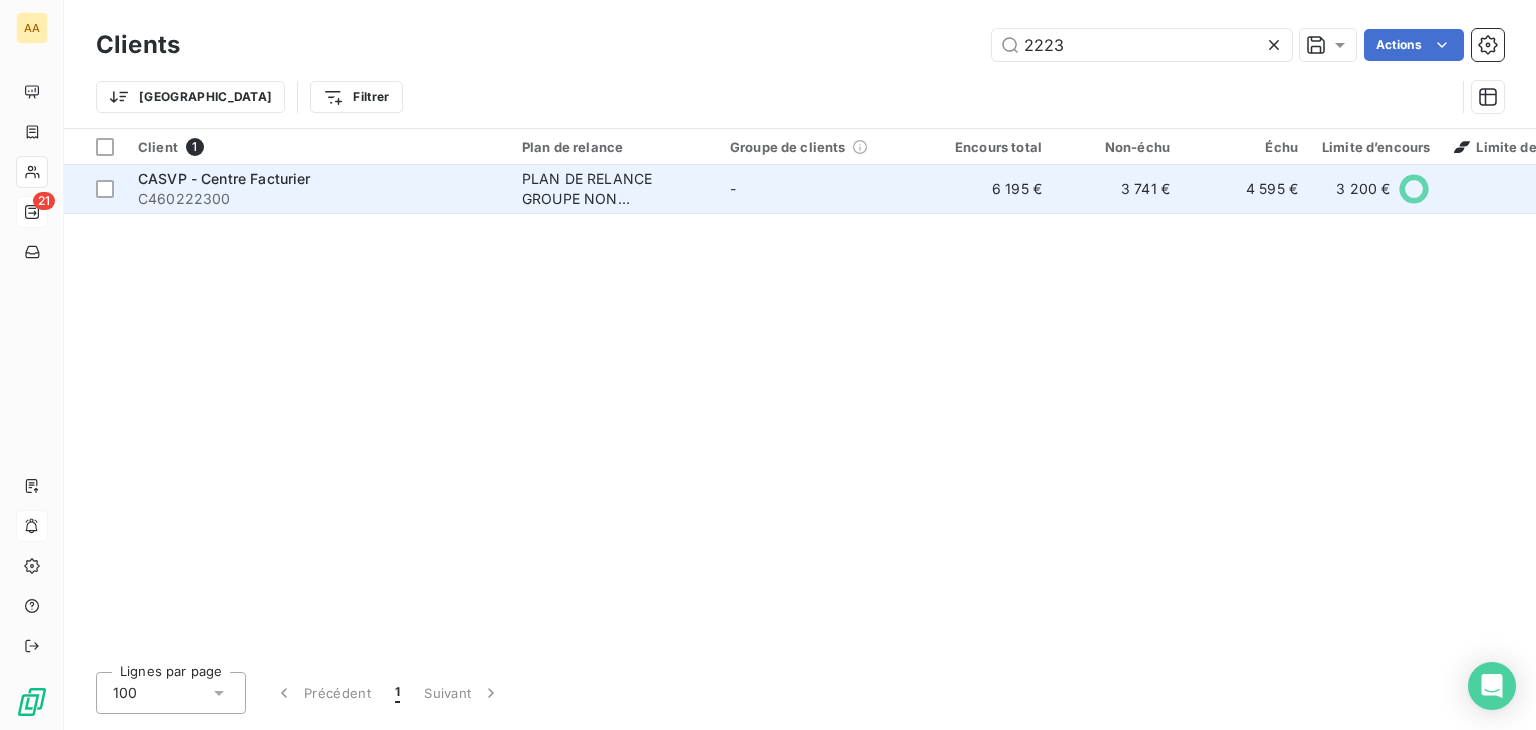 click on "C460222300" at bounding box center (318, 199) 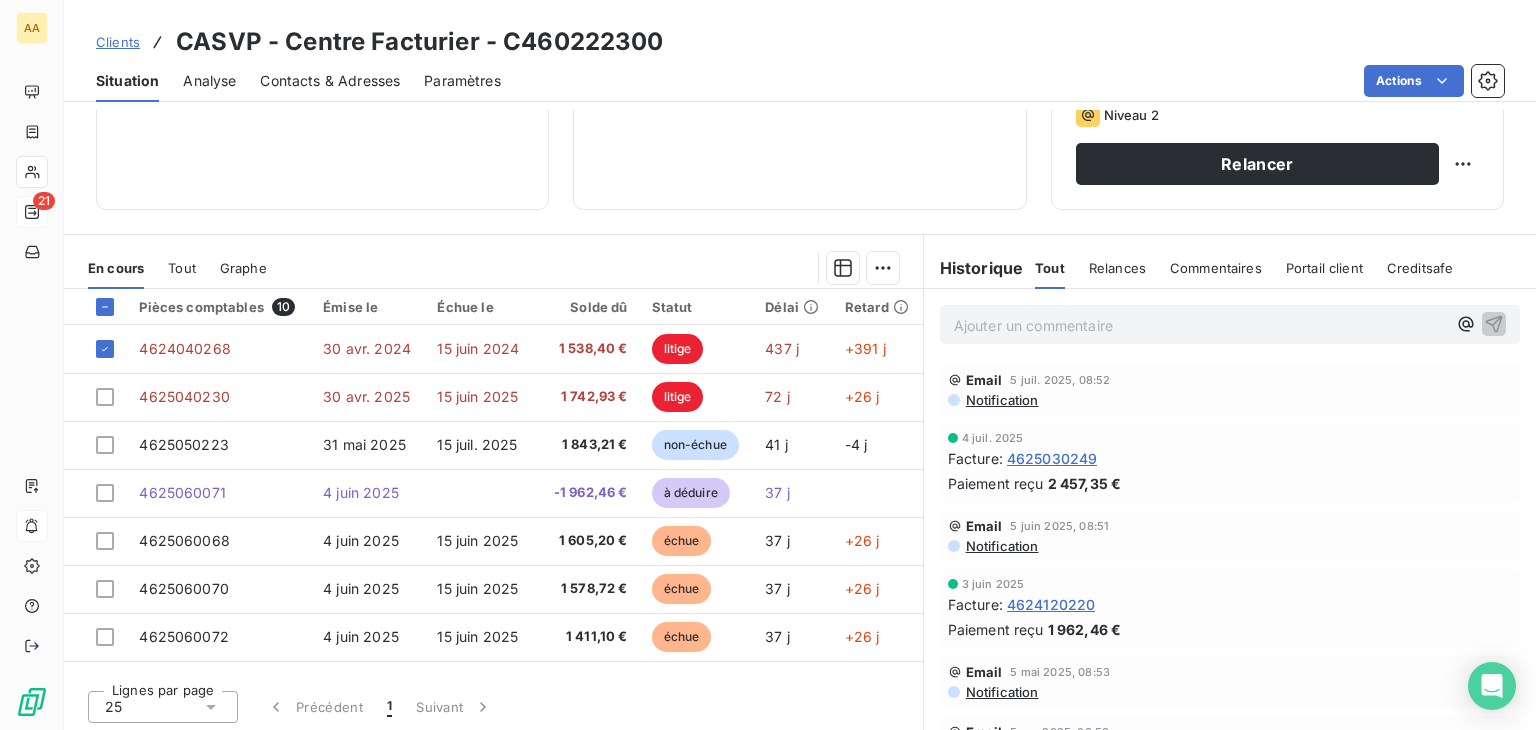 scroll, scrollTop: 316, scrollLeft: 0, axis: vertical 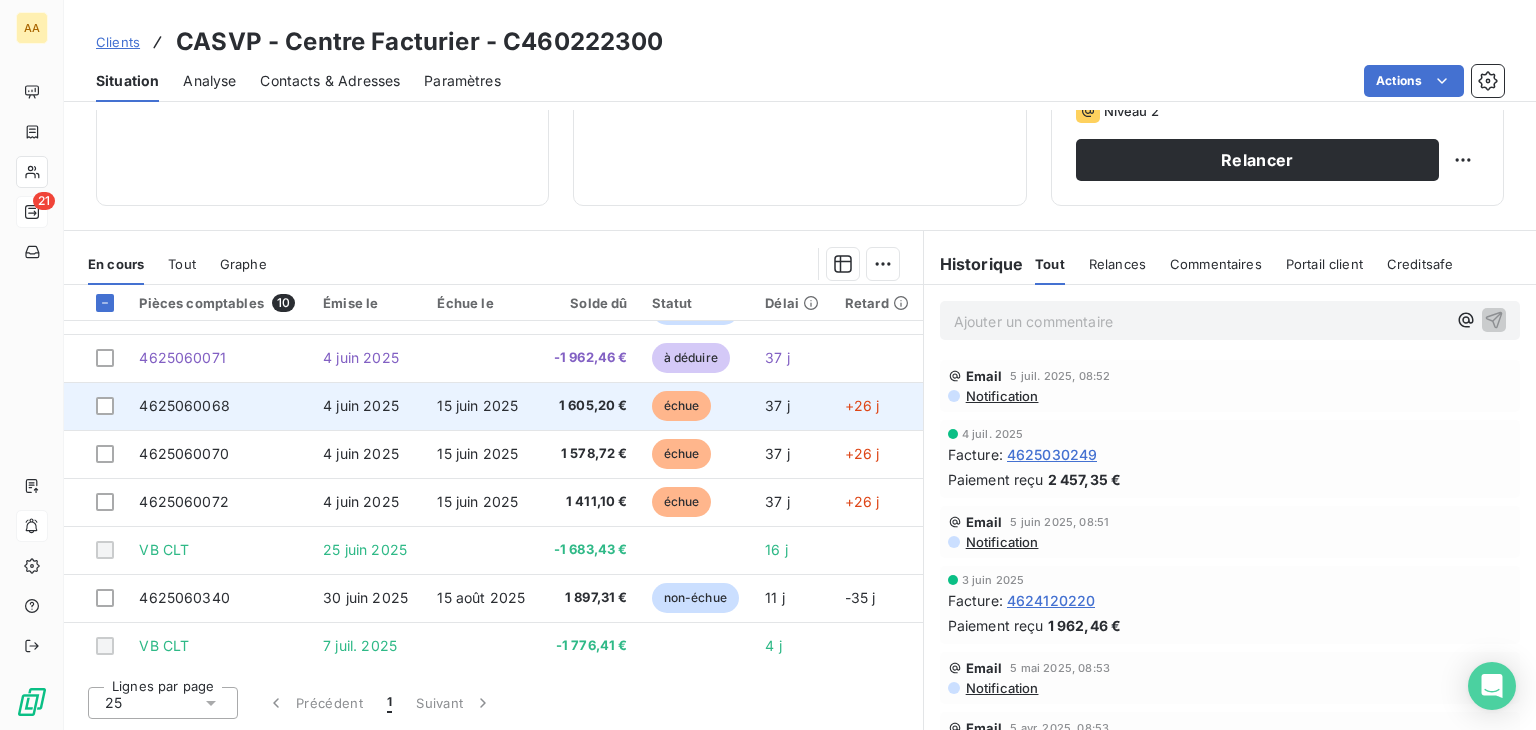 click on "4625060068" at bounding box center (184, 405) 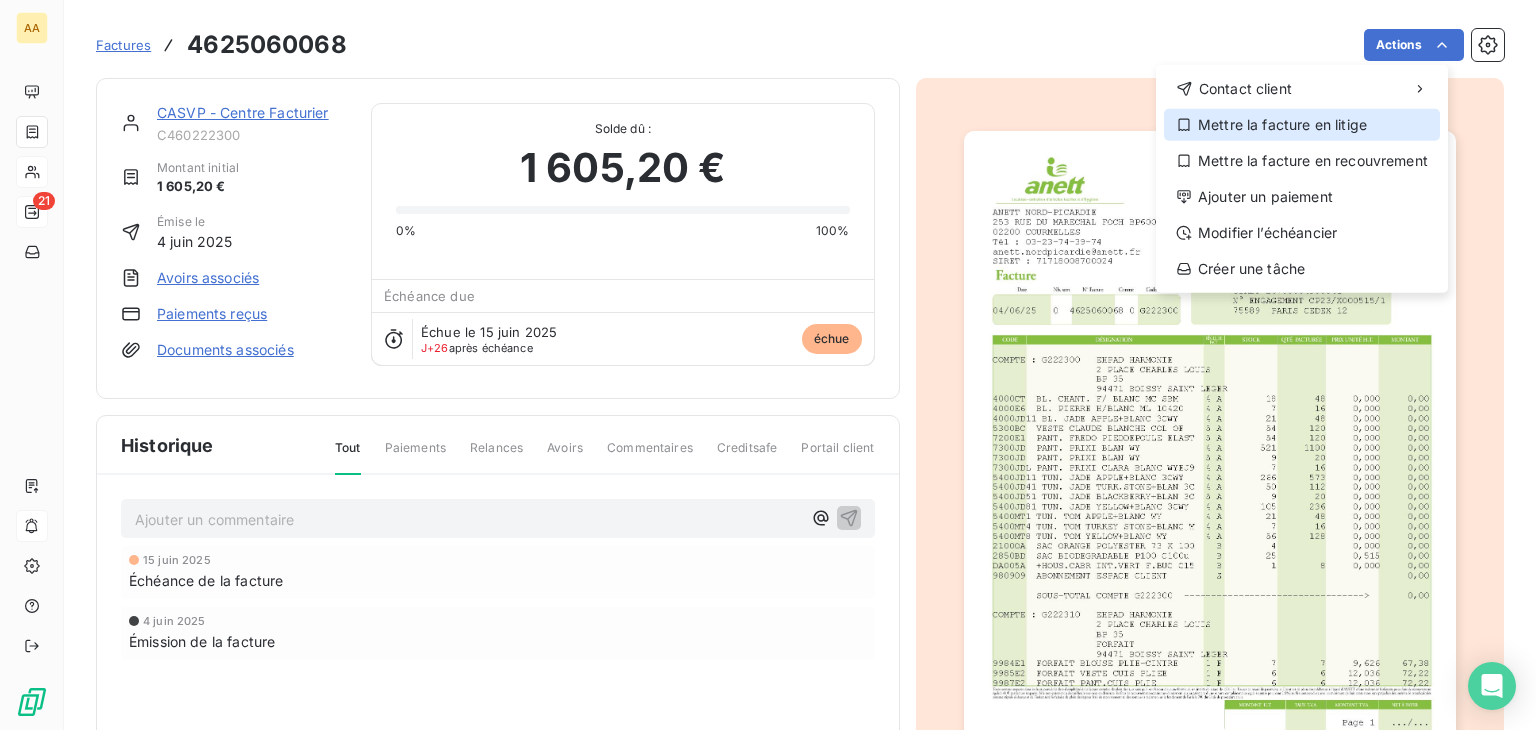 click on "Mettre la facture en litige" at bounding box center [1302, 125] 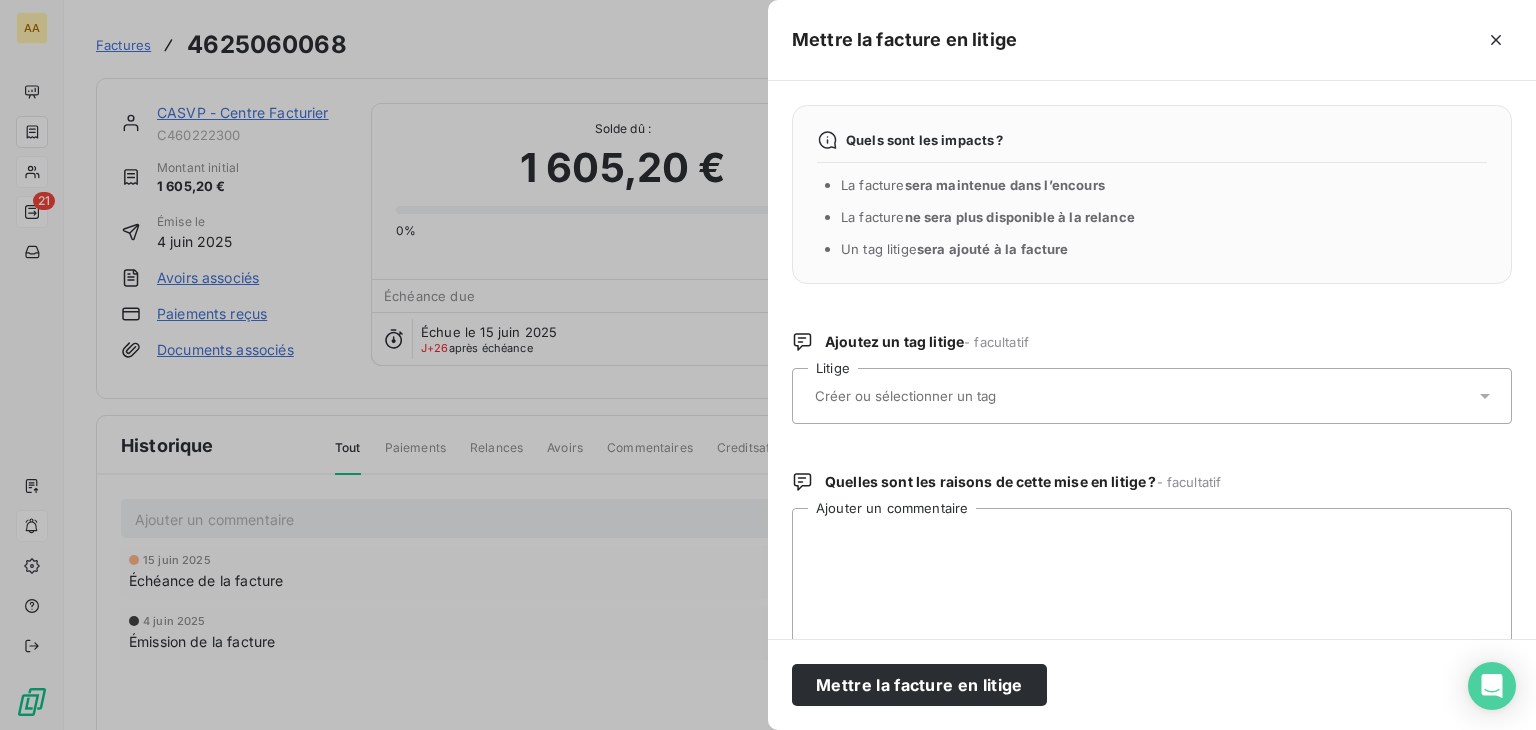 click at bounding box center [958, 396] 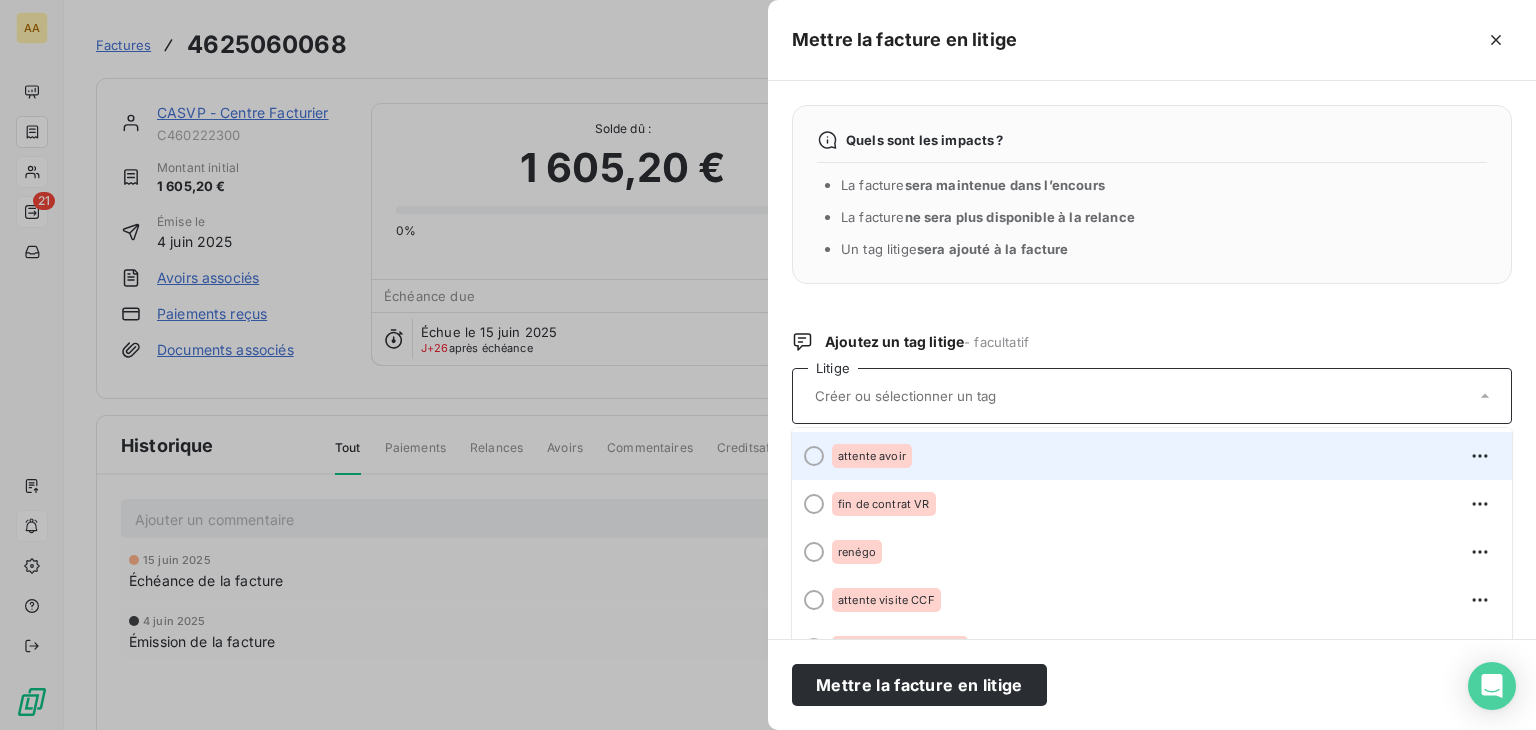 scroll, scrollTop: 200, scrollLeft: 0, axis: vertical 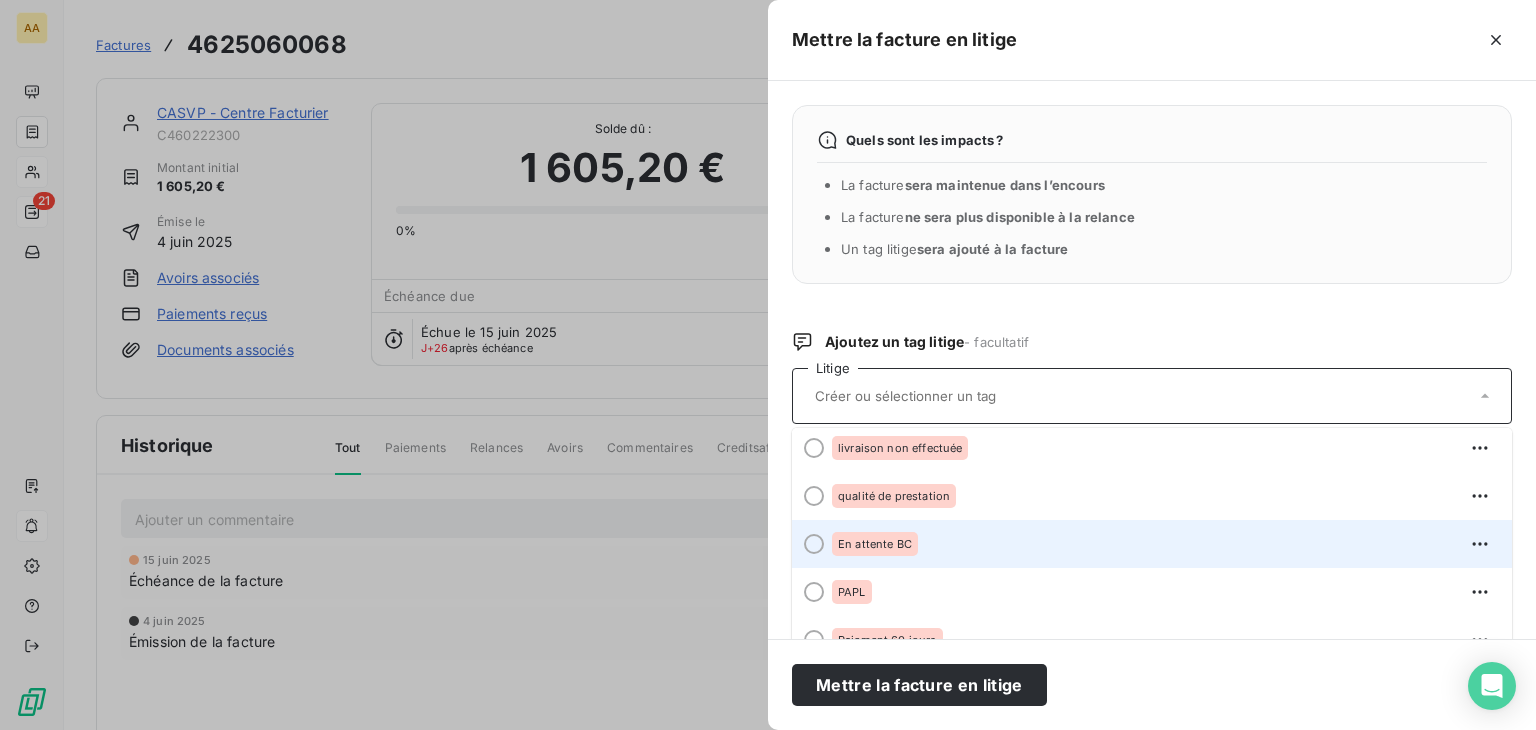 click on "En attente BC" at bounding box center [875, 544] 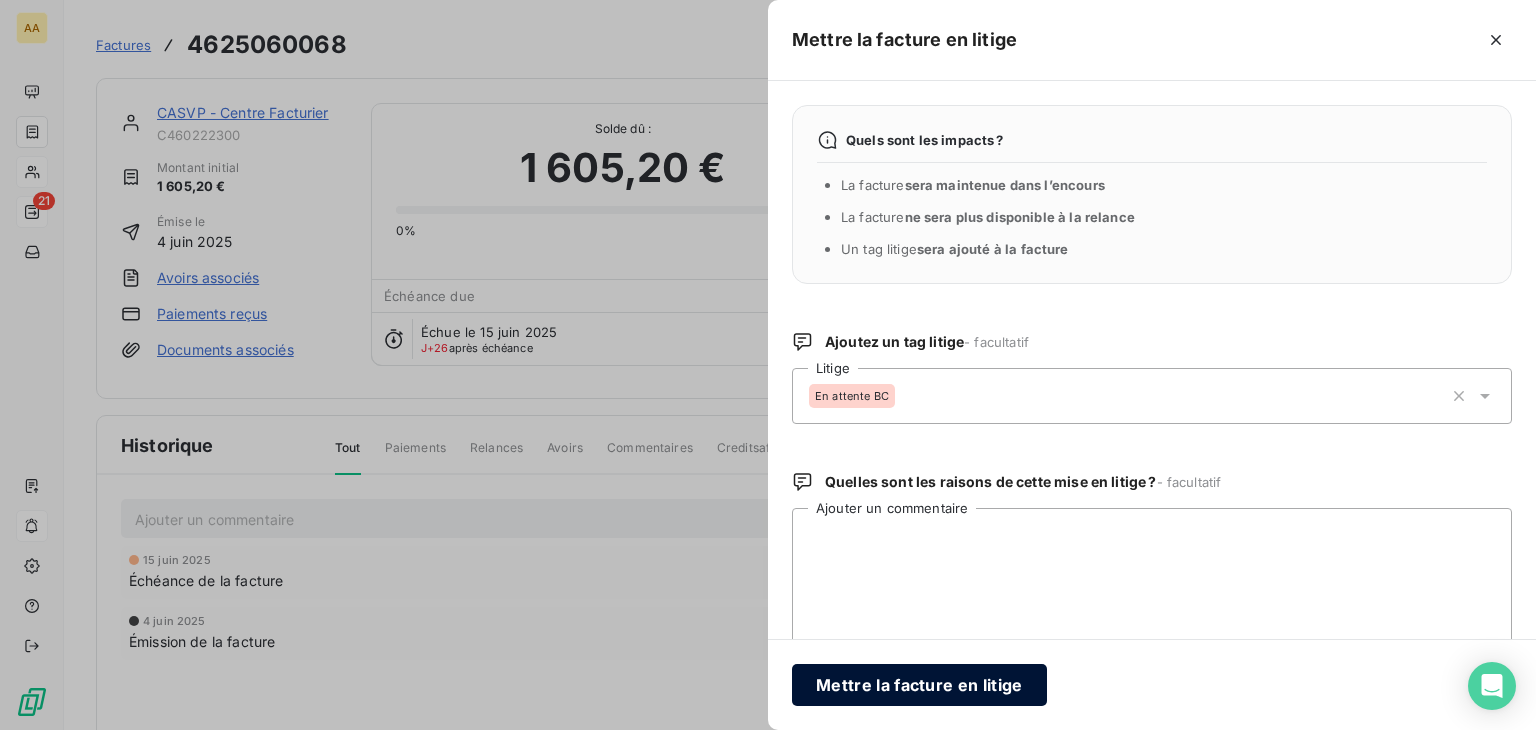 click on "Mettre la facture en litige" at bounding box center [919, 685] 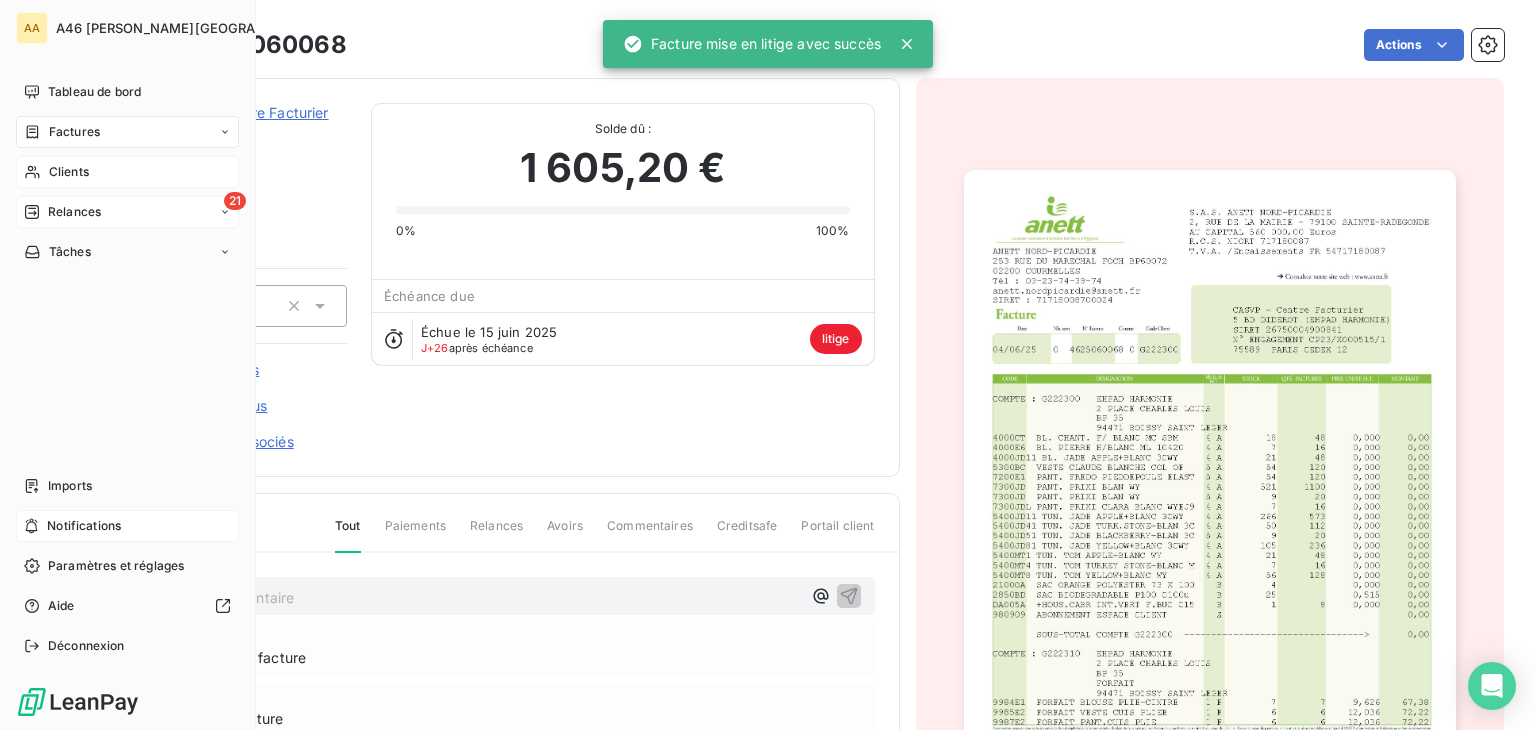 click on "Factures" at bounding box center (74, 132) 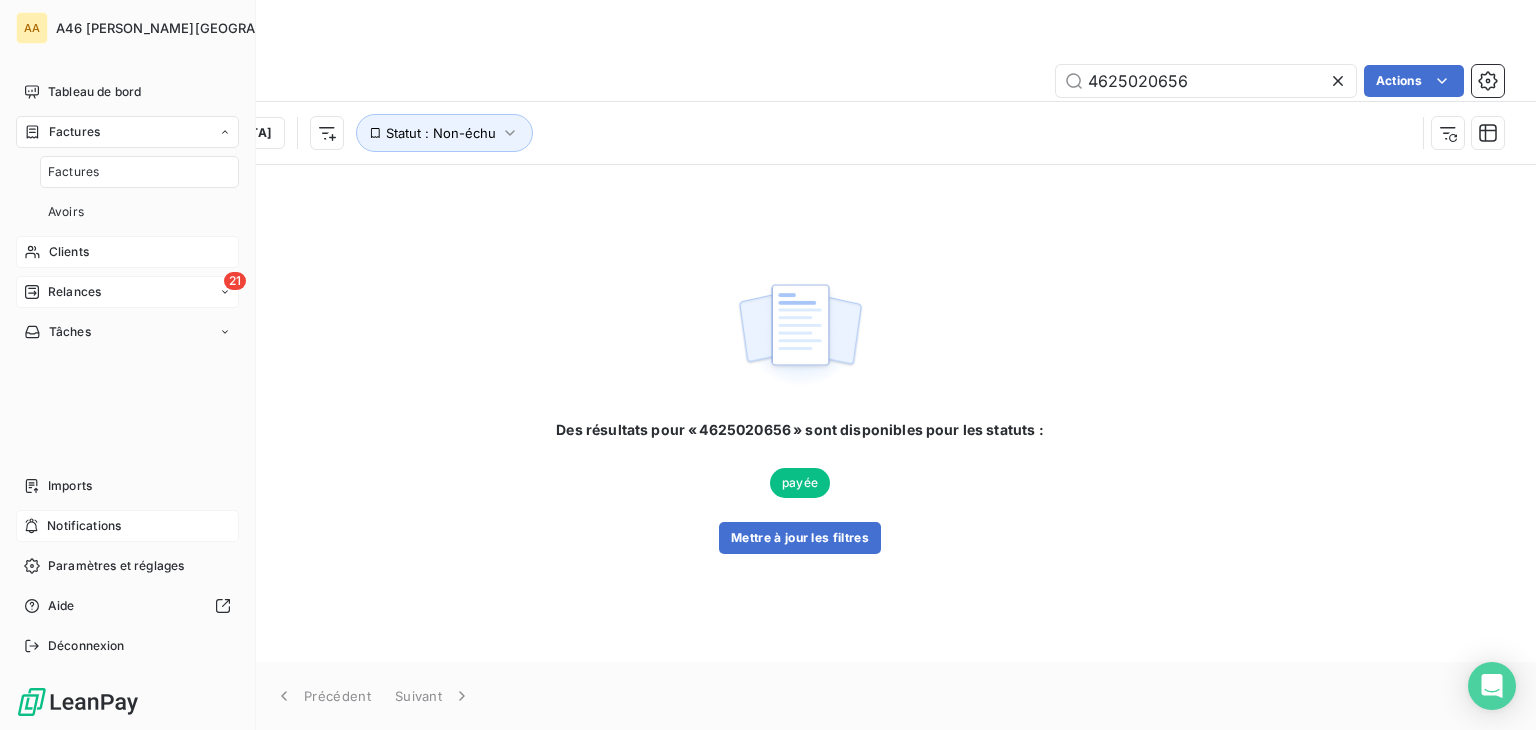 click on "Clients" at bounding box center (127, 252) 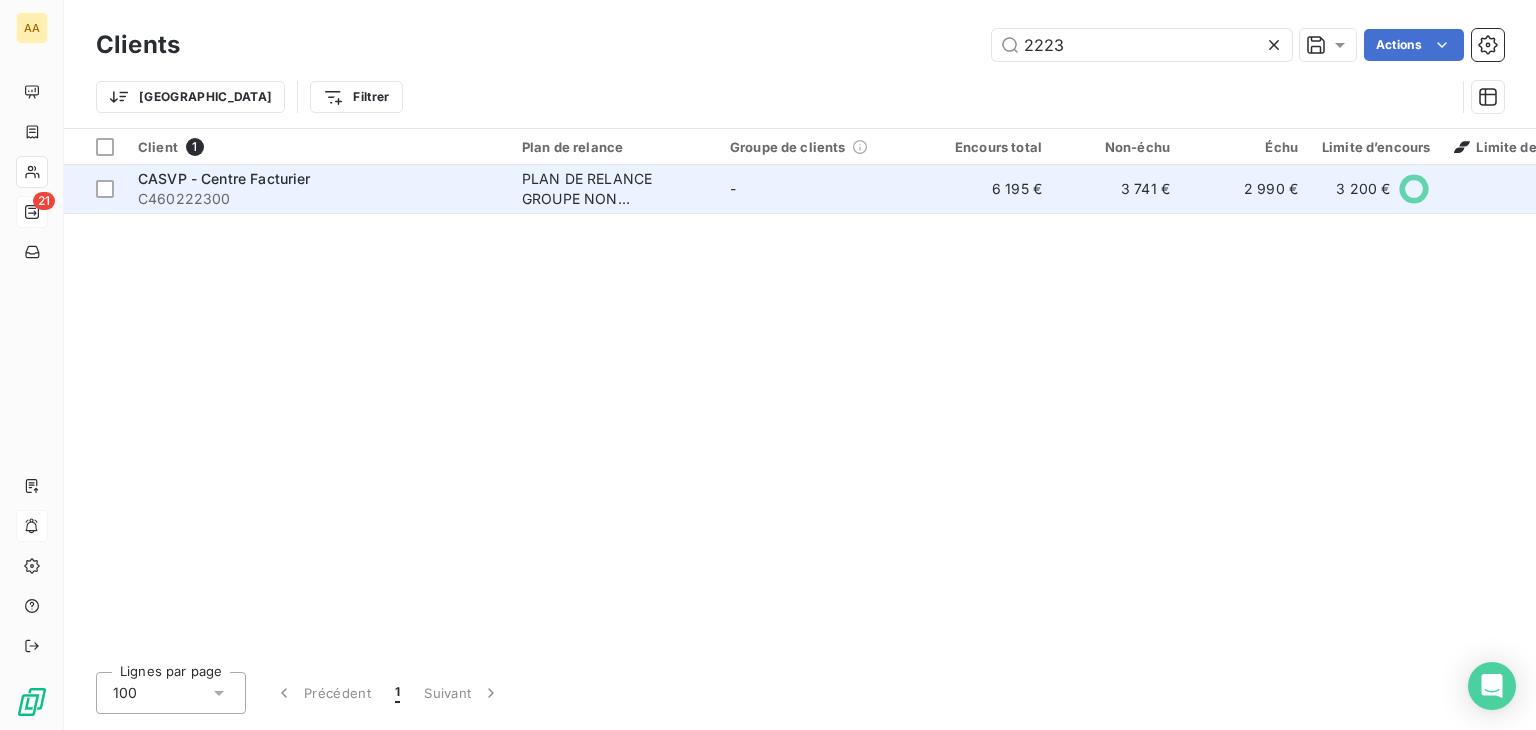 click on "C460222300" at bounding box center [318, 199] 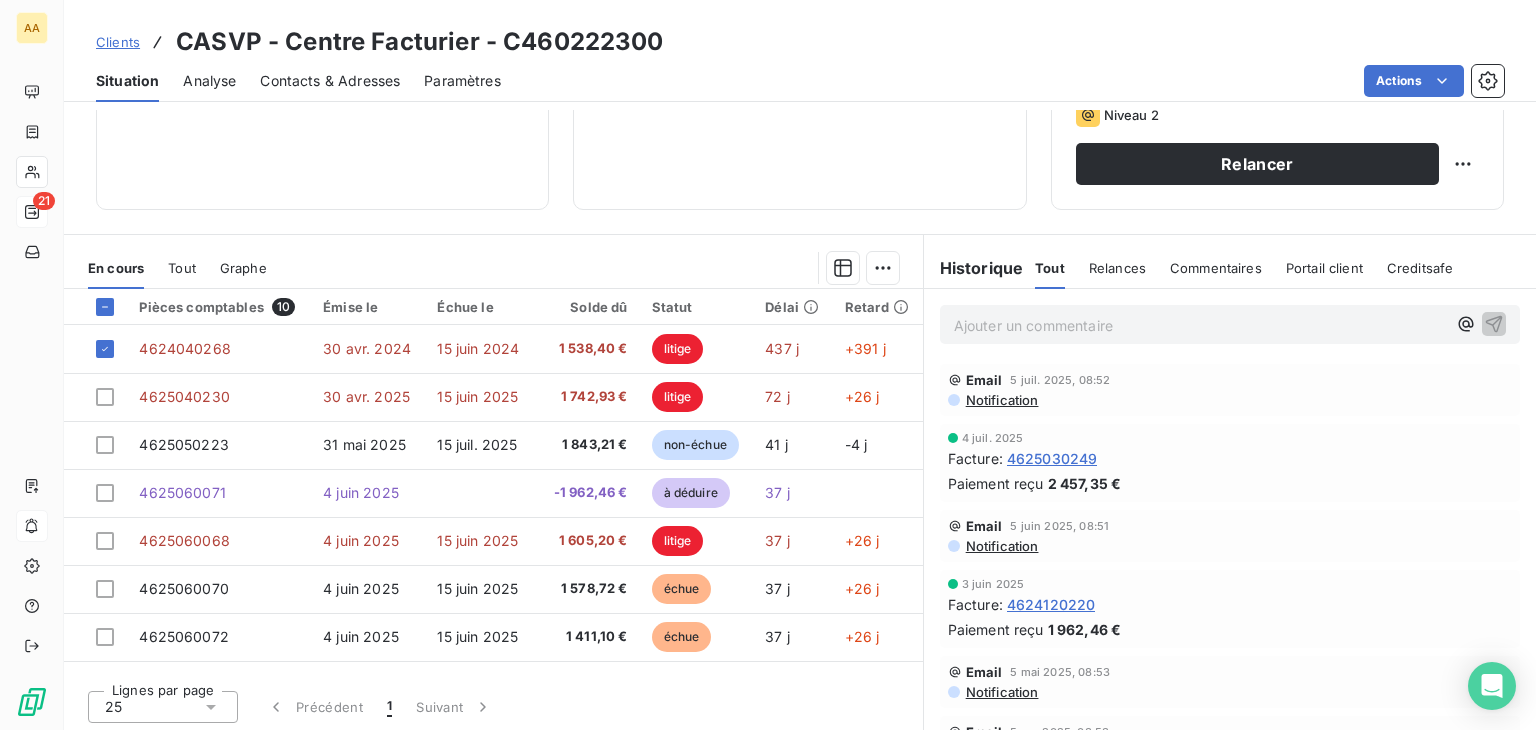 scroll, scrollTop: 316, scrollLeft: 0, axis: vertical 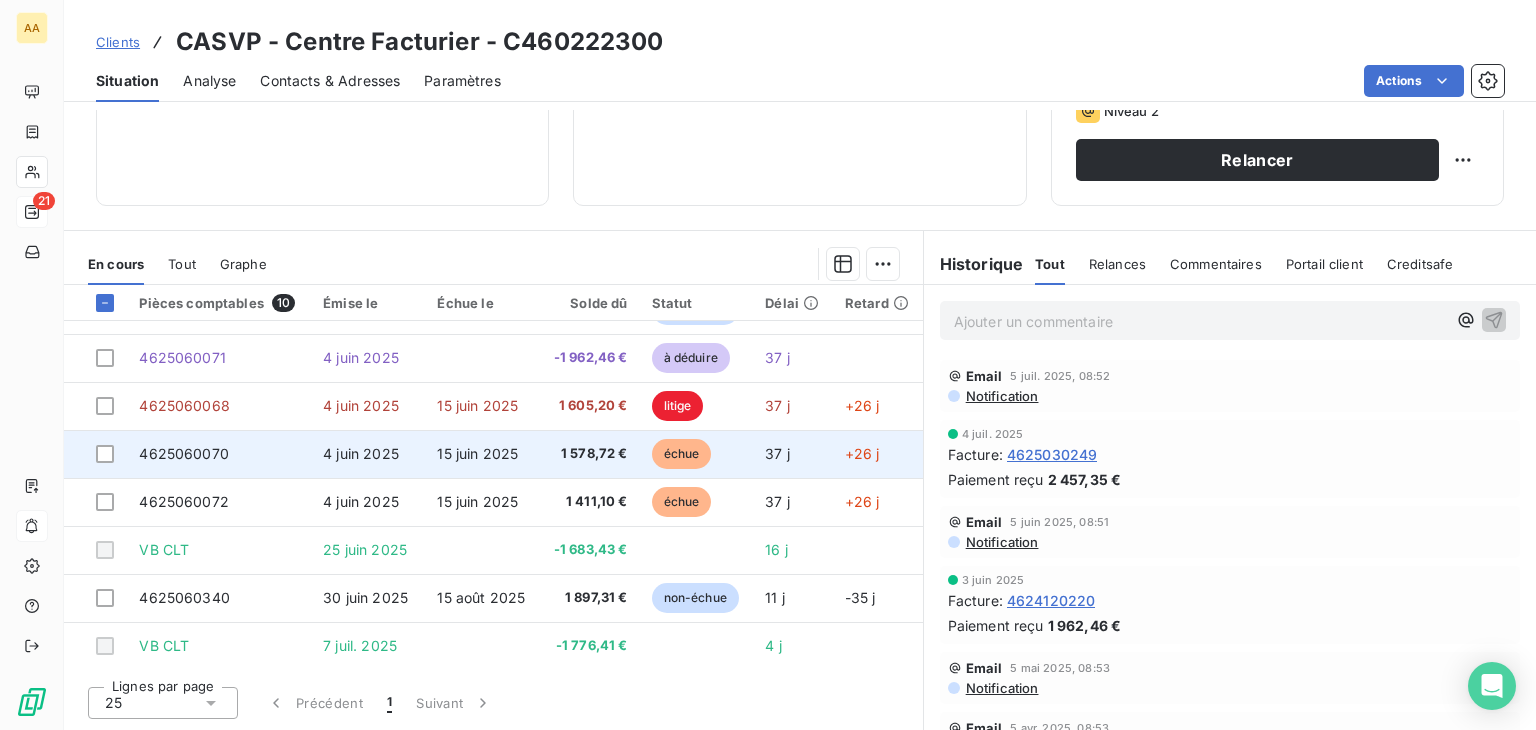 click on "4625060070" at bounding box center [219, 454] 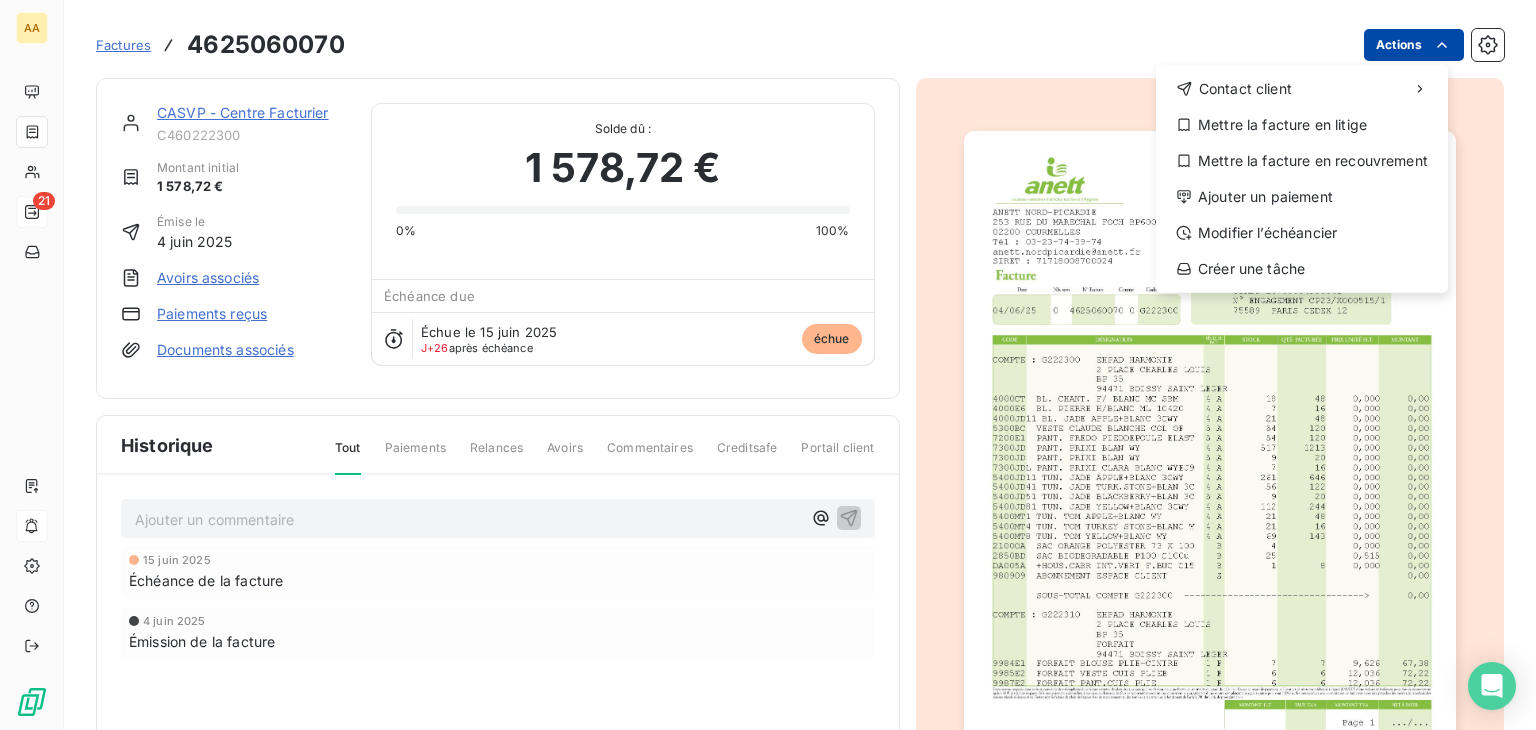 click on "AA 21 Factures 4625060070 Actions Contact client Mettre la facture en litige Mettre la facture en recouvrement Ajouter un paiement Modifier l’échéancier Créer une tâche CASVP - Centre Facturier C460222300 Montant initial 1 578,72 € Émise le 4 juin 2025 Avoirs associés Paiements reçus Documents associés Solde dû : 1 578,72 € 0% 100% Échéance due Échue le 15 juin 2025 J+26  après échéance échue Historique Tout Paiements Relances Avoirs Commentaires Creditsafe Portail client Ajouter un commentaire ﻿ 15 juin 2025 Échéance de la facture 4 juin 2025 Émission de la facture" at bounding box center (768, 365) 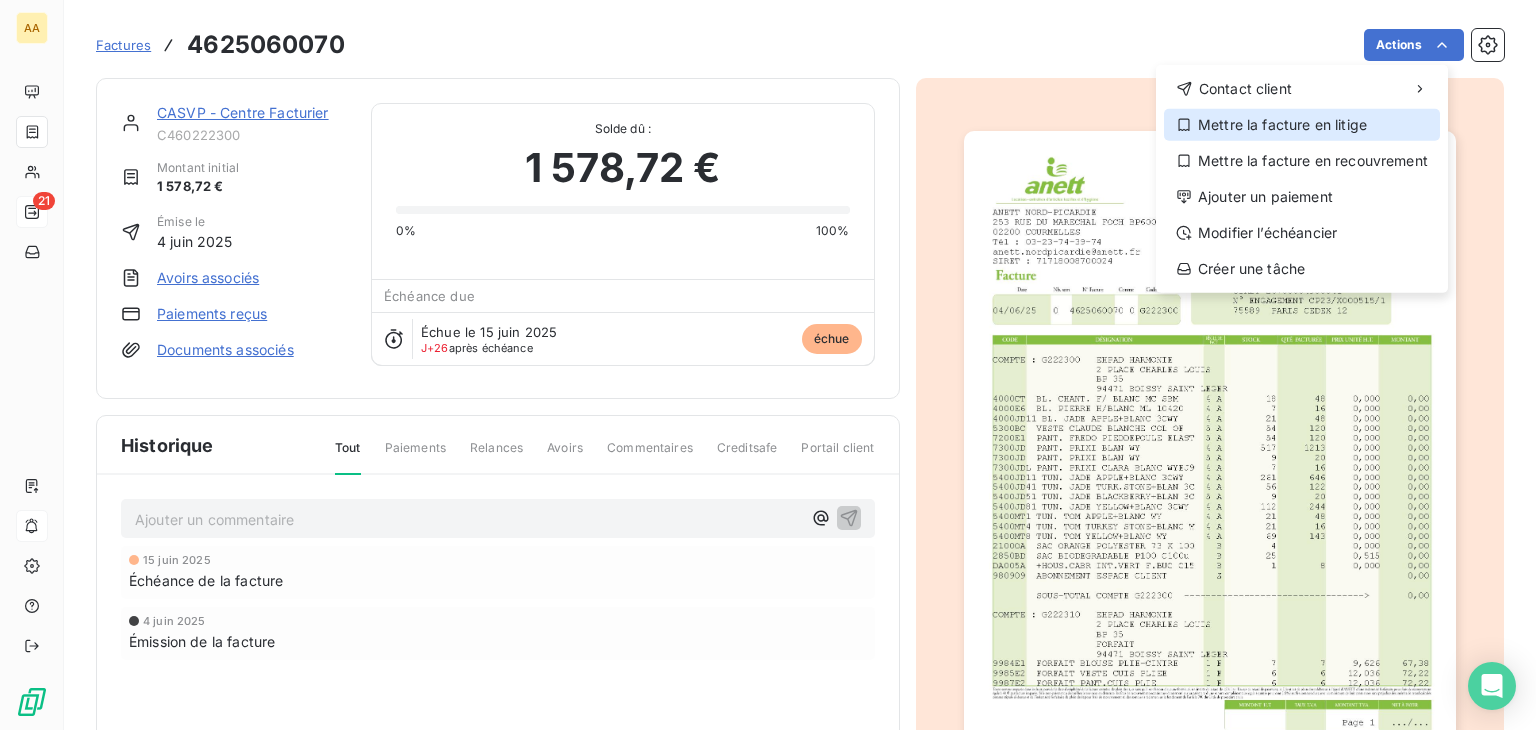 click on "Mettre la facture en litige" at bounding box center (1302, 125) 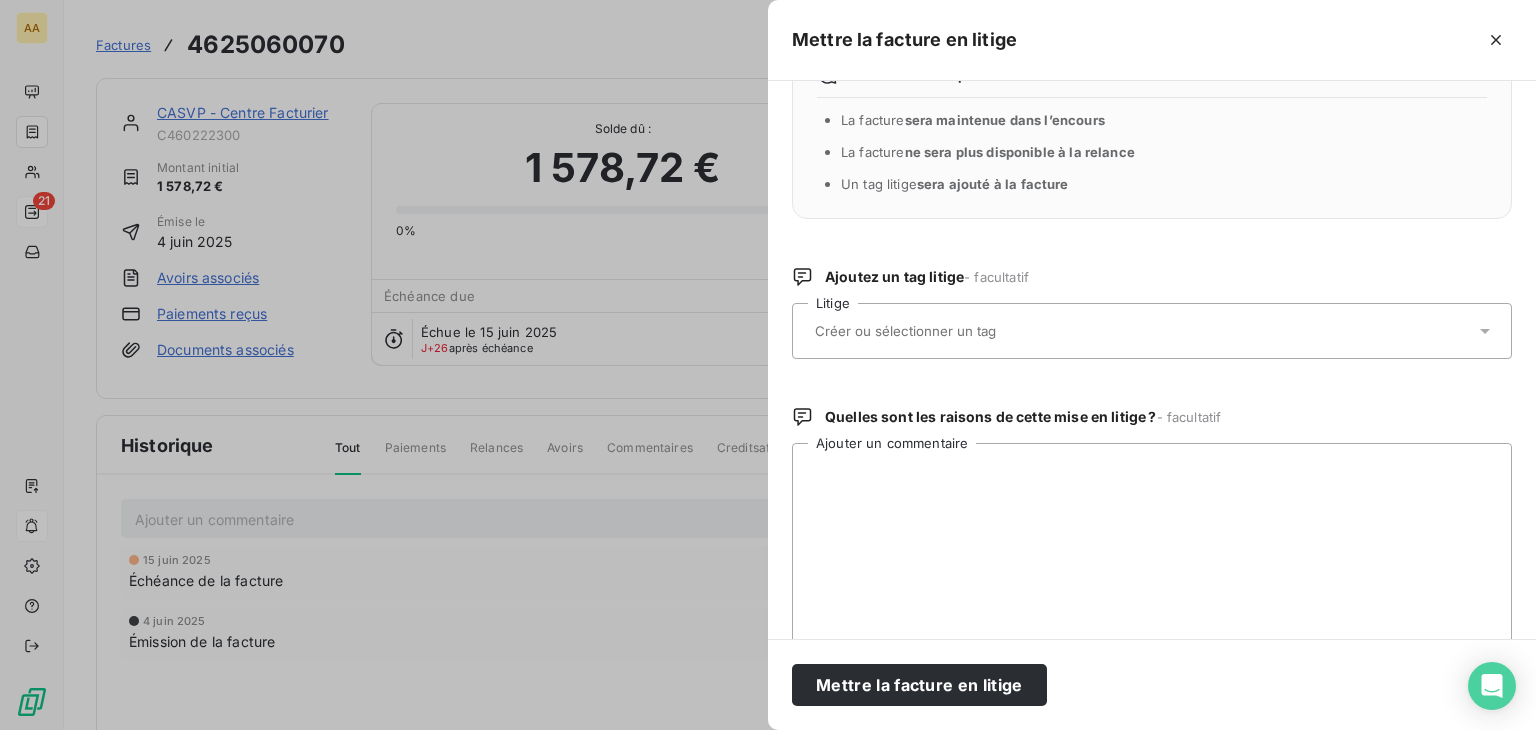 scroll, scrollTop: 100, scrollLeft: 0, axis: vertical 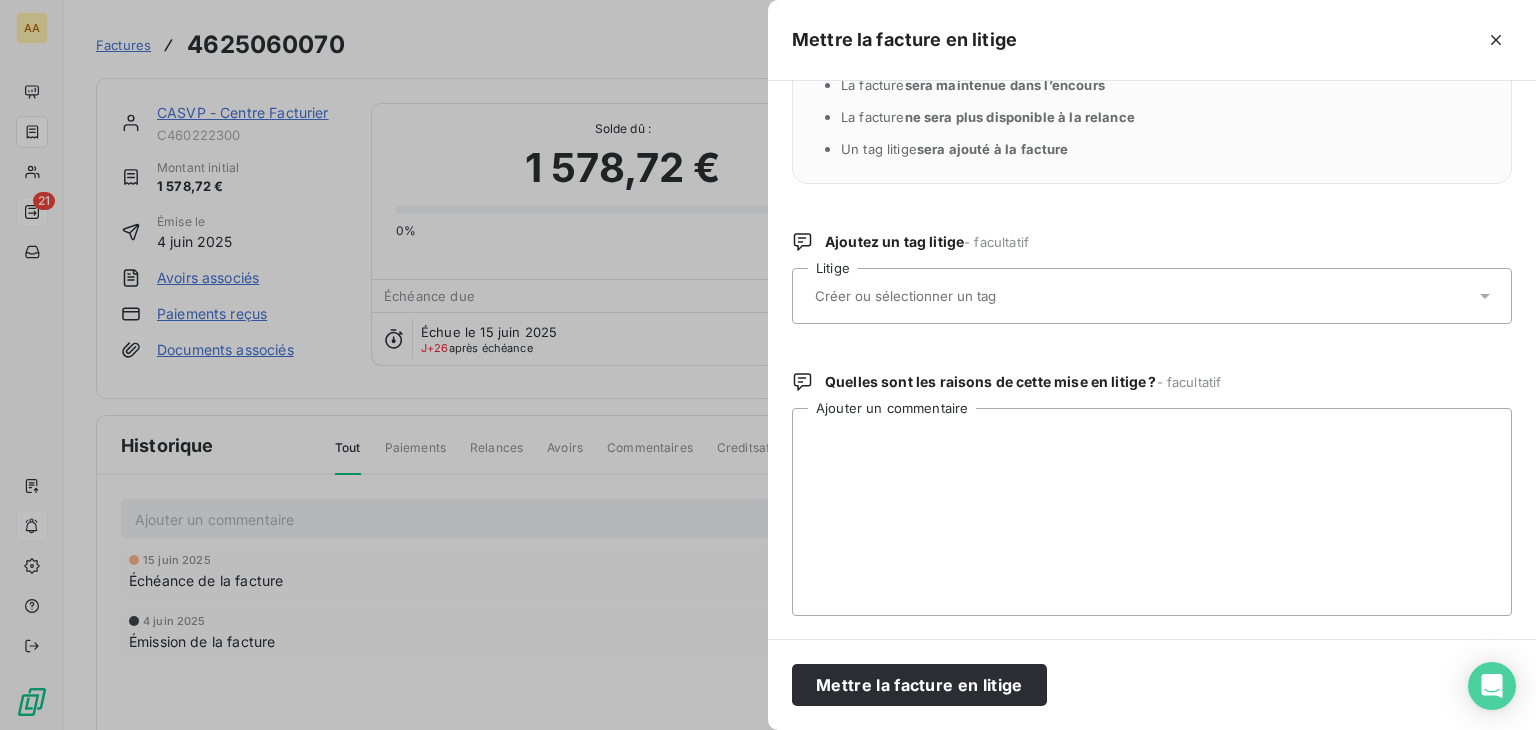 click at bounding box center (1142, 296) 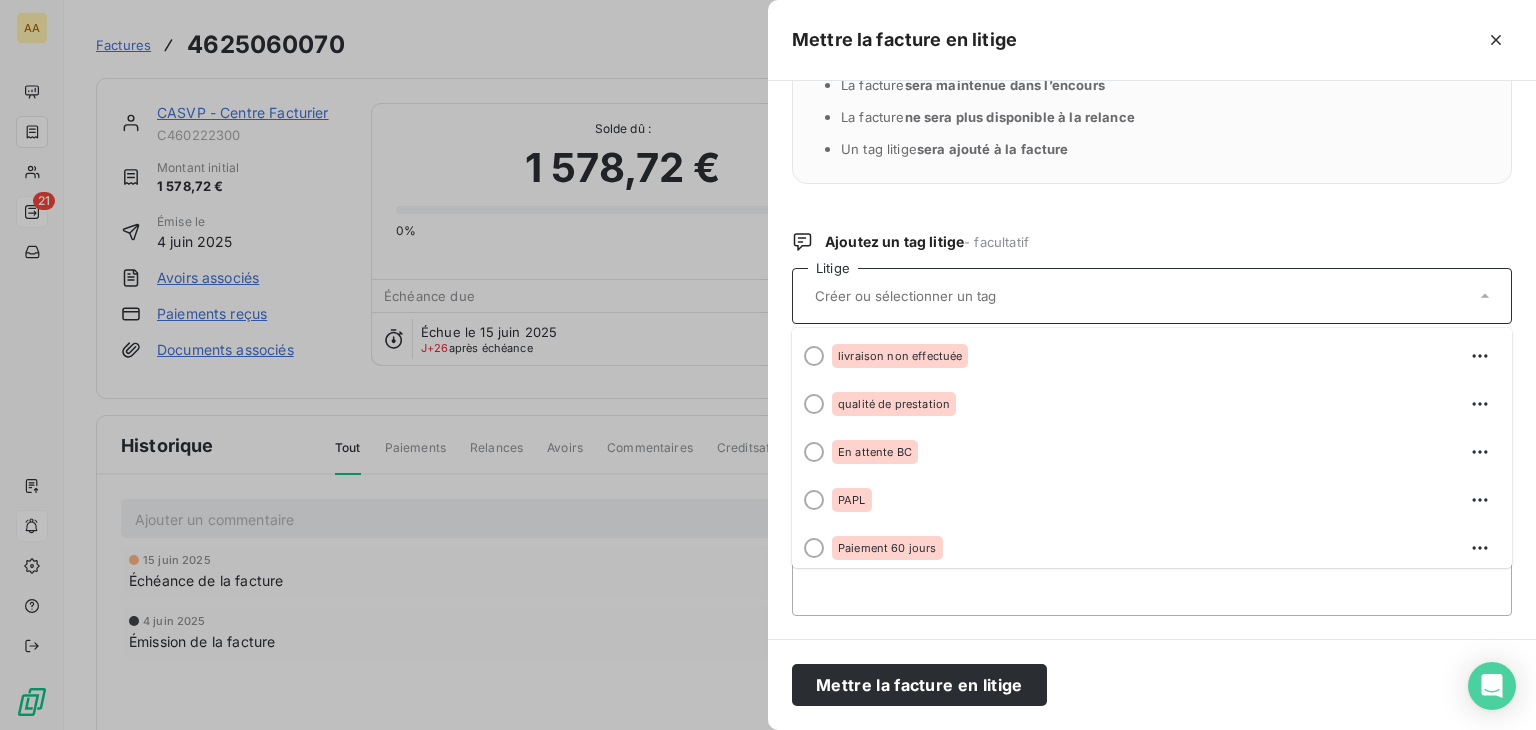 scroll, scrollTop: 200, scrollLeft: 0, axis: vertical 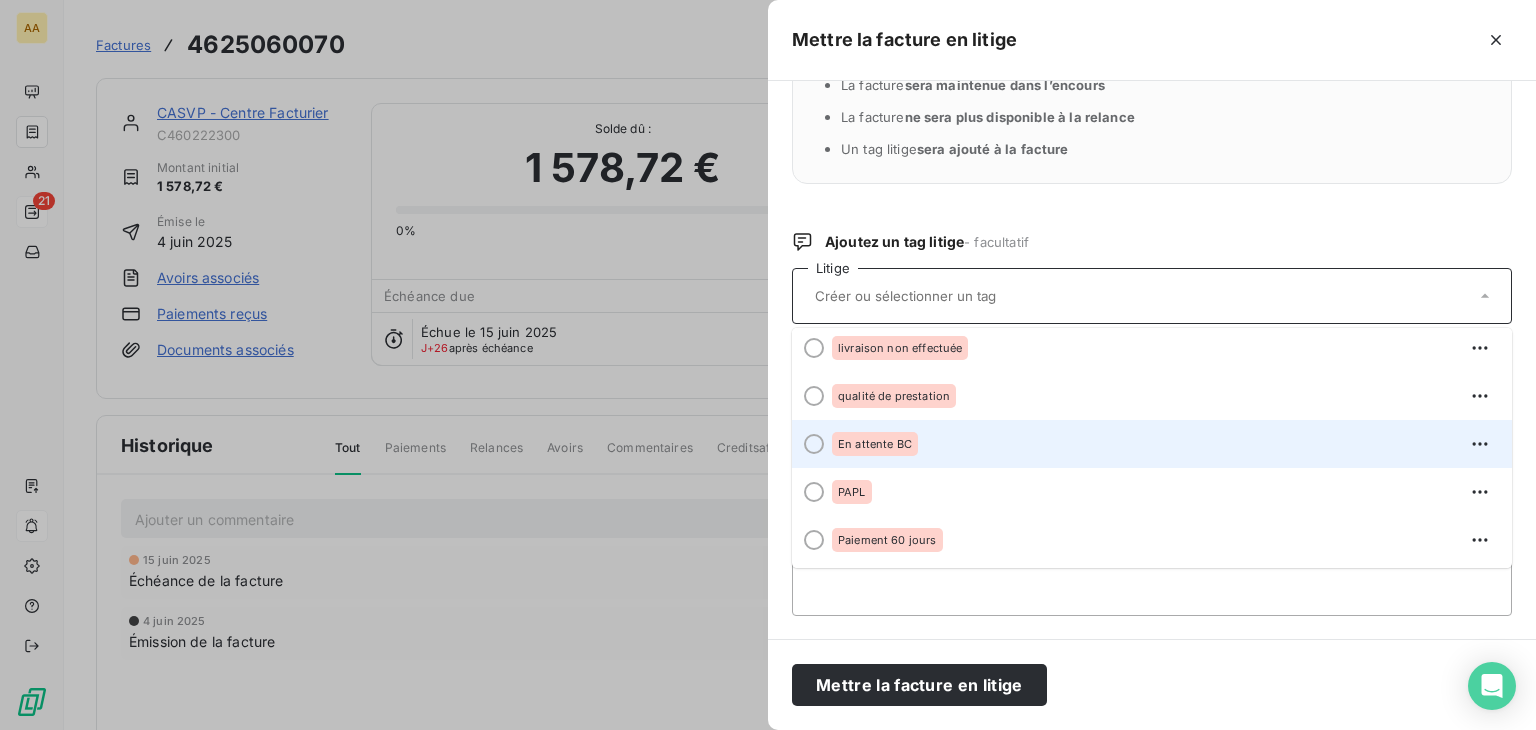 click on "En attente BC" at bounding box center [875, 444] 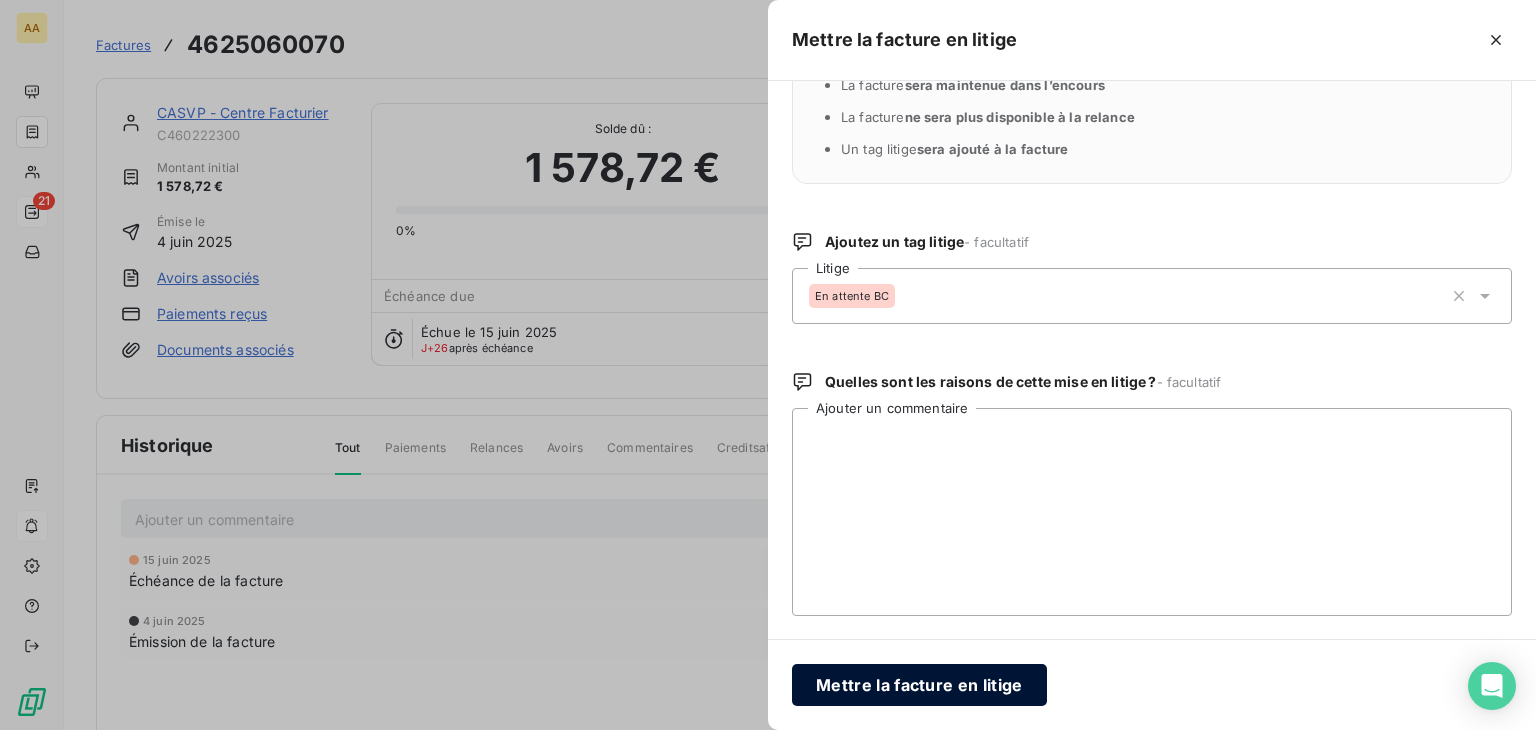 click on "Mettre la facture en litige" at bounding box center (919, 685) 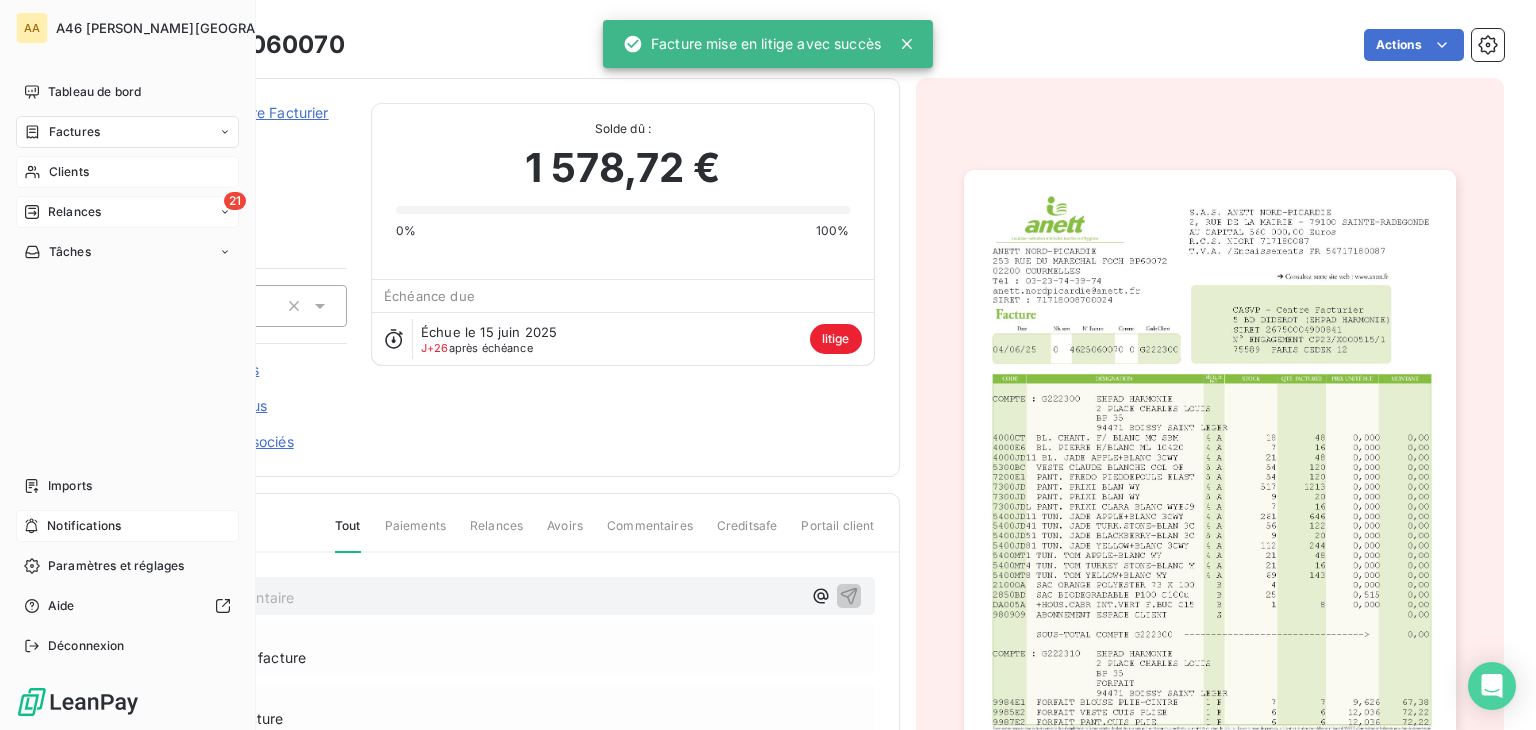 click on "Clients" at bounding box center [69, 172] 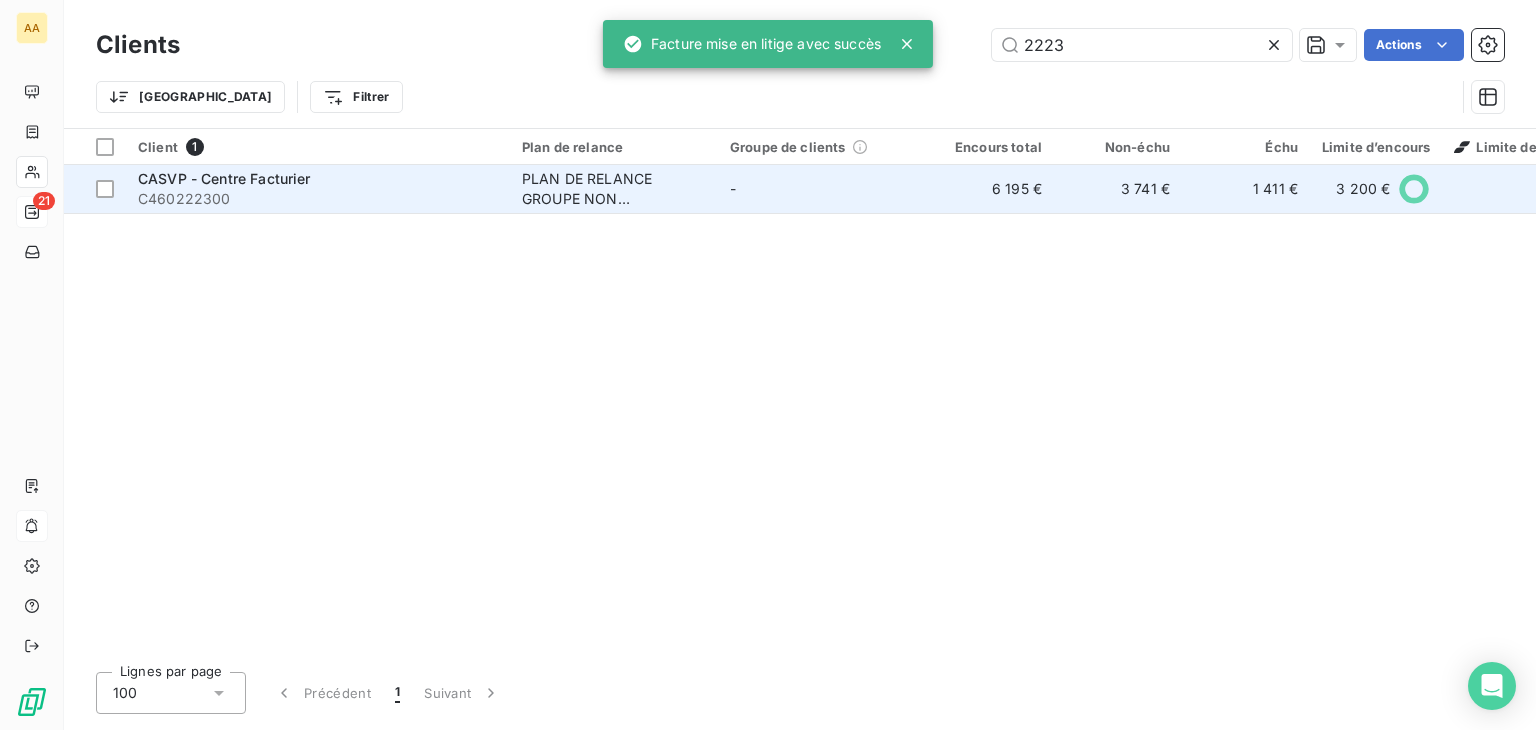 click on "C460222300" at bounding box center [318, 199] 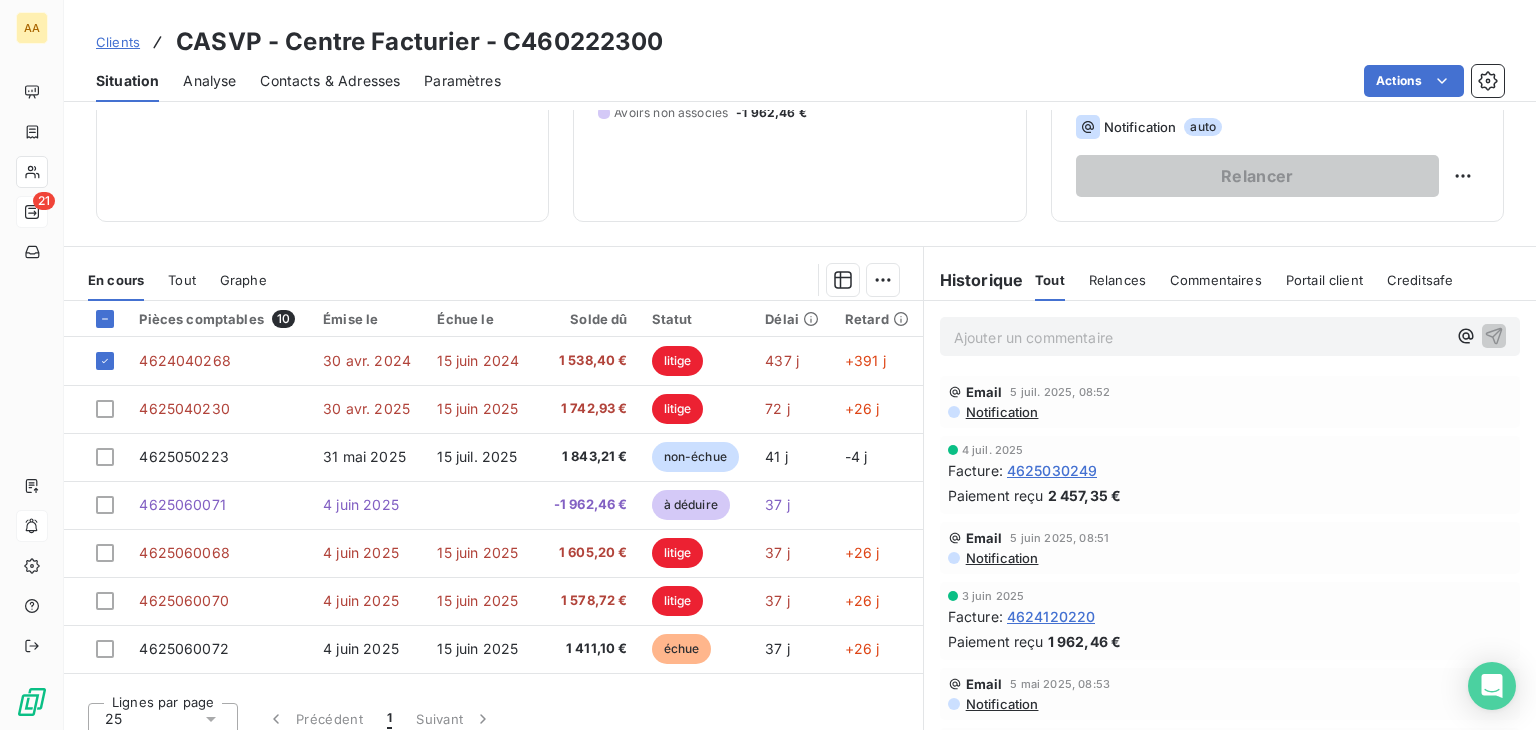 scroll, scrollTop: 316, scrollLeft: 0, axis: vertical 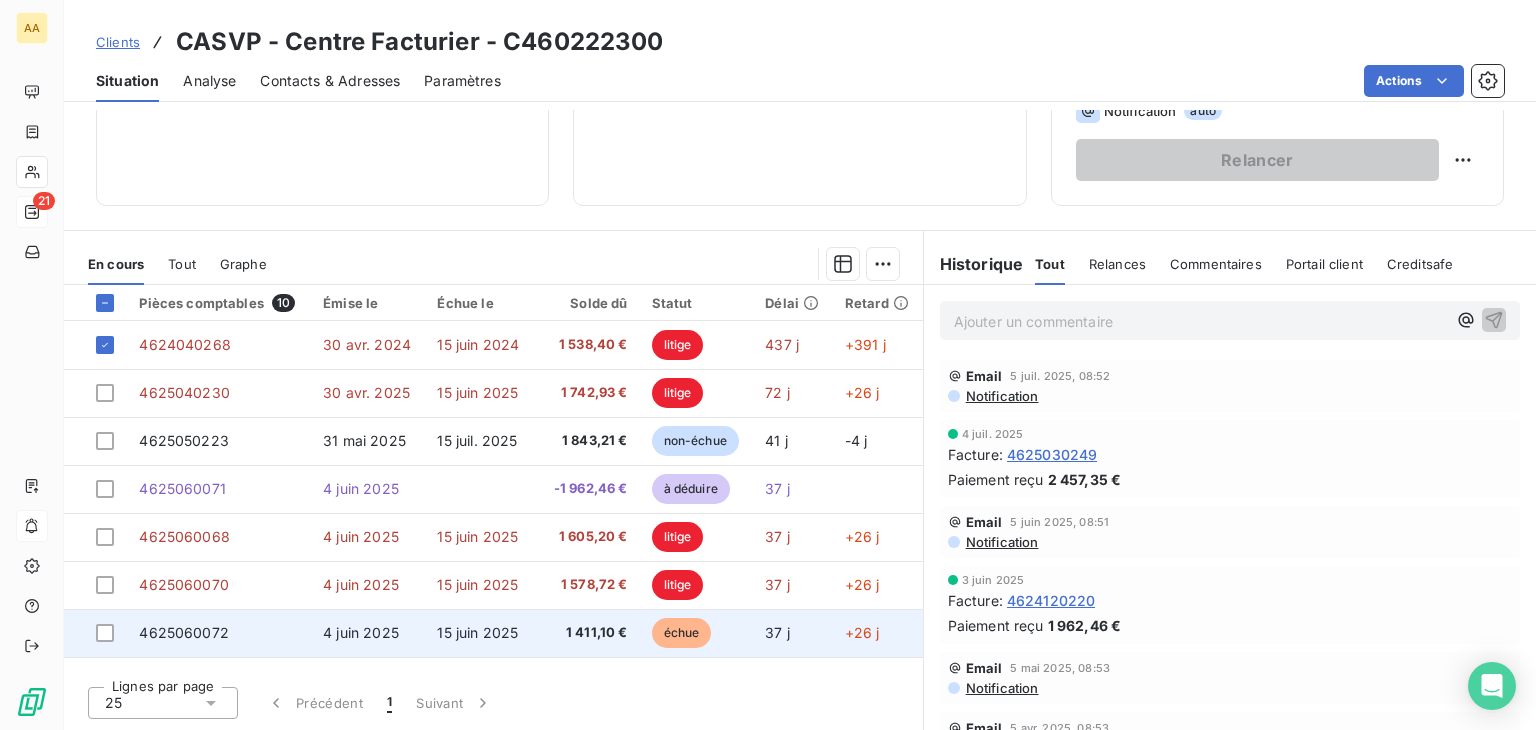 click on "4625060072" at bounding box center [184, 632] 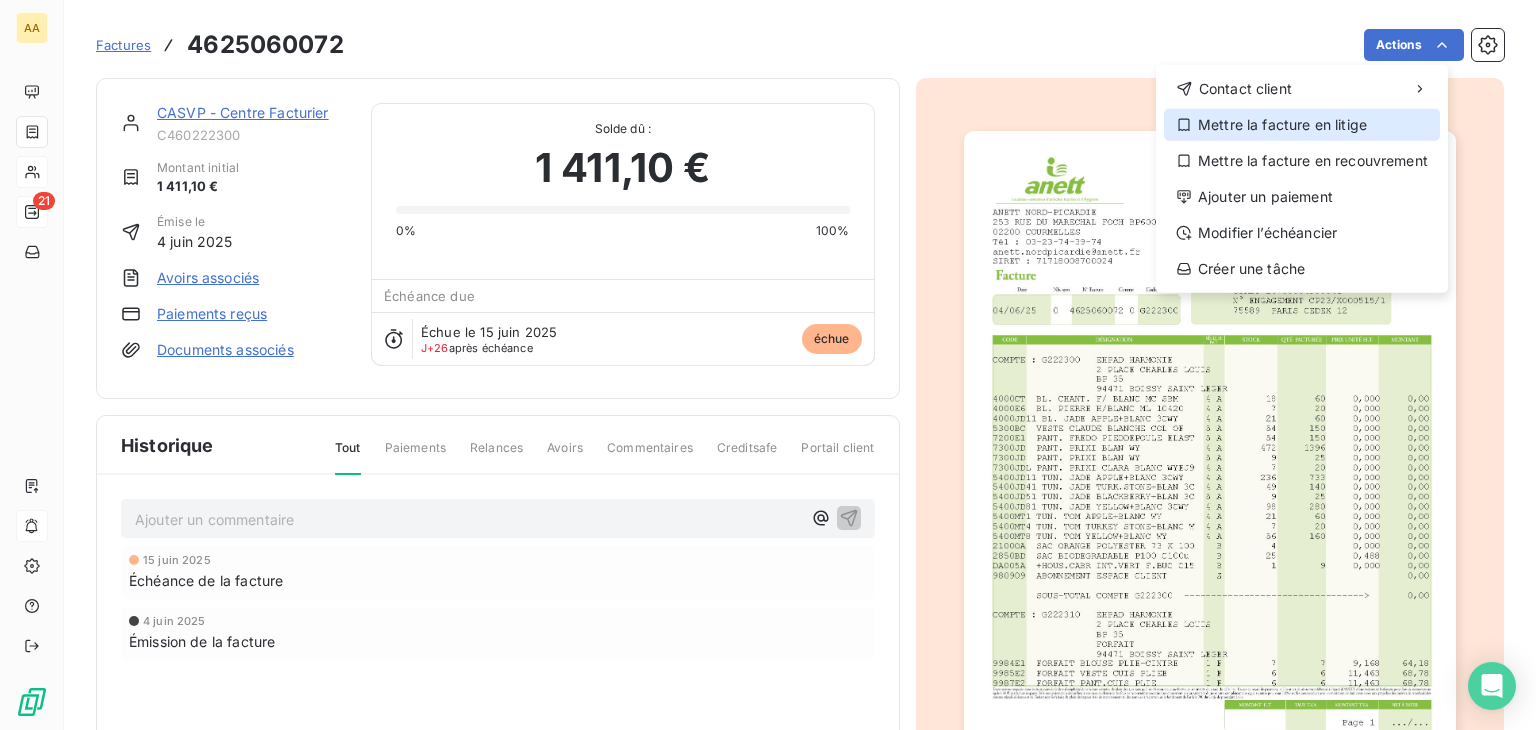 click on "Mettre la facture en litige" at bounding box center [1302, 125] 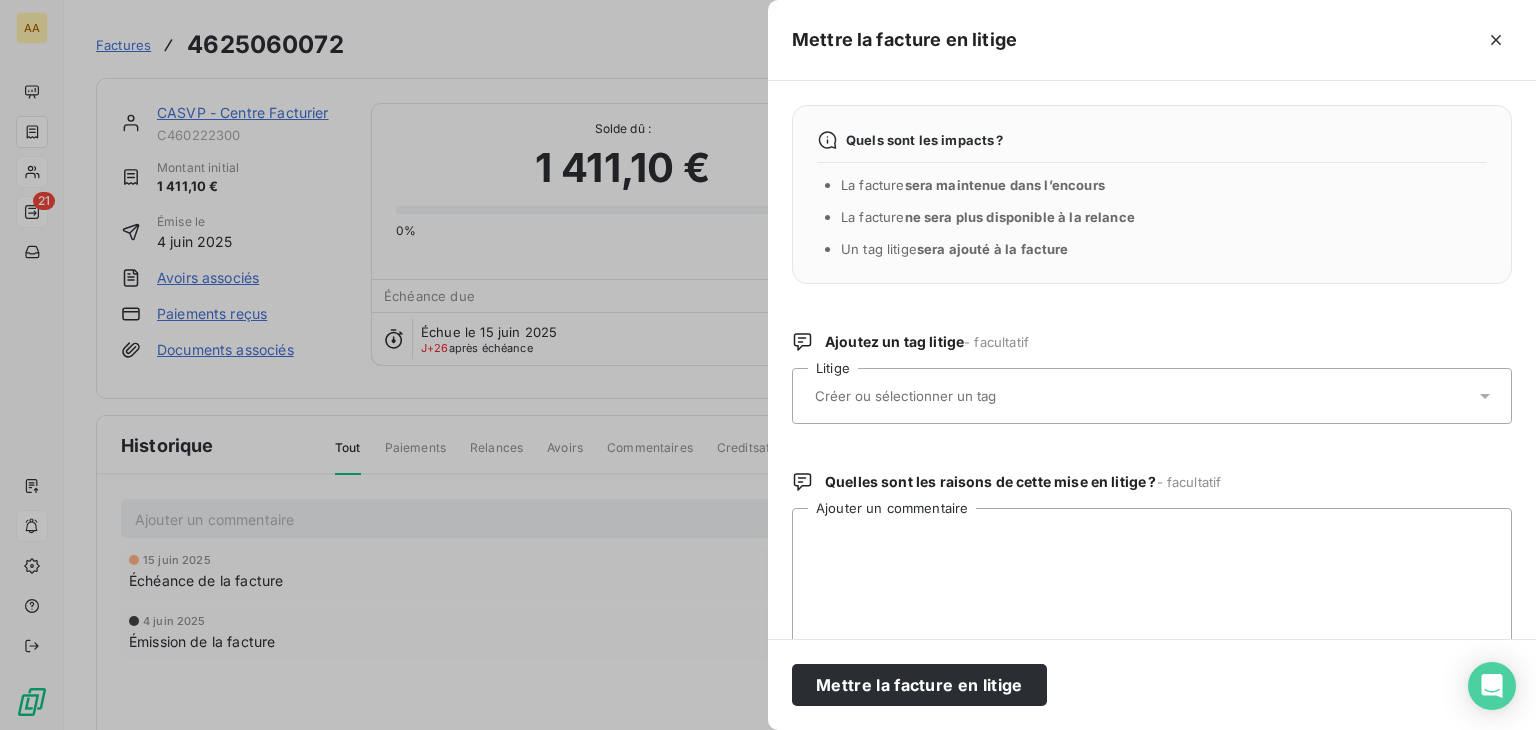 scroll, scrollTop: 100, scrollLeft: 0, axis: vertical 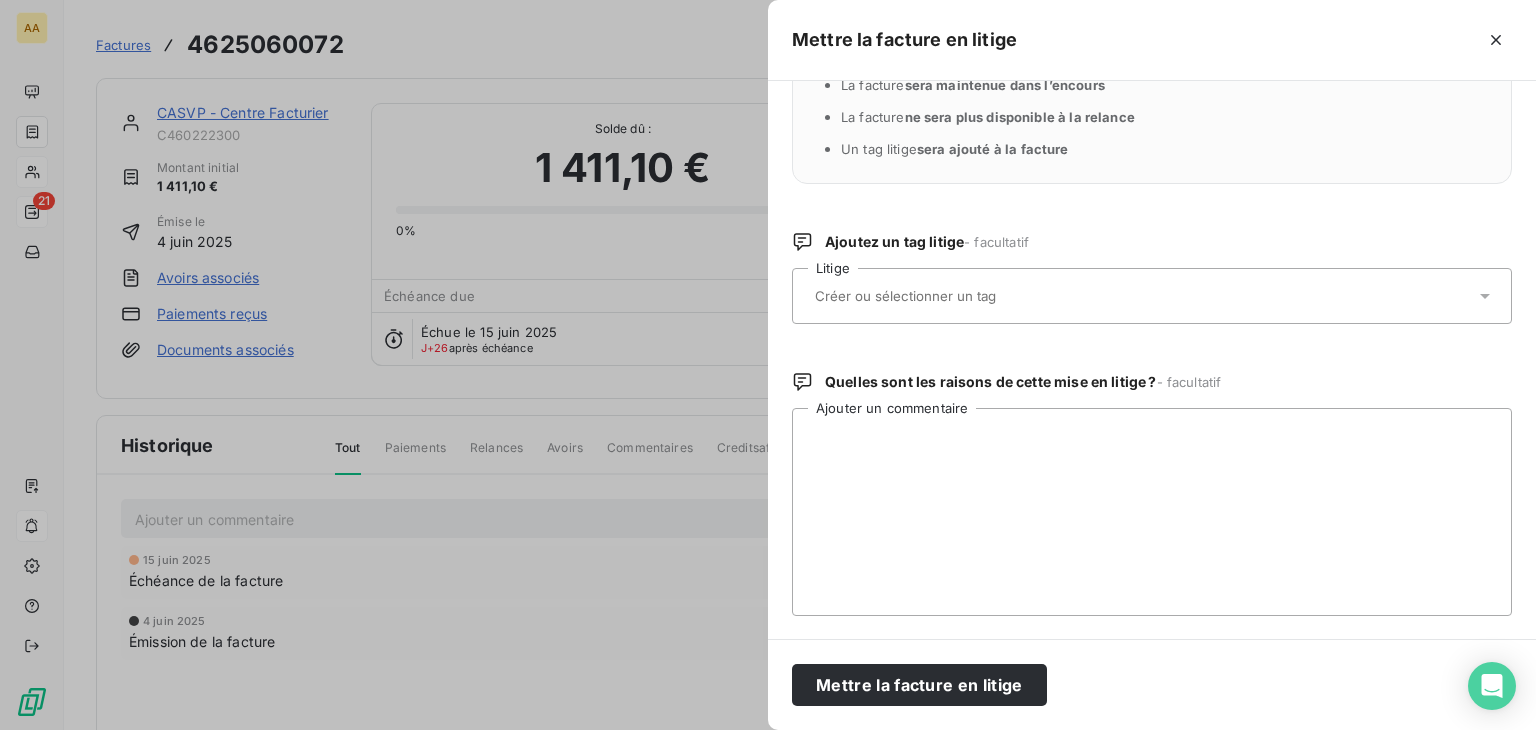 click at bounding box center [1142, 296] 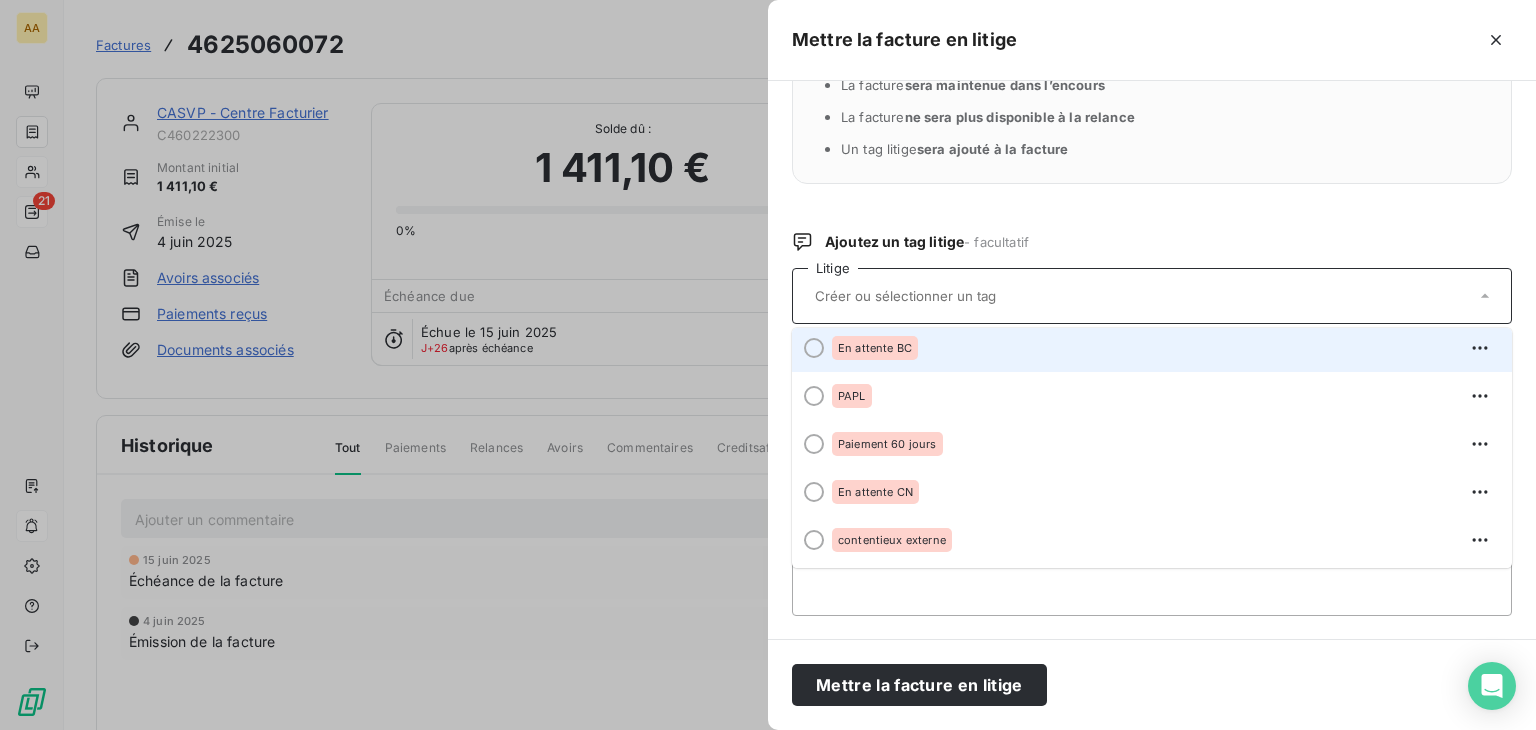 scroll, scrollTop: 292, scrollLeft: 0, axis: vertical 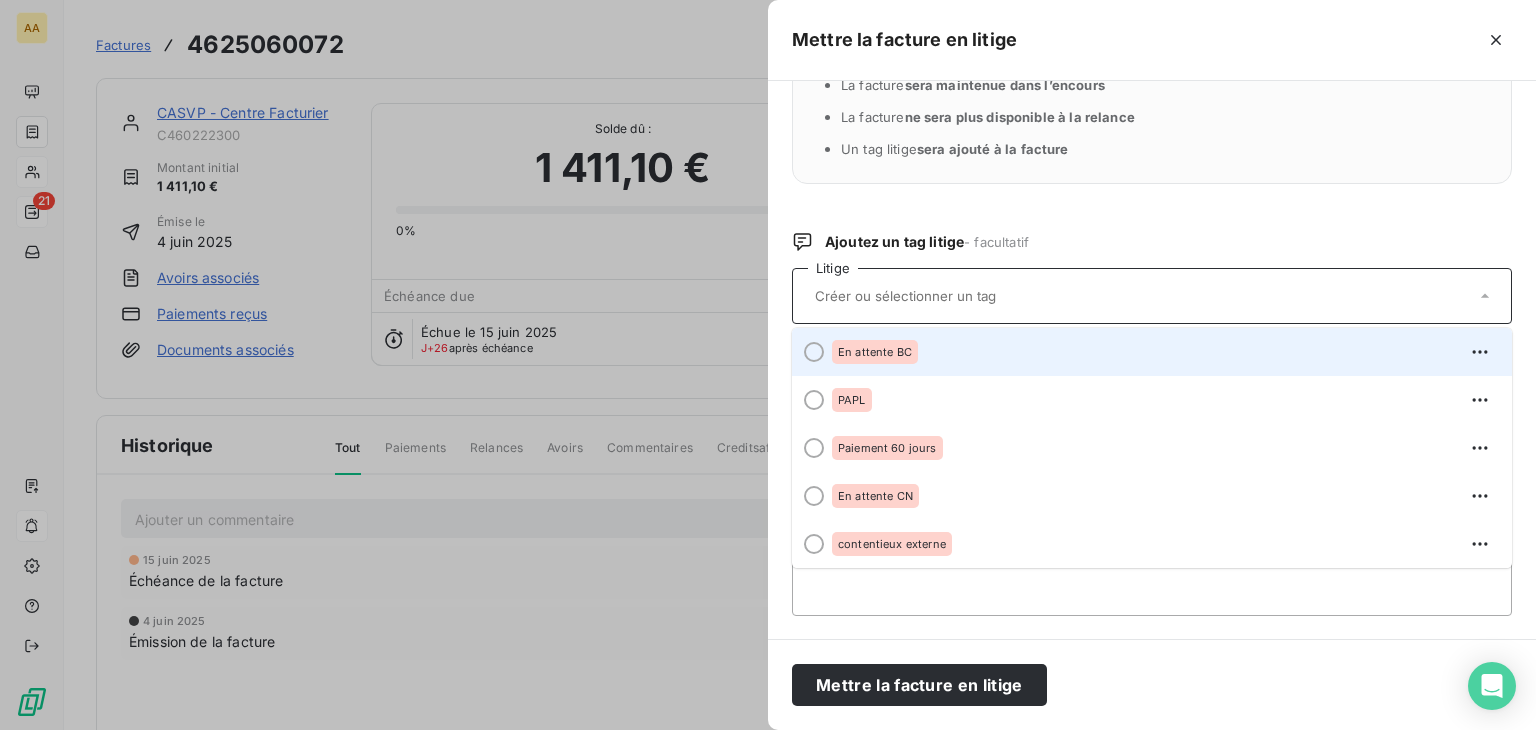 click on "En attente BC" at bounding box center (875, 352) 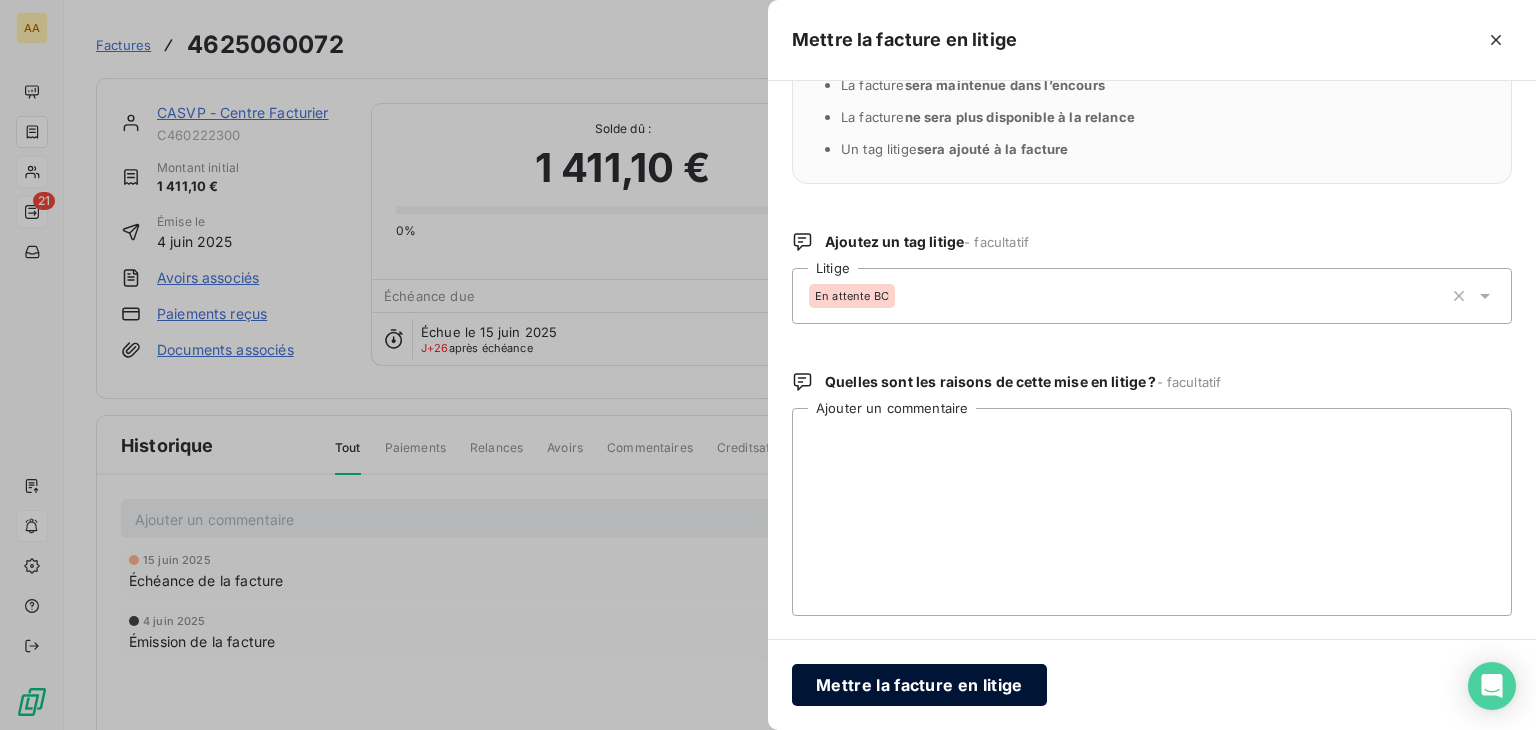 click on "Mettre la facture en litige" at bounding box center (919, 685) 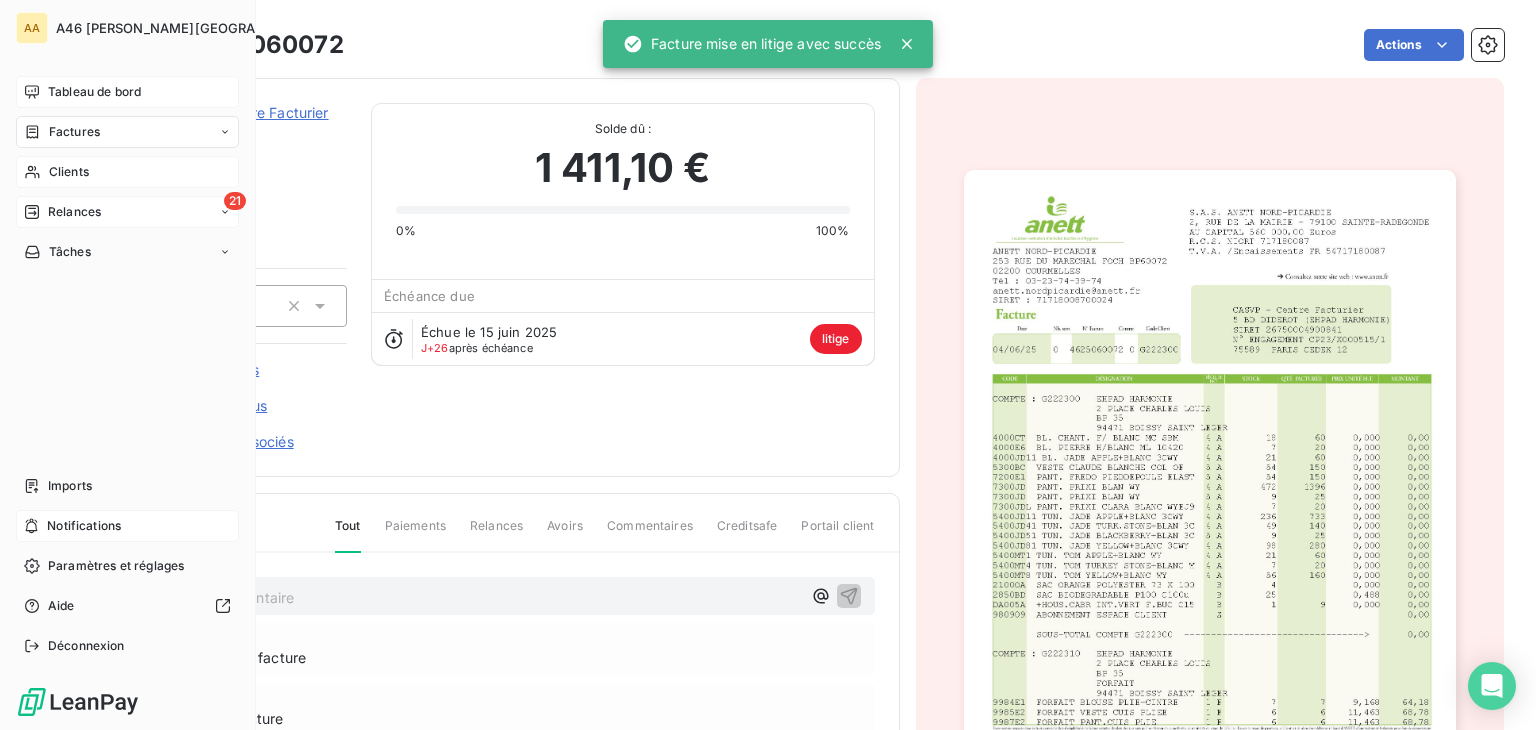 click on "Tableau de bord" at bounding box center (127, 92) 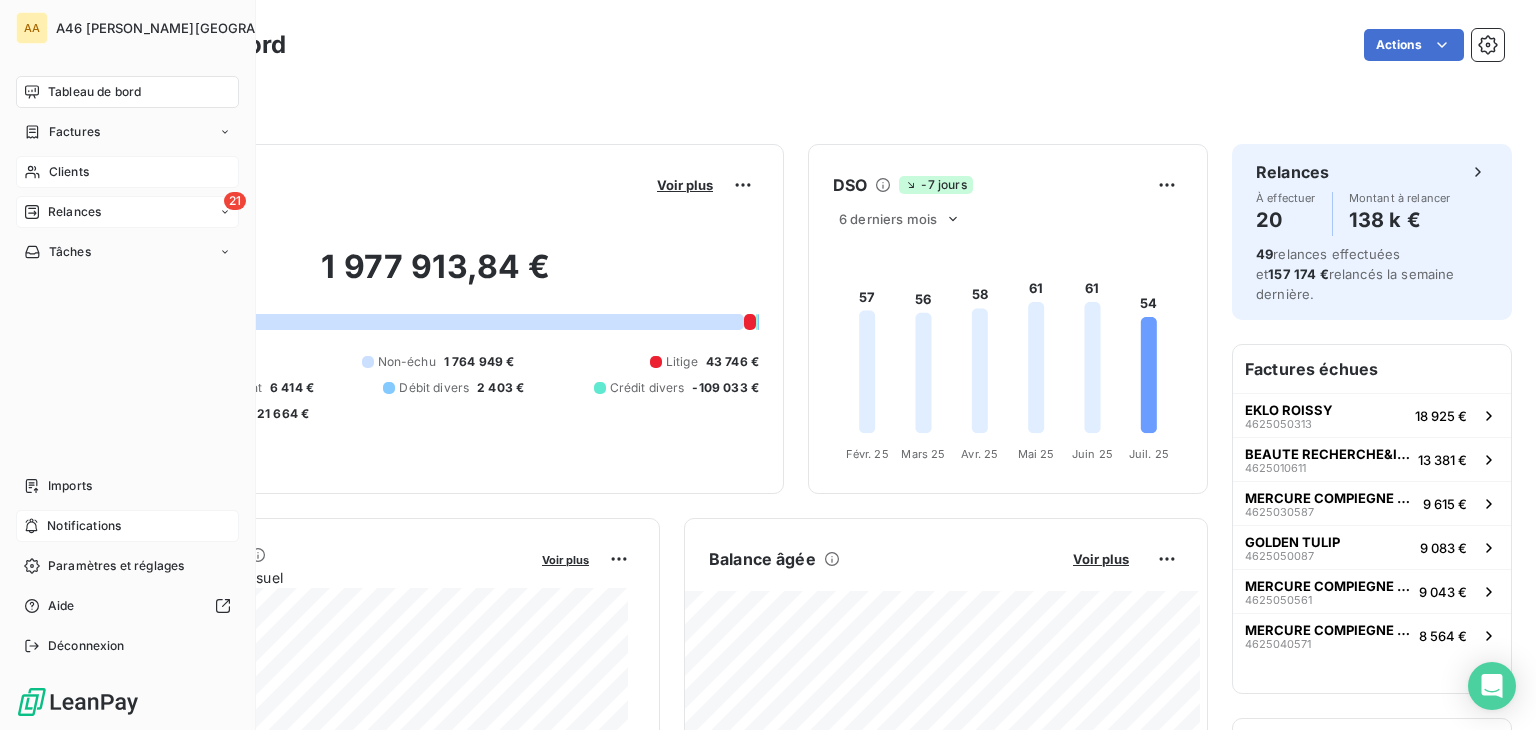 click on "Relances" at bounding box center (74, 212) 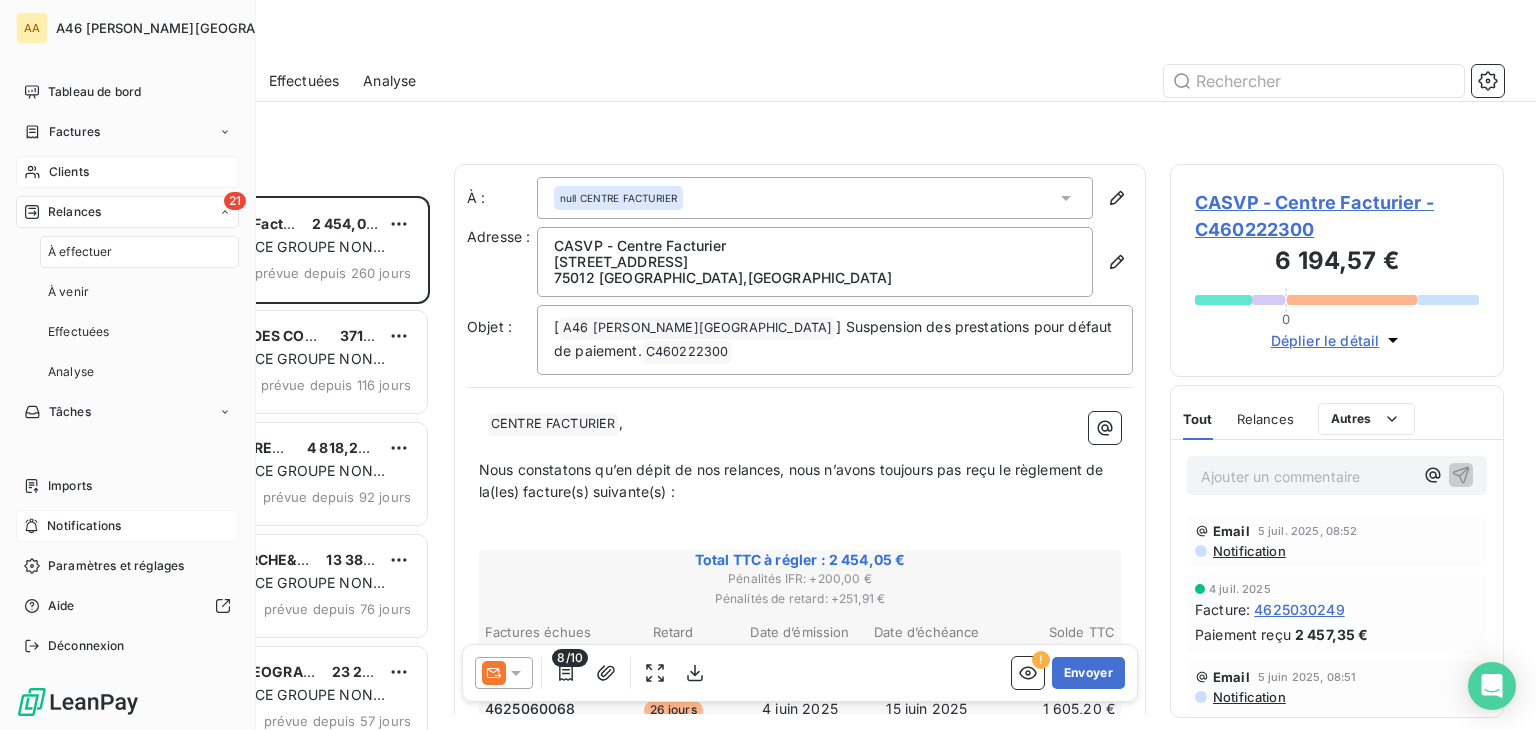 scroll, scrollTop: 16, scrollLeft: 16, axis: both 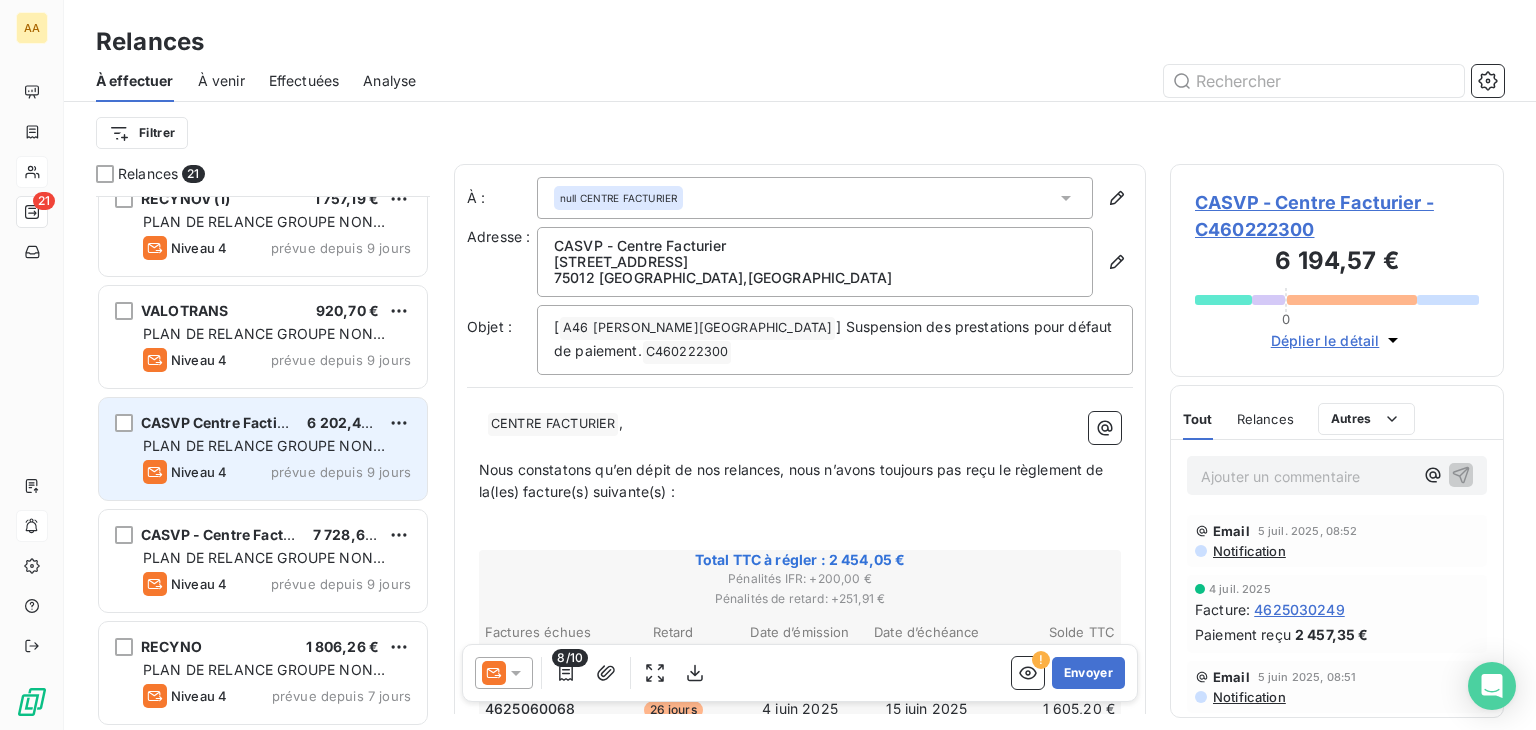 click on "PLAN DE RELANCE GROUPE NON AUTOMATIQUE" at bounding box center [277, 446] 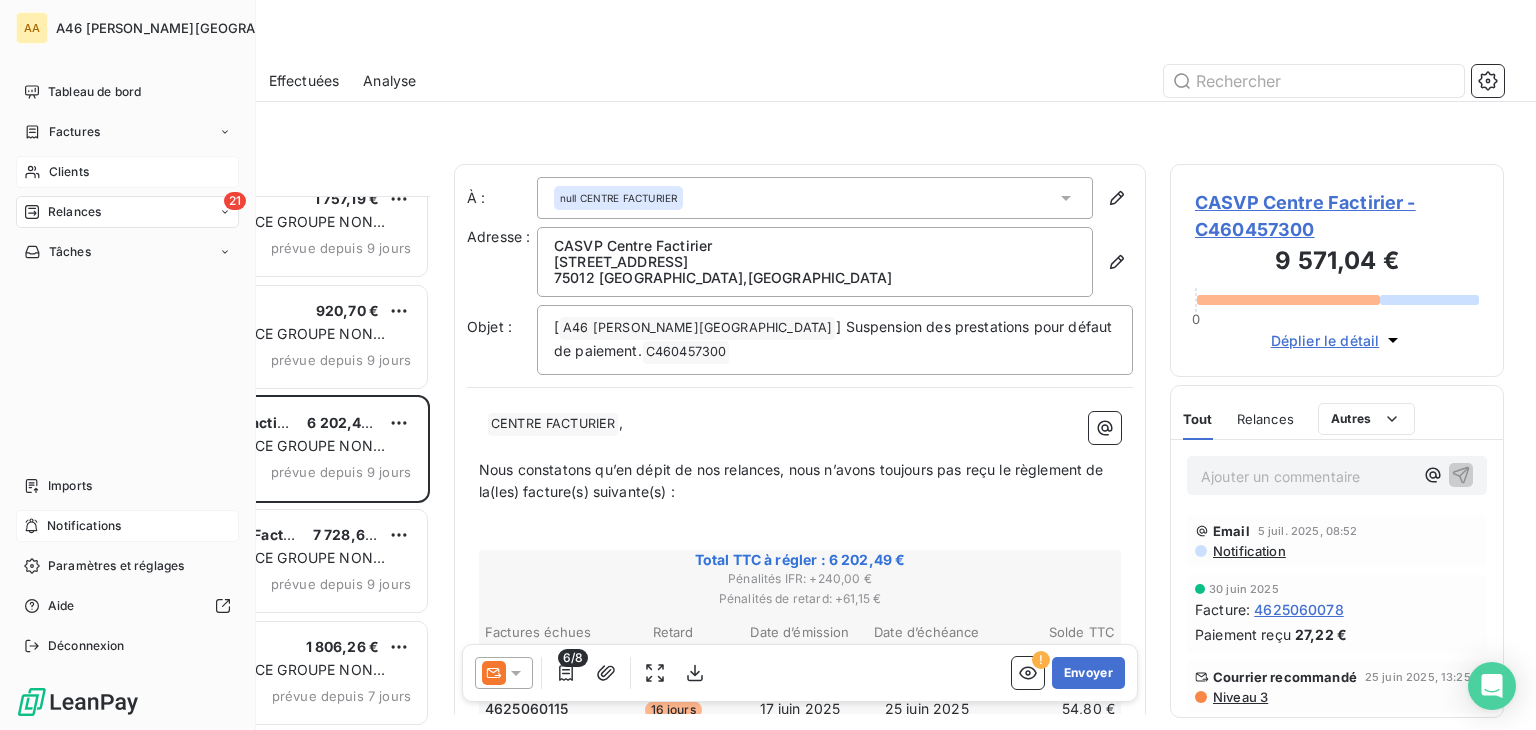 click on "Clients" at bounding box center [69, 172] 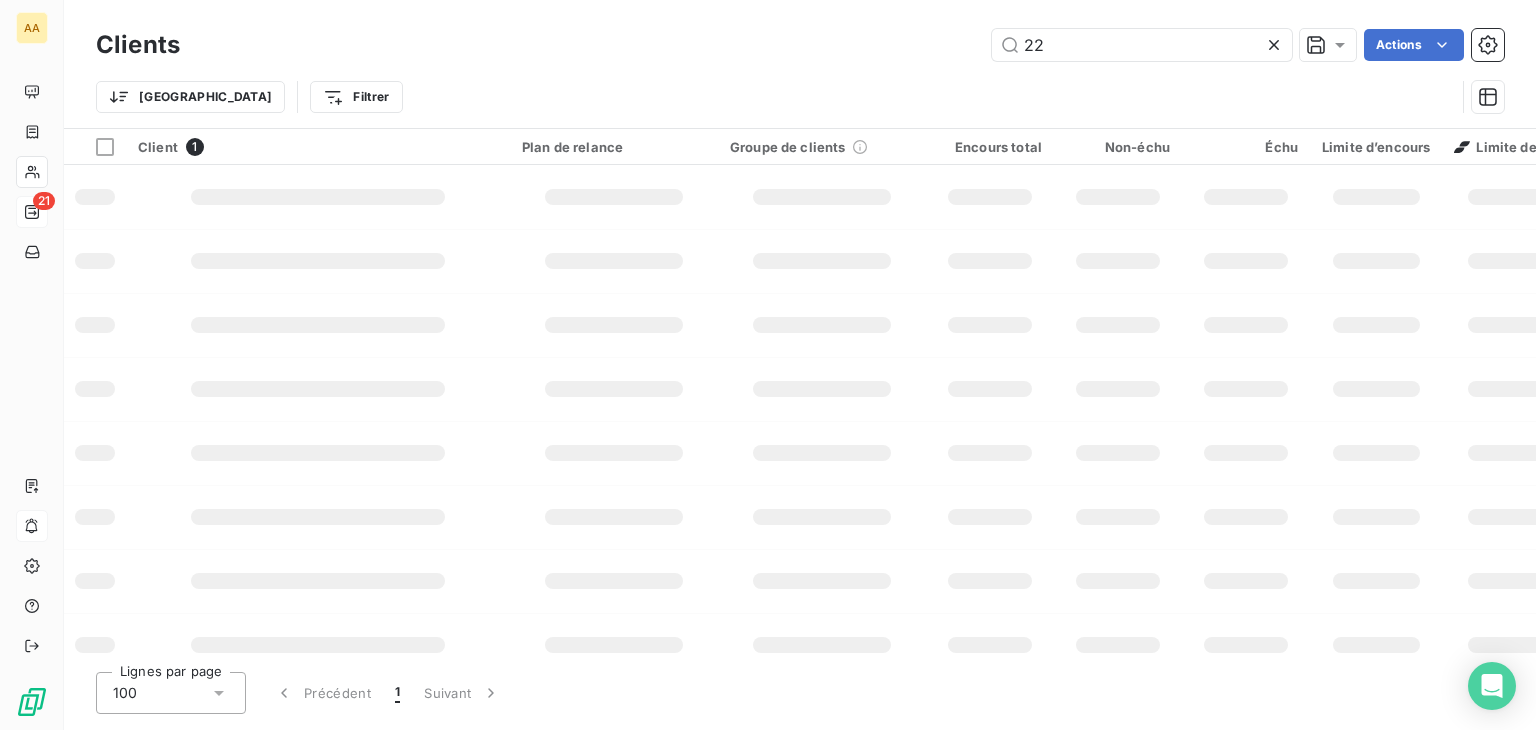 type on "2" 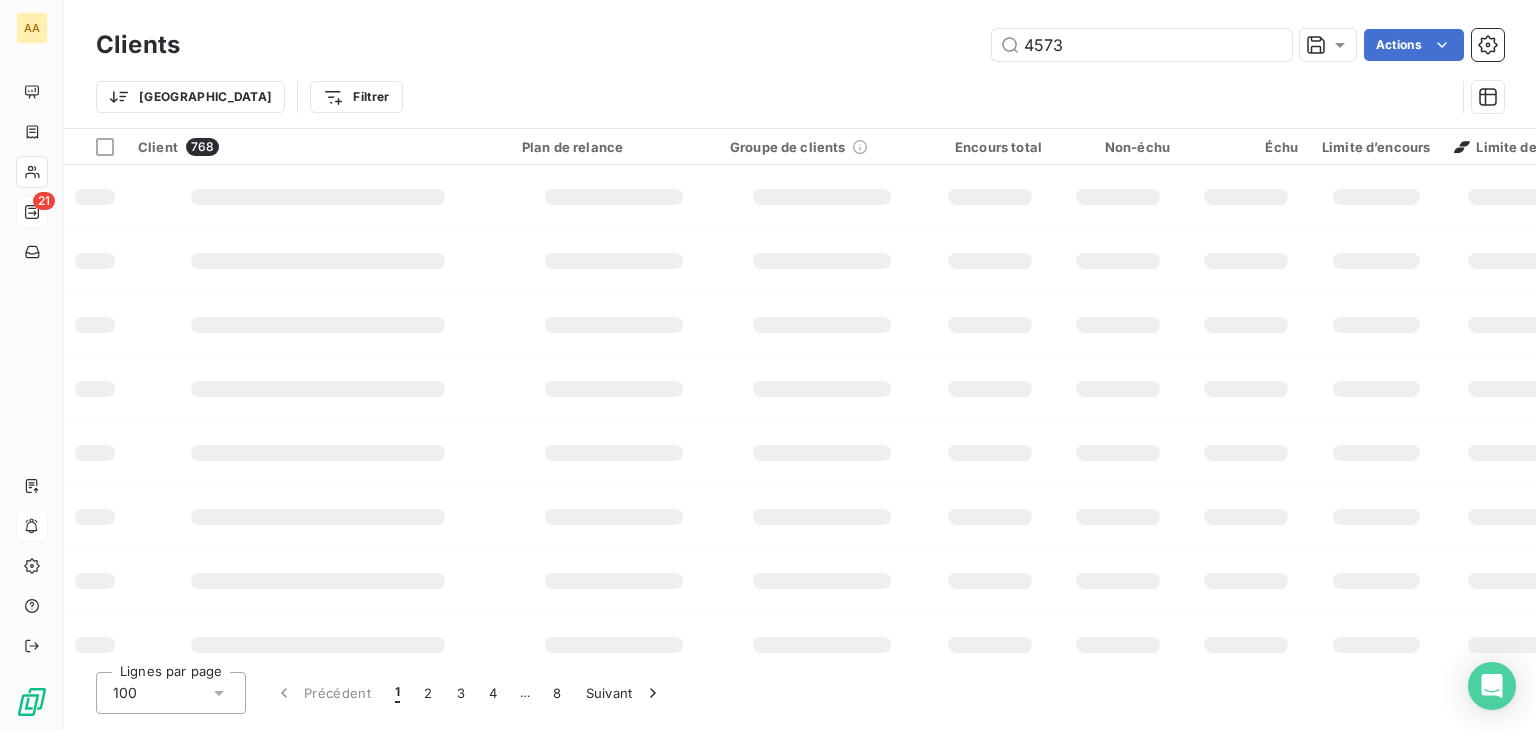 type on "4573" 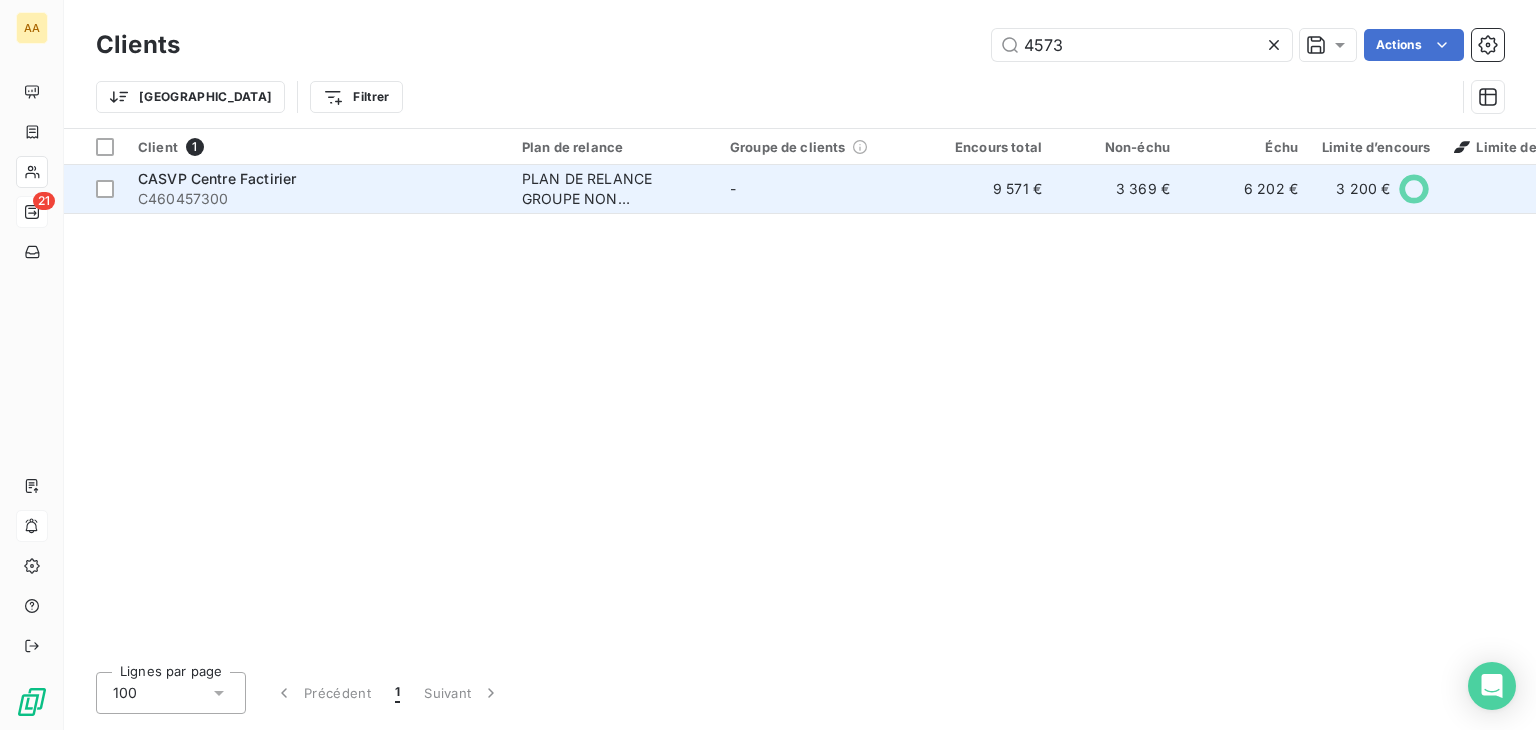 click on "C460457300" at bounding box center [318, 199] 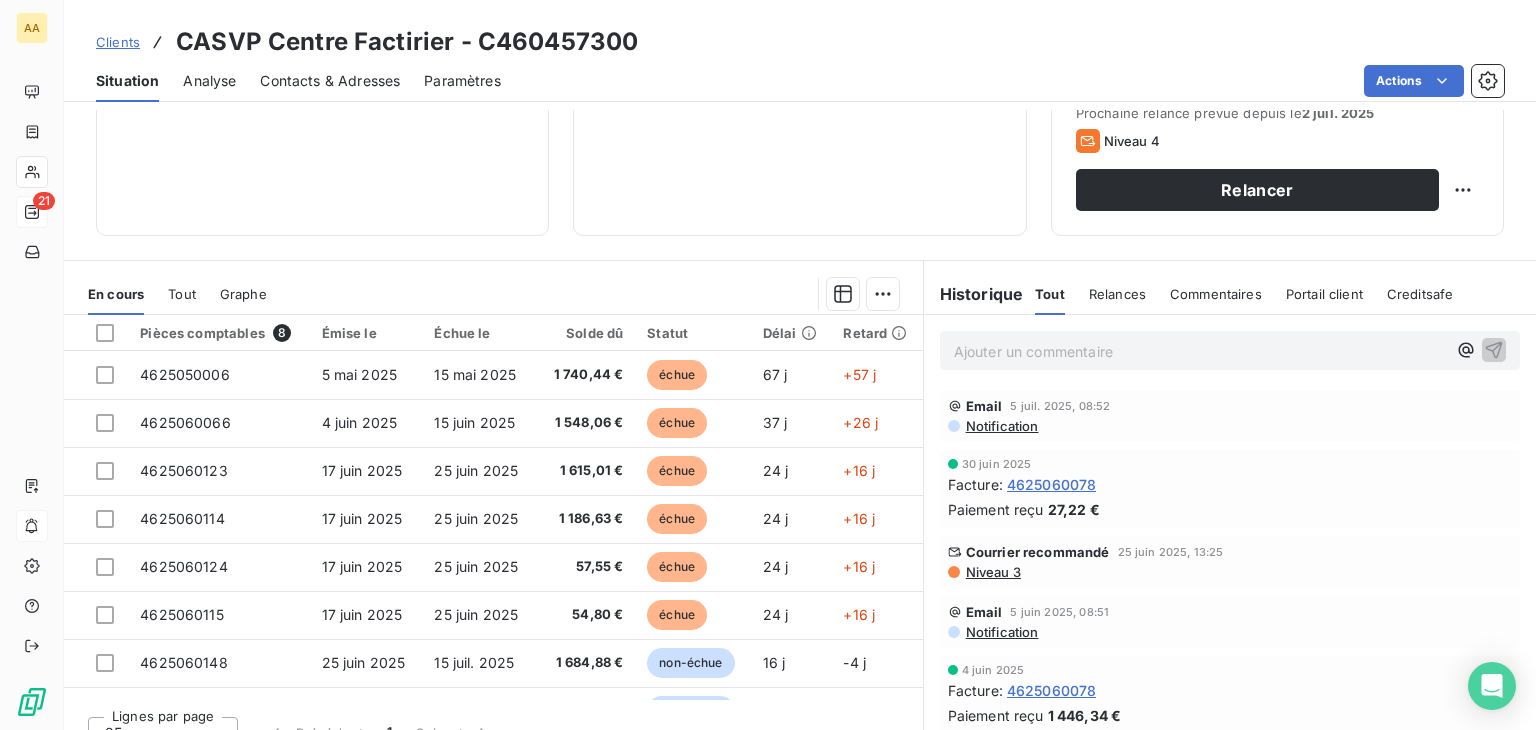 scroll, scrollTop: 300, scrollLeft: 0, axis: vertical 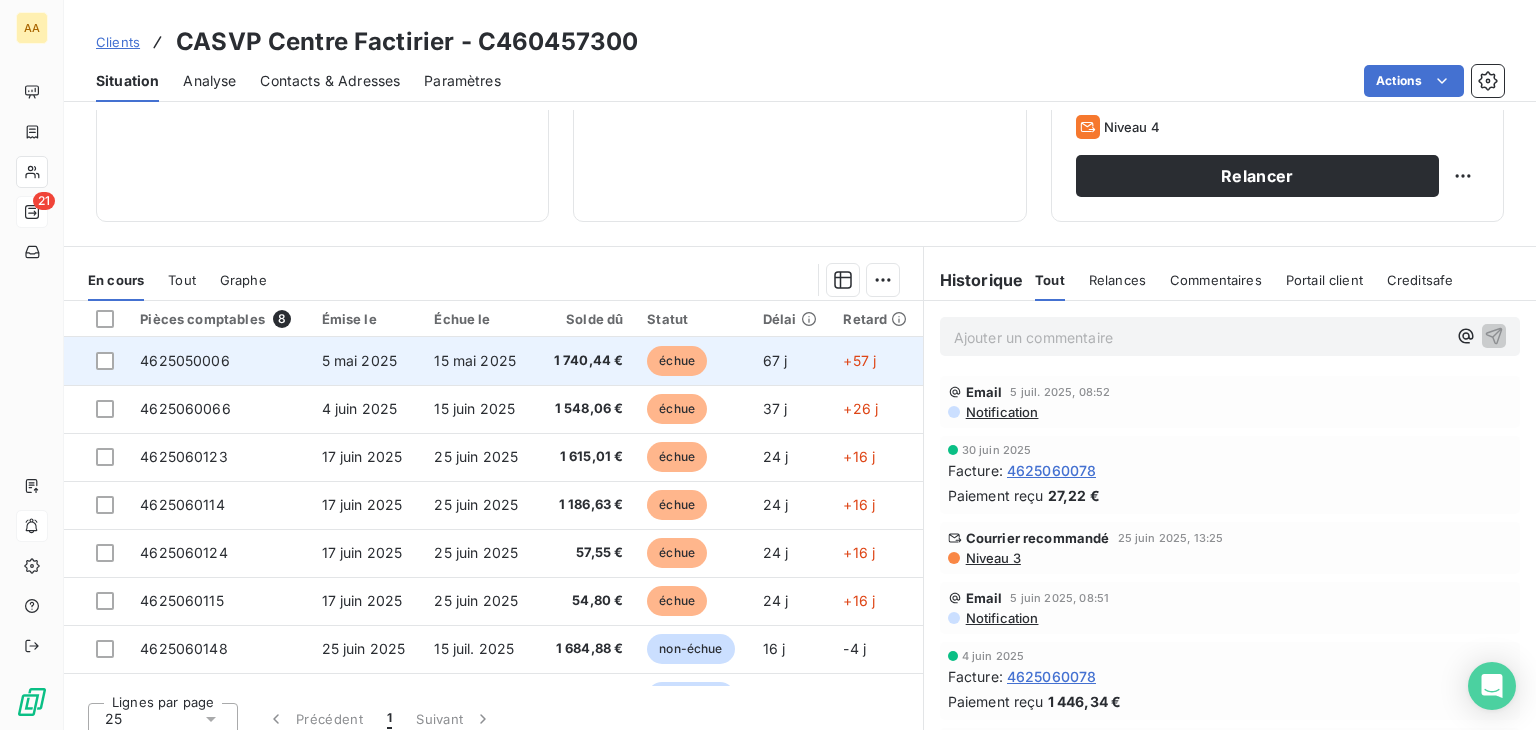 click on "4625050006" at bounding box center [185, 360] 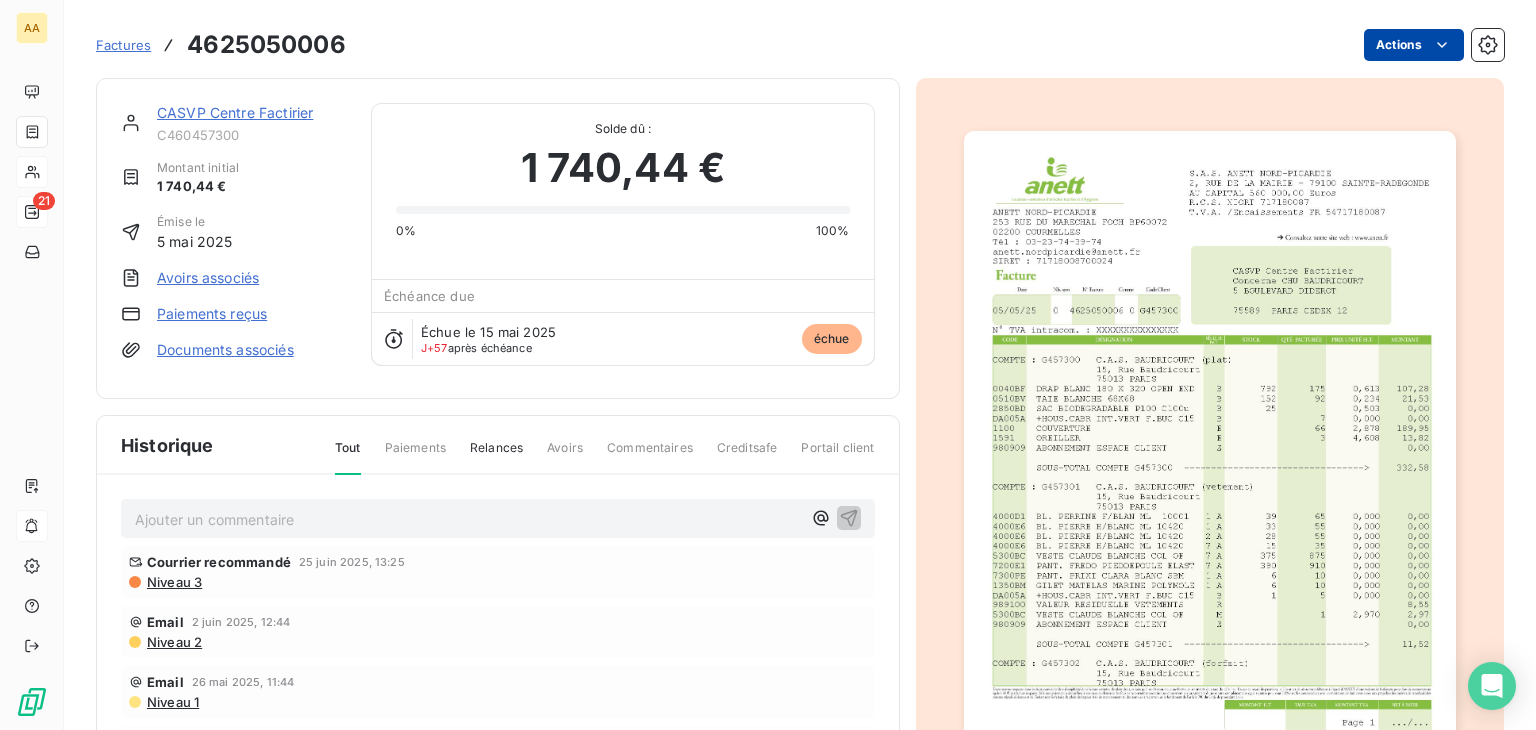 click on "AA 21 Factures 4625050006 Actions CASVP Centre Factirier C460457300 Montant initial 1 740,44 € Émise le 5 mai 2025 Avoirs associés Paiements reçus Documents associés Solde dû : 1 740,44 € 0% 100% Échéance due Échue le 15 mai 2025 J+57  après échéance échue Historique Tout Paiements Relances Avoirs Commentaires Creditsafe Portail client Ajouter un commentaire ﻿ Courrier recommandé 25 juin 2025, 13:25 Niveau 3 Email 2 juin 2025, 12:44 Niveau 2 Email 26 mai 2025, 11:44 Niveau 1 15 mai 2025 Échéance de la facture 5 mai 2025 Émission de la facture" at bounding box center (768, 365) 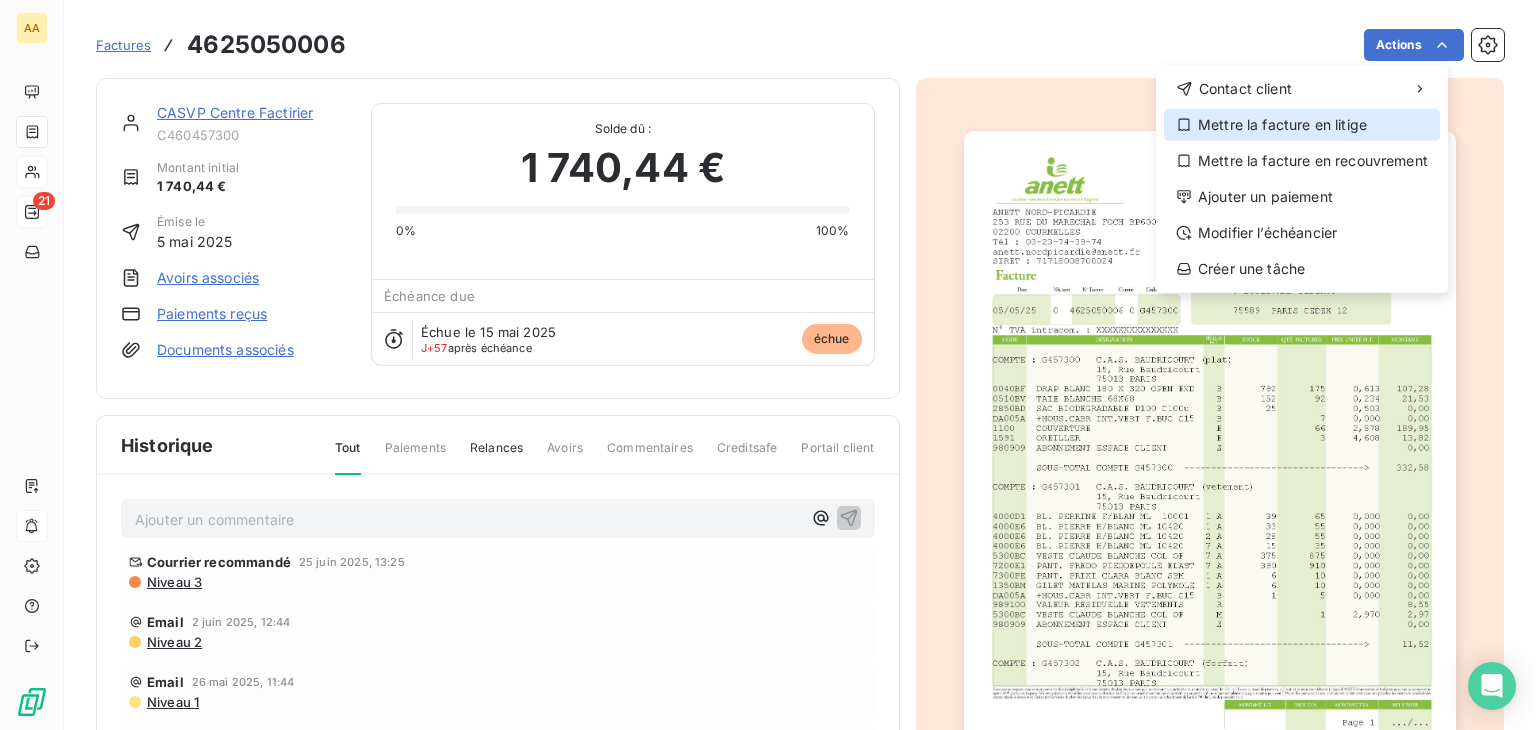 click on "Mettre la facture en litige" at bounding box center [1302, 125] 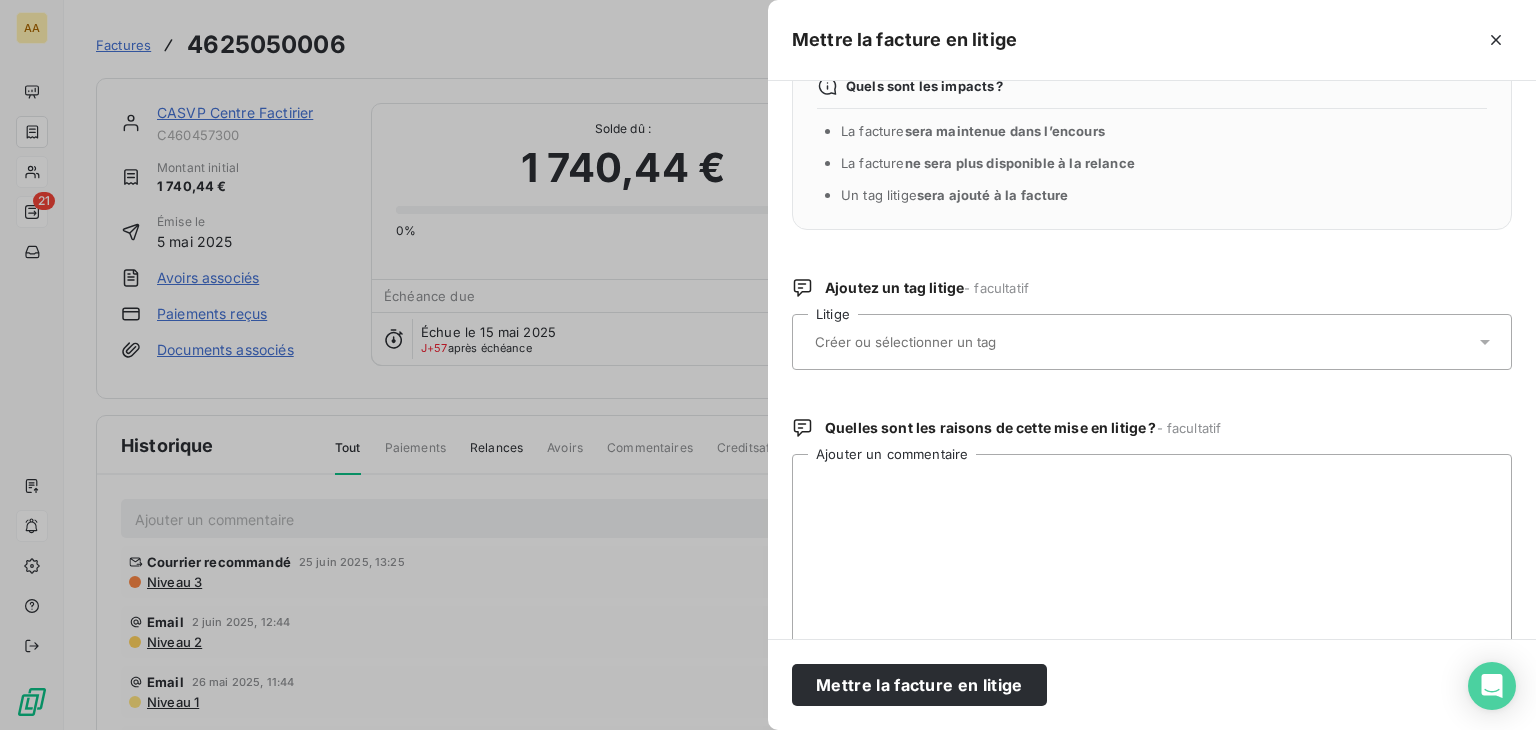 scroll, scrollTop: 100, scrollLeft: 0, axis: vertical 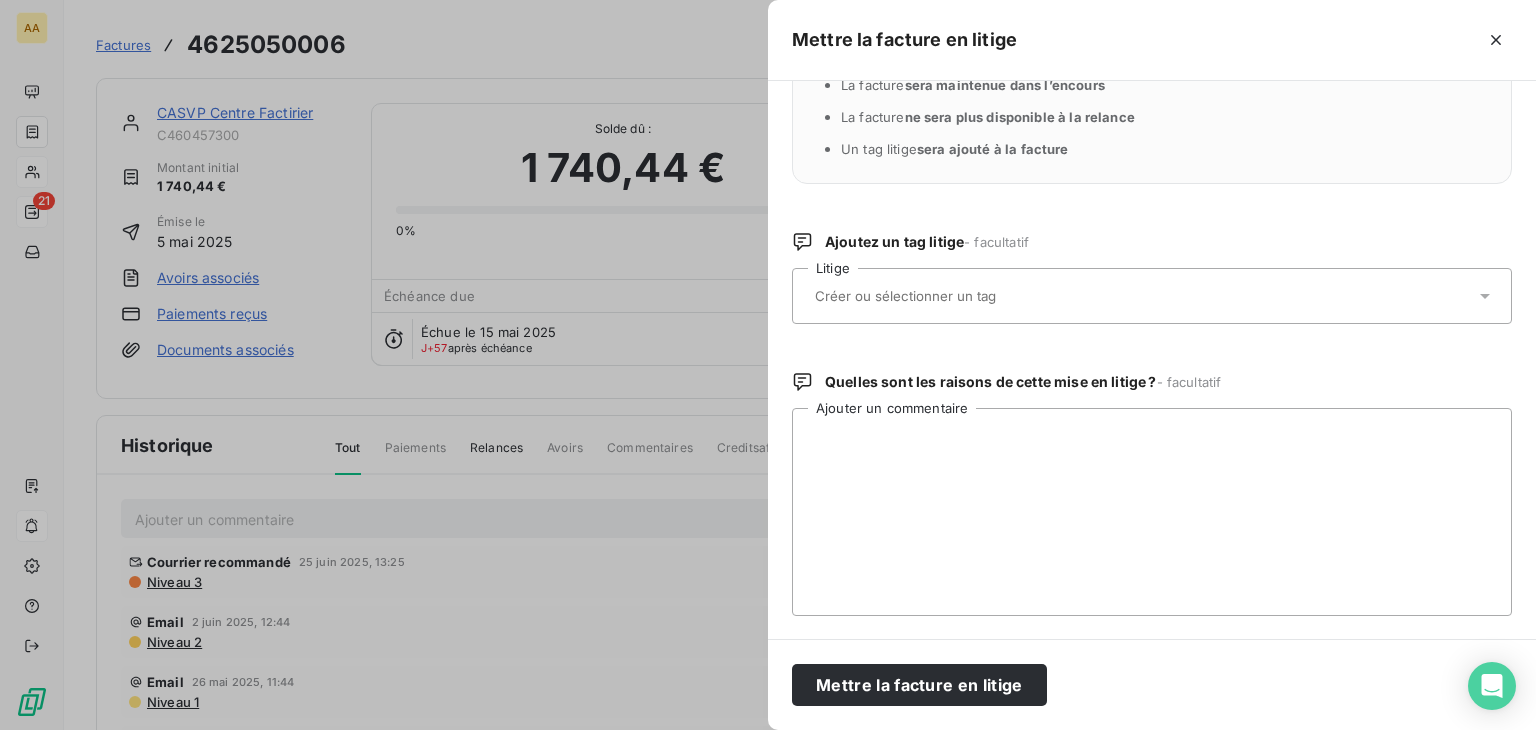 click at bounding box center [1142, 296] 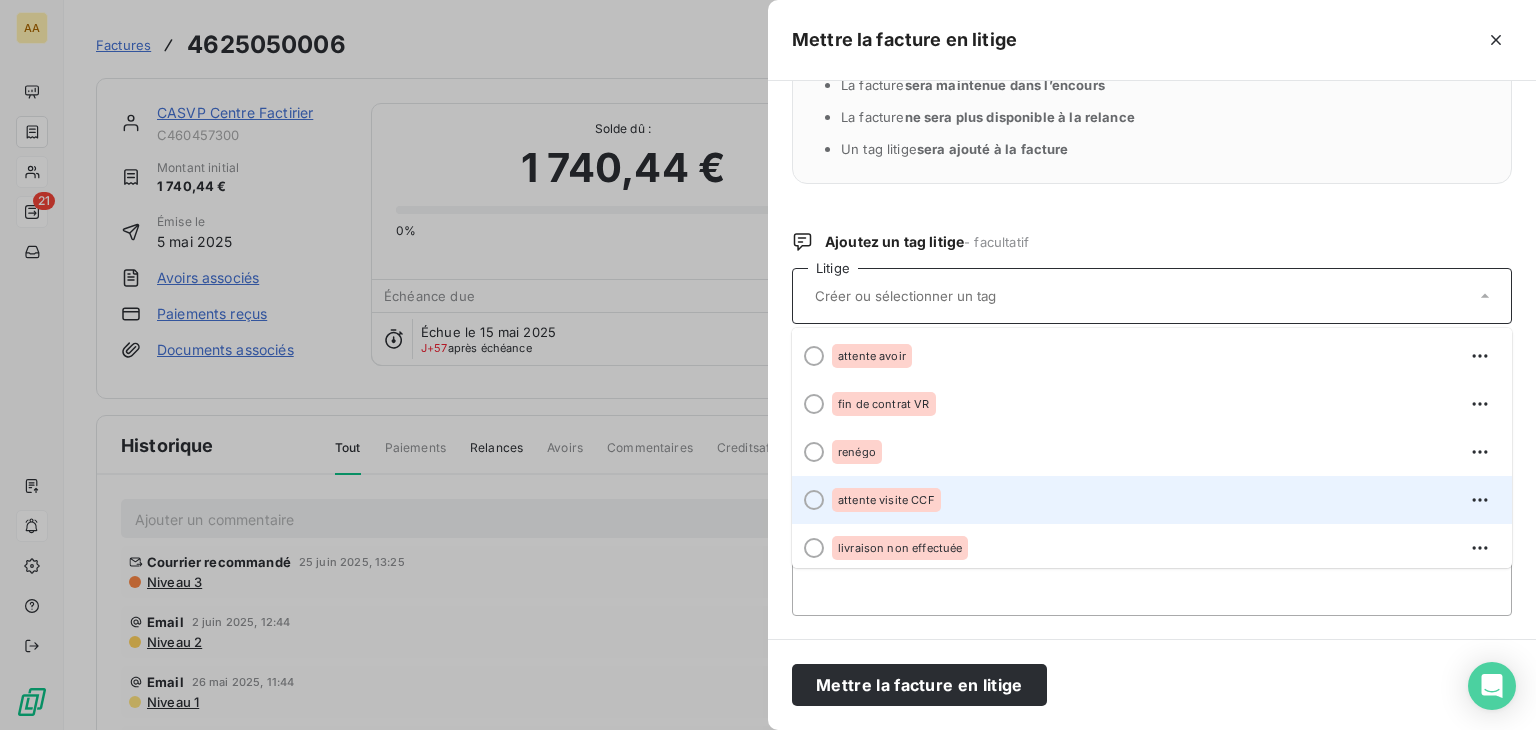 scroll, scrollTop: 100, scrollLeft: 0, axis: vertical 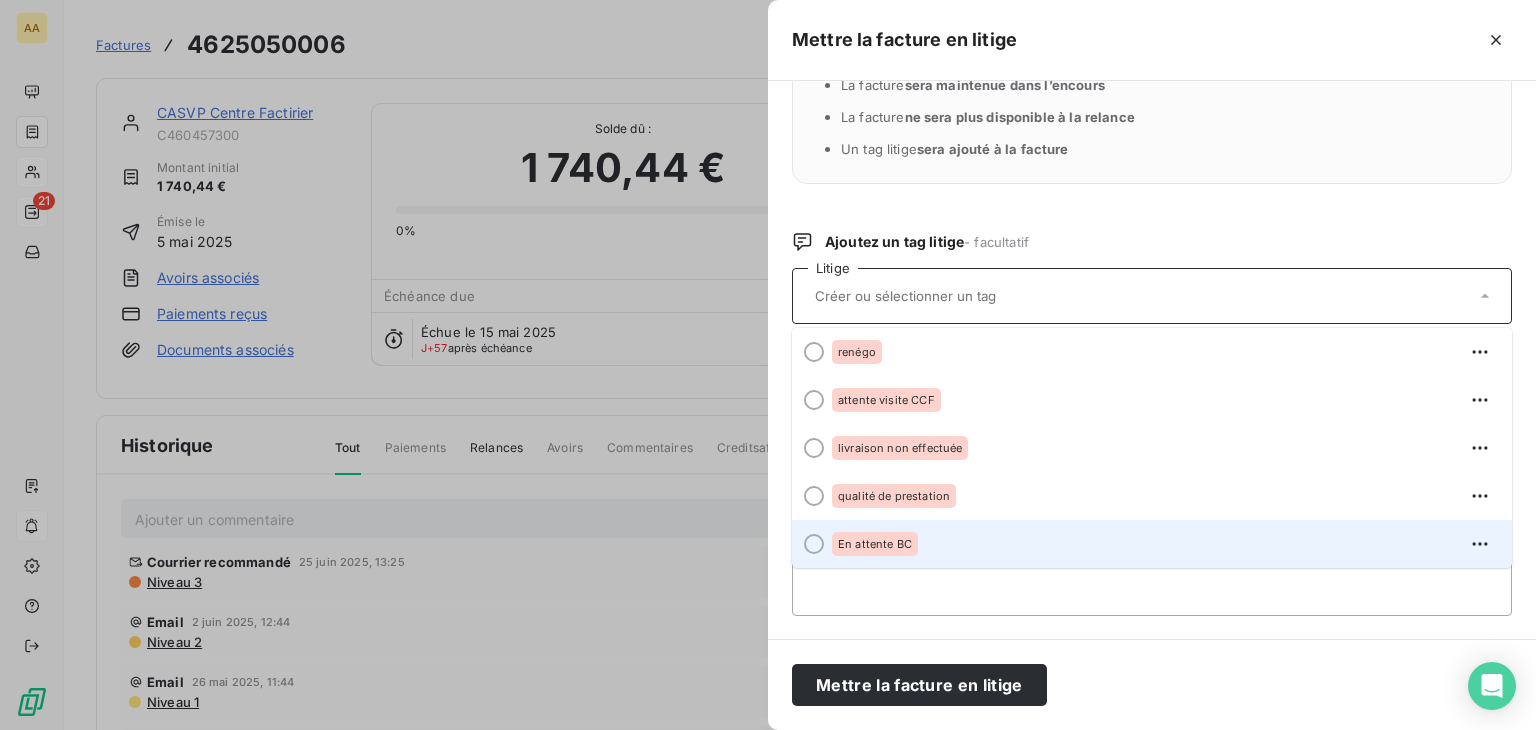 click on "En attente BC" at bounding box center (875, 544) 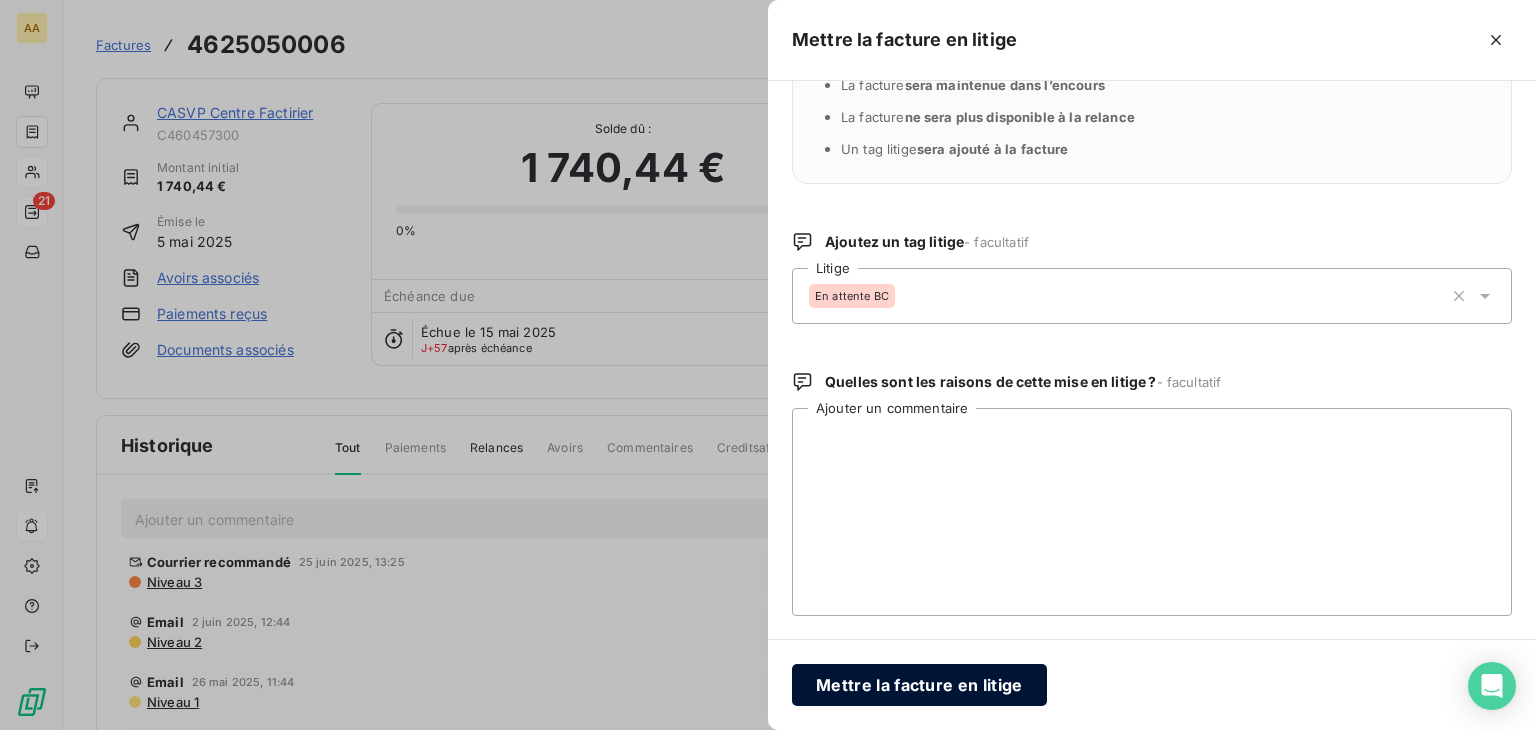 click on "Mettre la facture en litige" at bounding box center (919, 685) 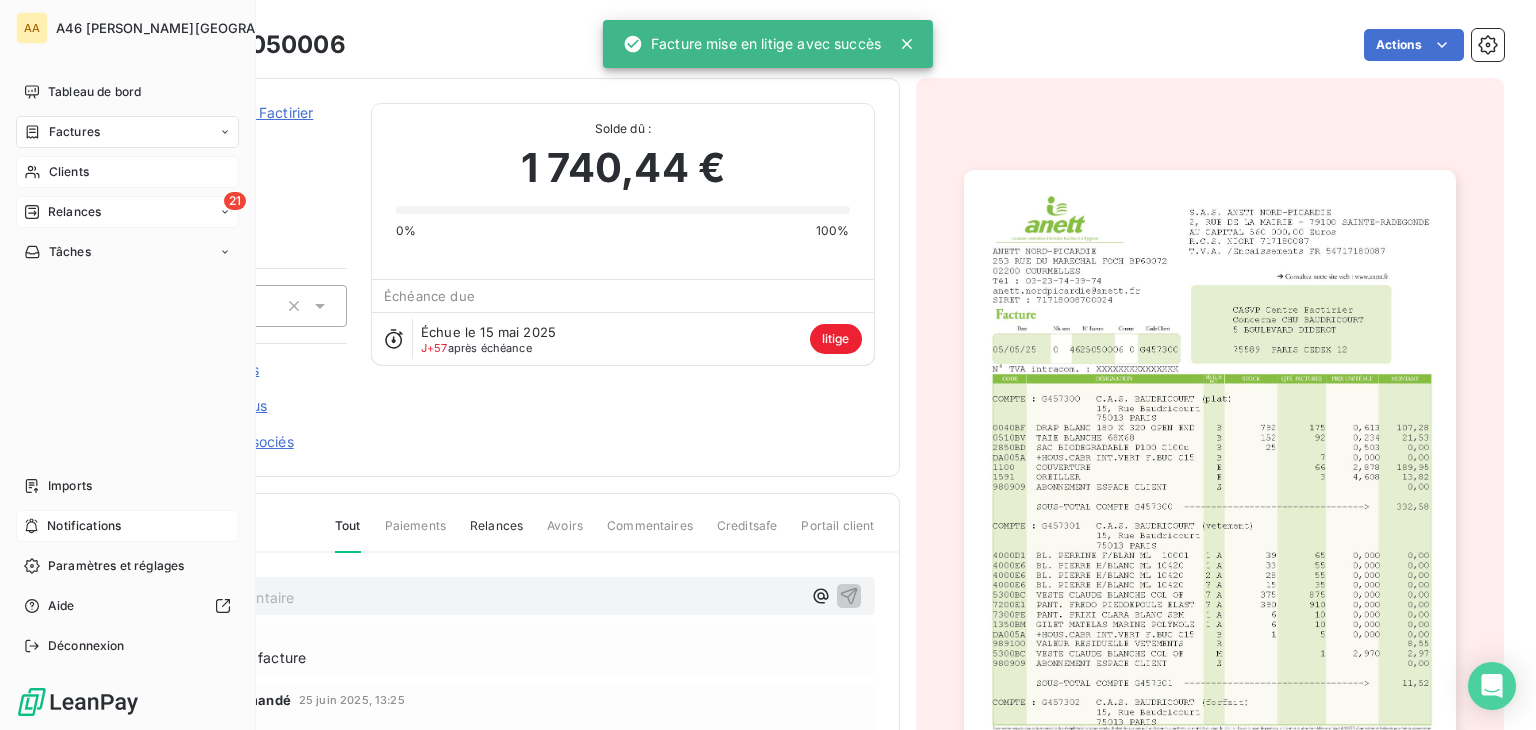 click on "Clients" at bounding box center [127, 172] 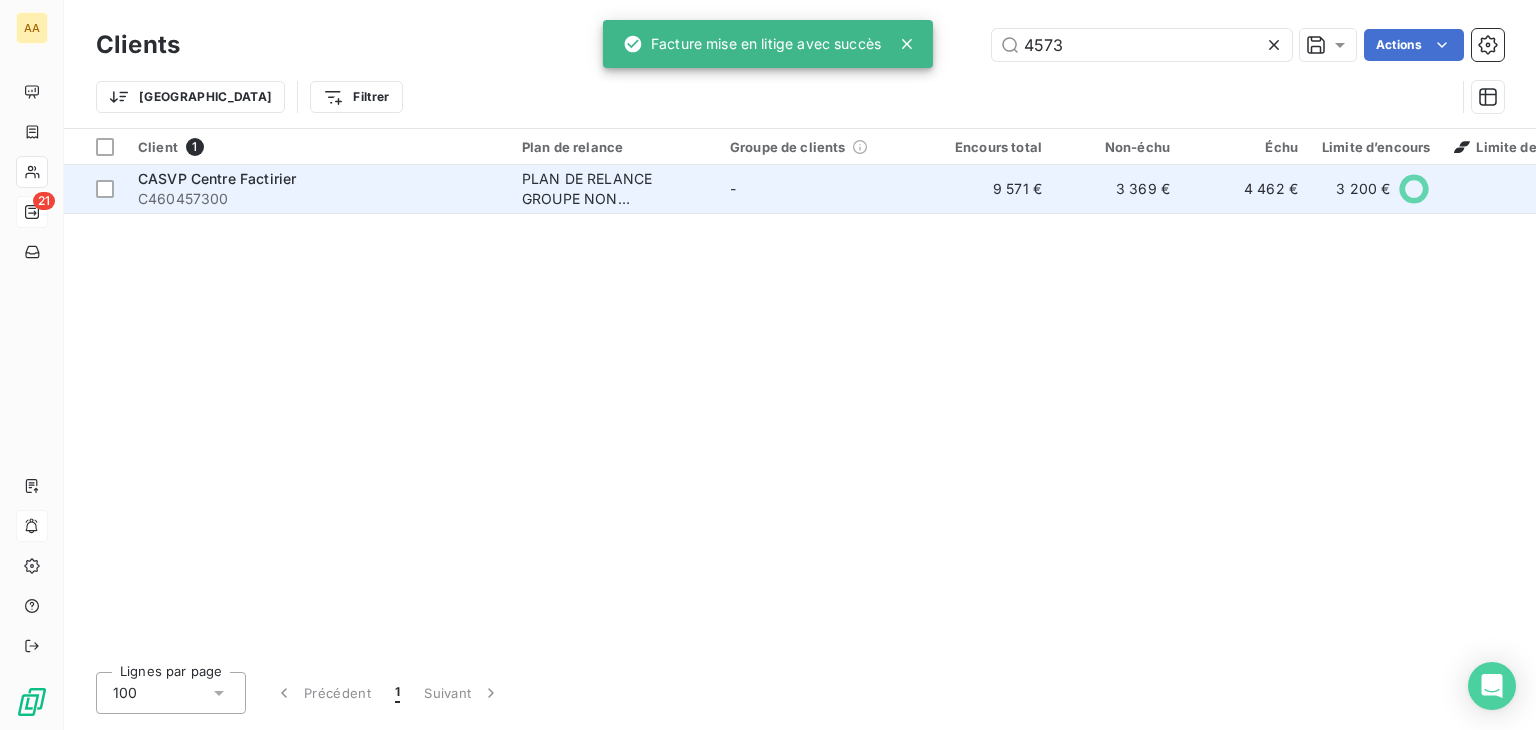 click on "CASVP Centre Factirier" at bounding box center (318, 179) 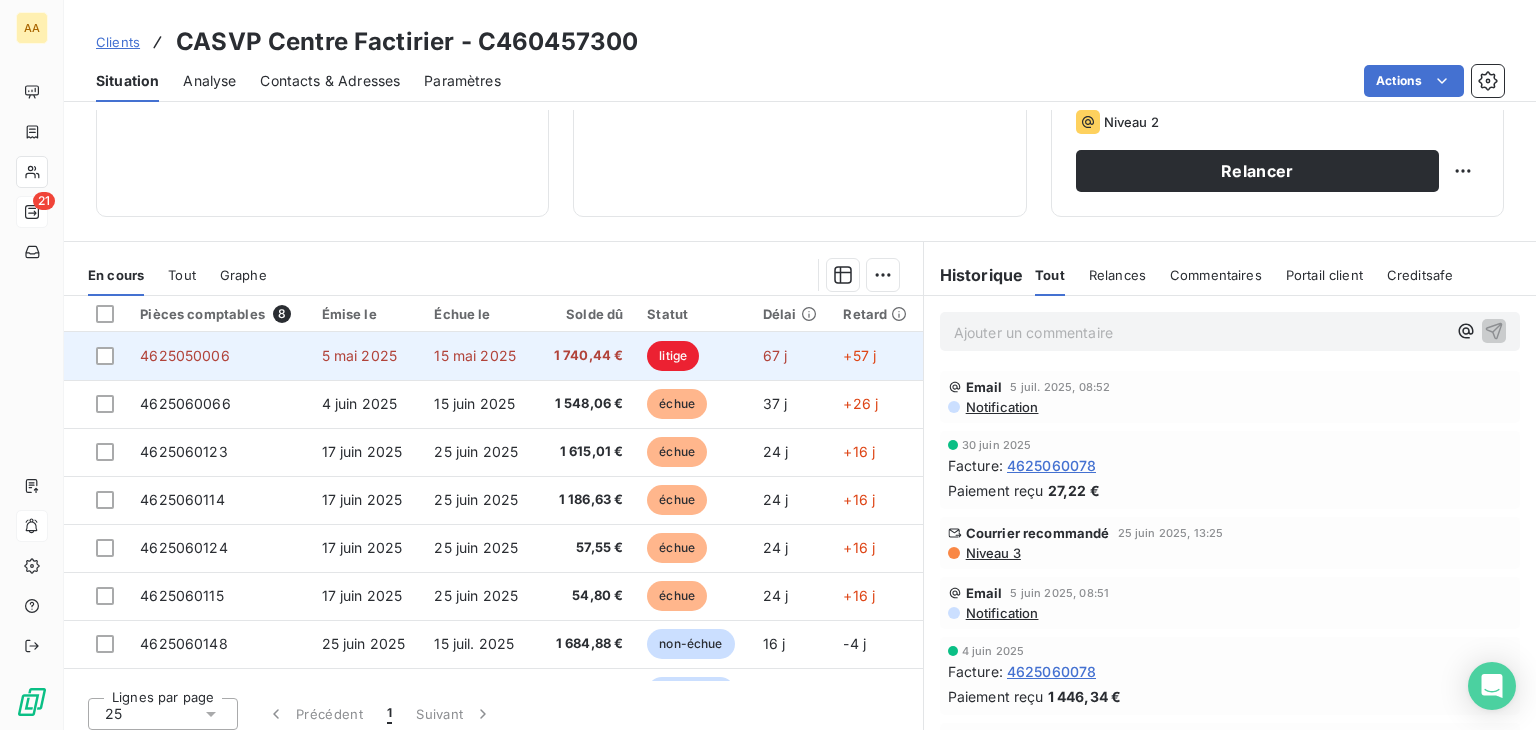 scroll, scrollTop: 316, scrollLeft: 0, axis: vertical 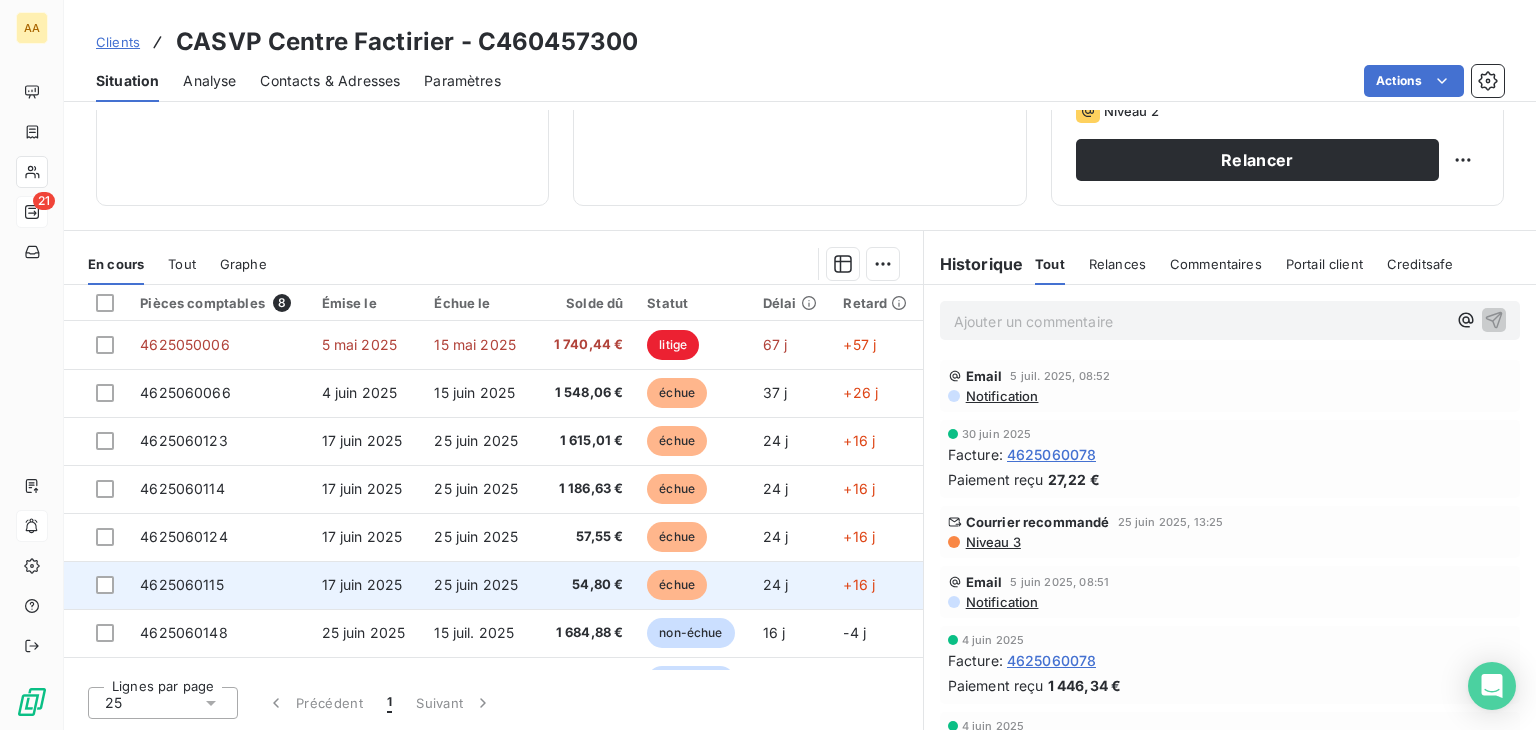 click on "4625060115" at bounding box center [218, 585] 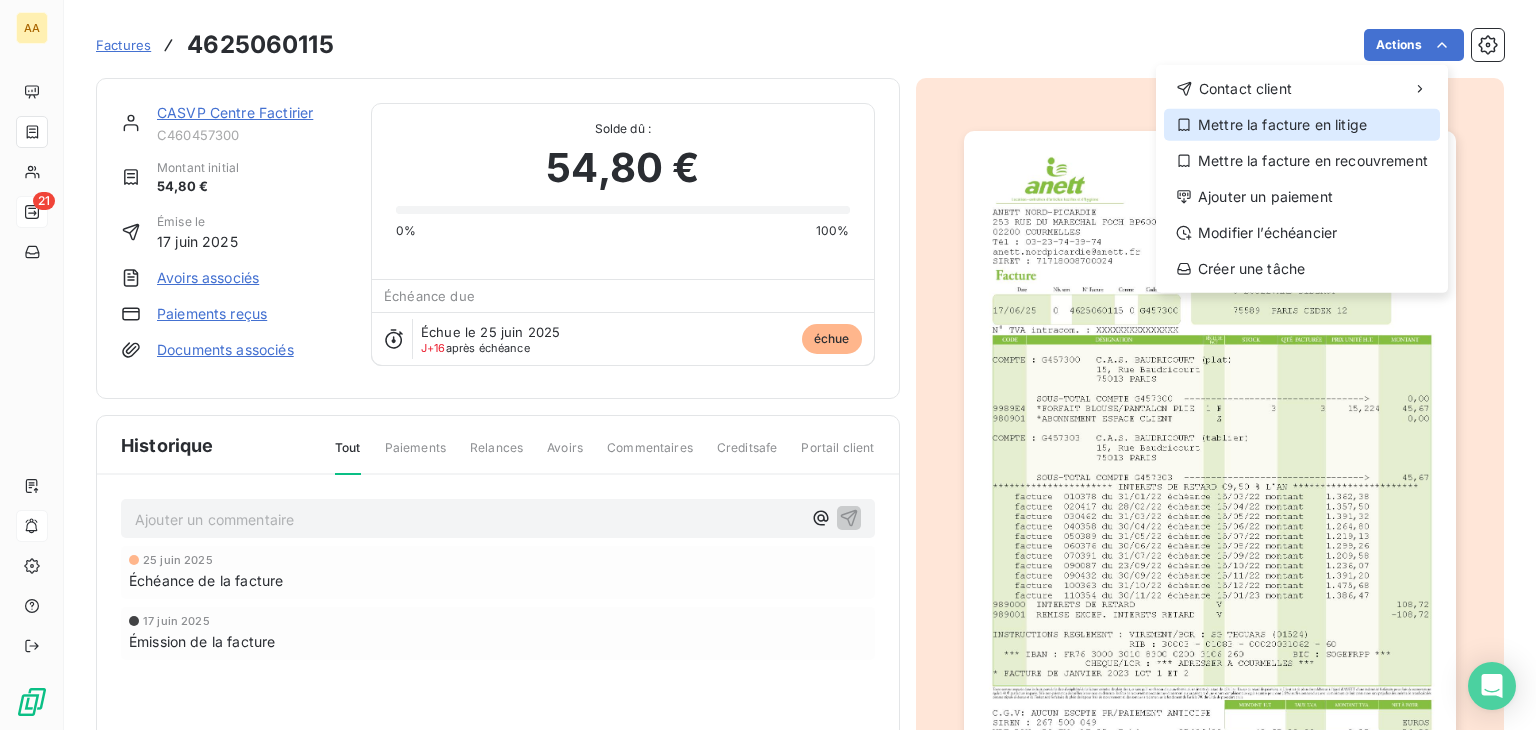 click on "Mettre la facture en litige" at bounding box center [1302, 125] 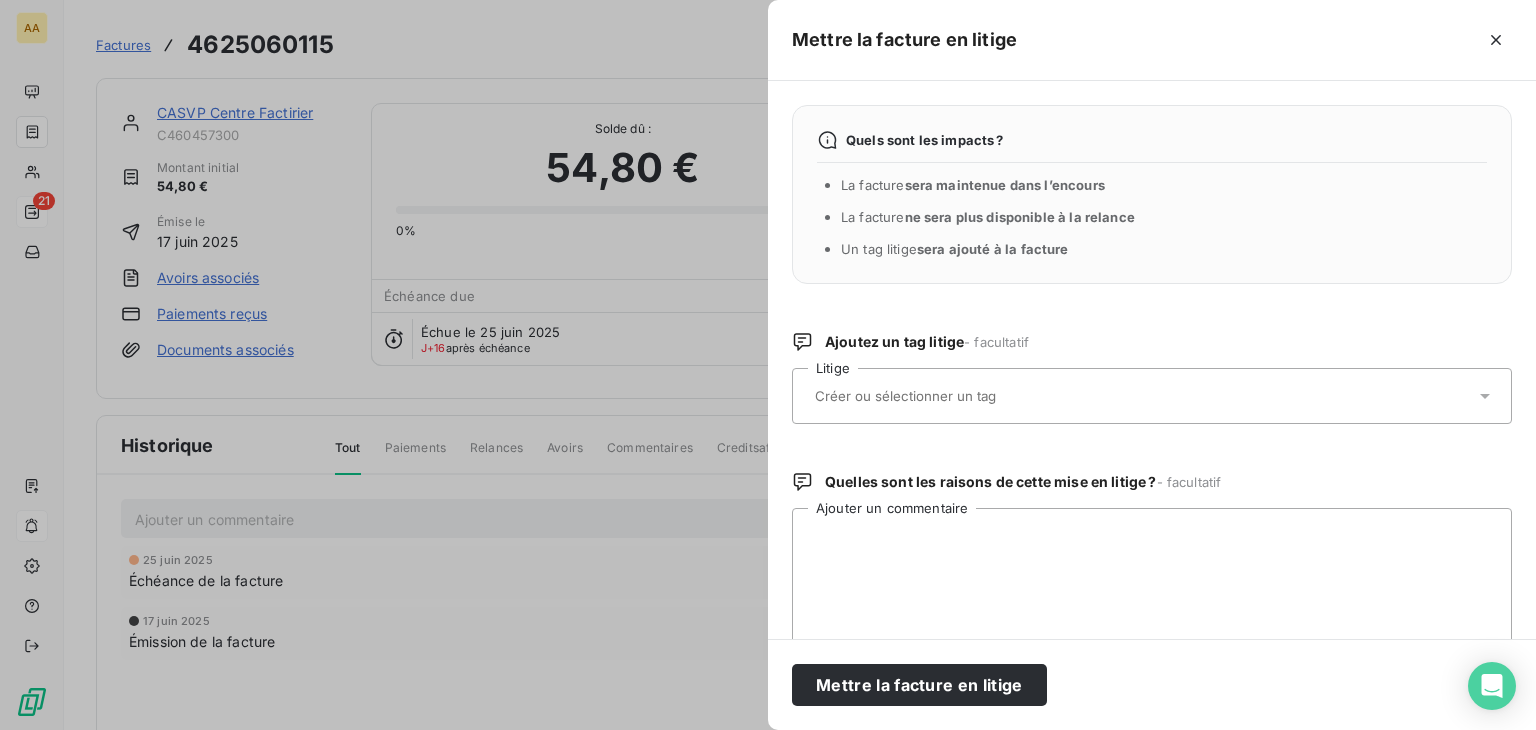 click at bounding box center [1142, 396] 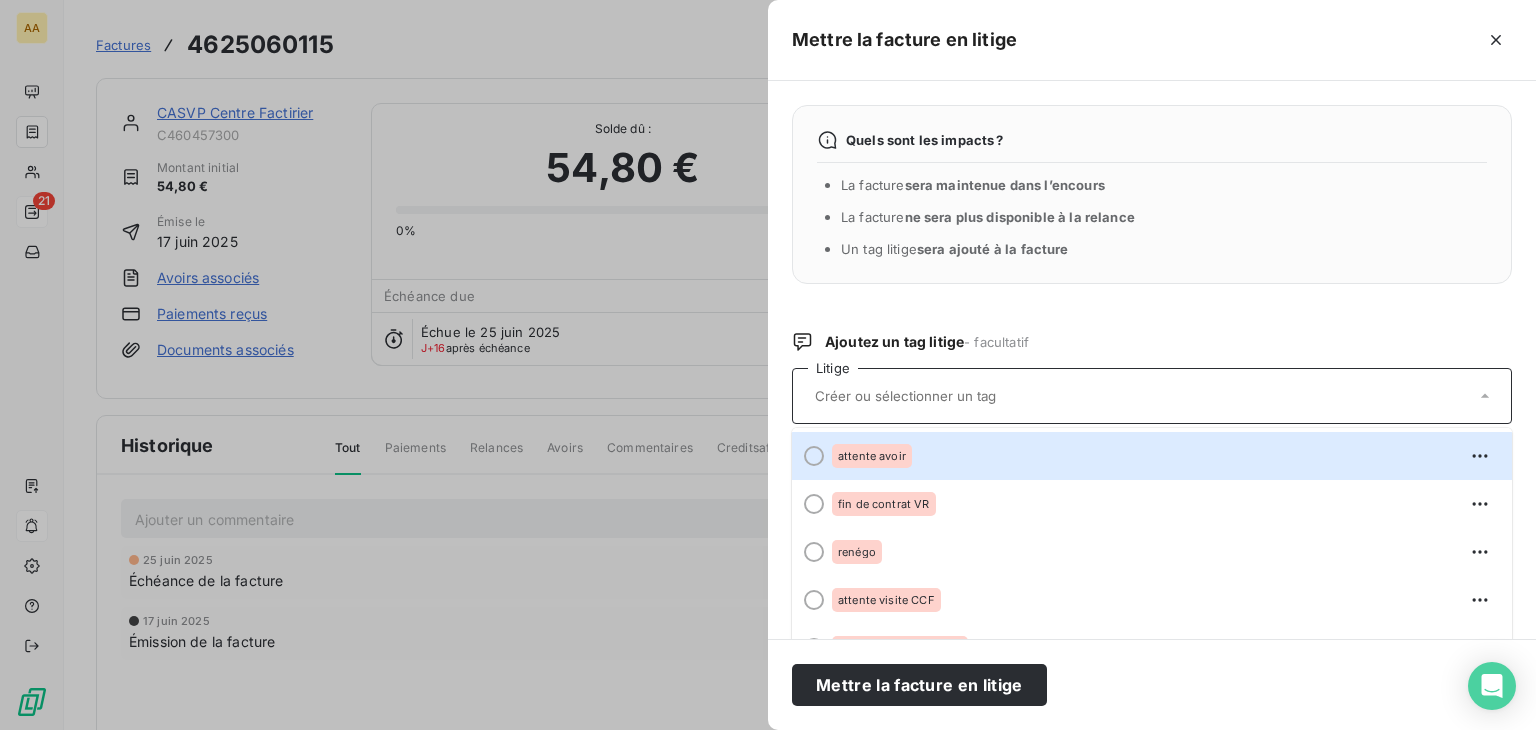 scroll, scrollTop: 100, scrollLeft: 0, axis: vertical 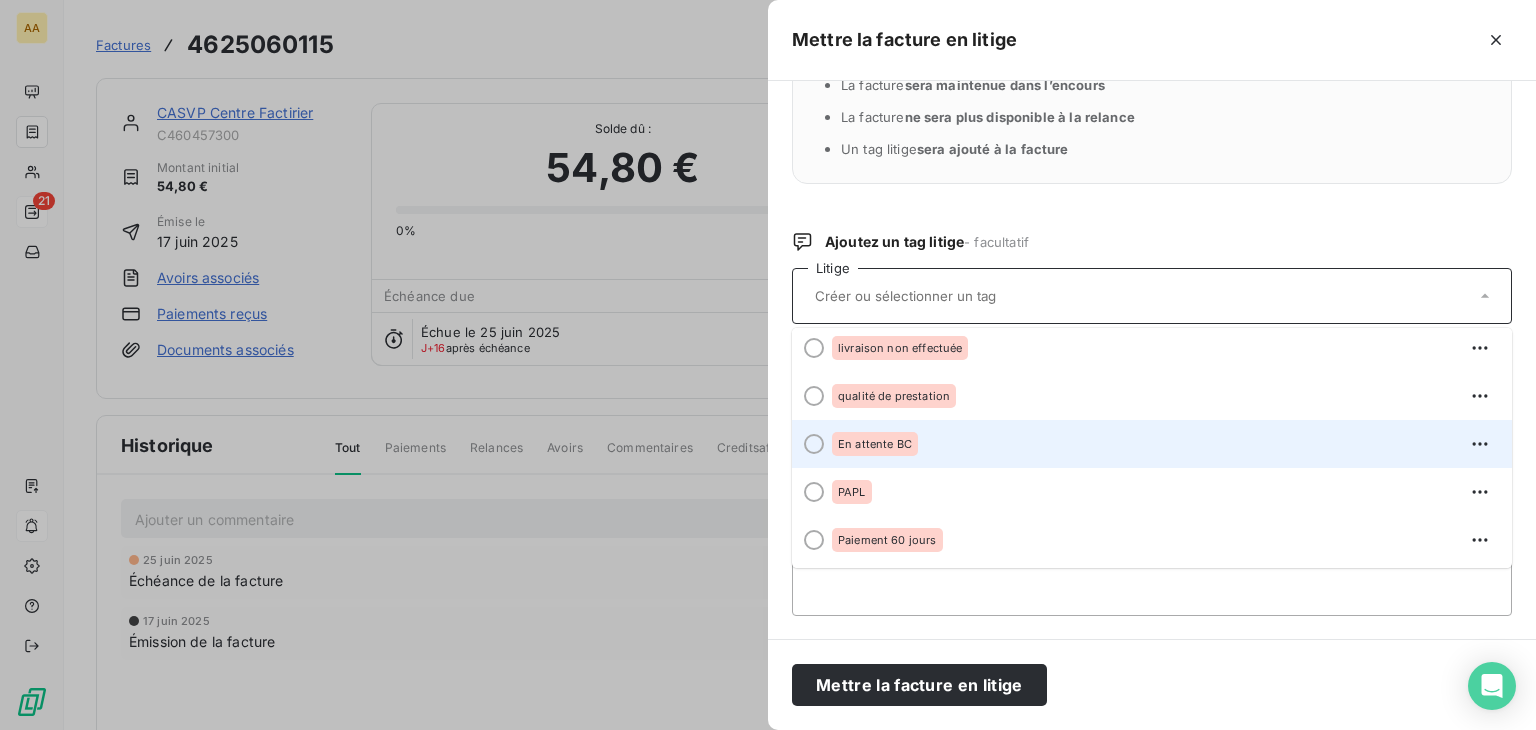 click on "En attente BC" at bounding box center (1164, 444) 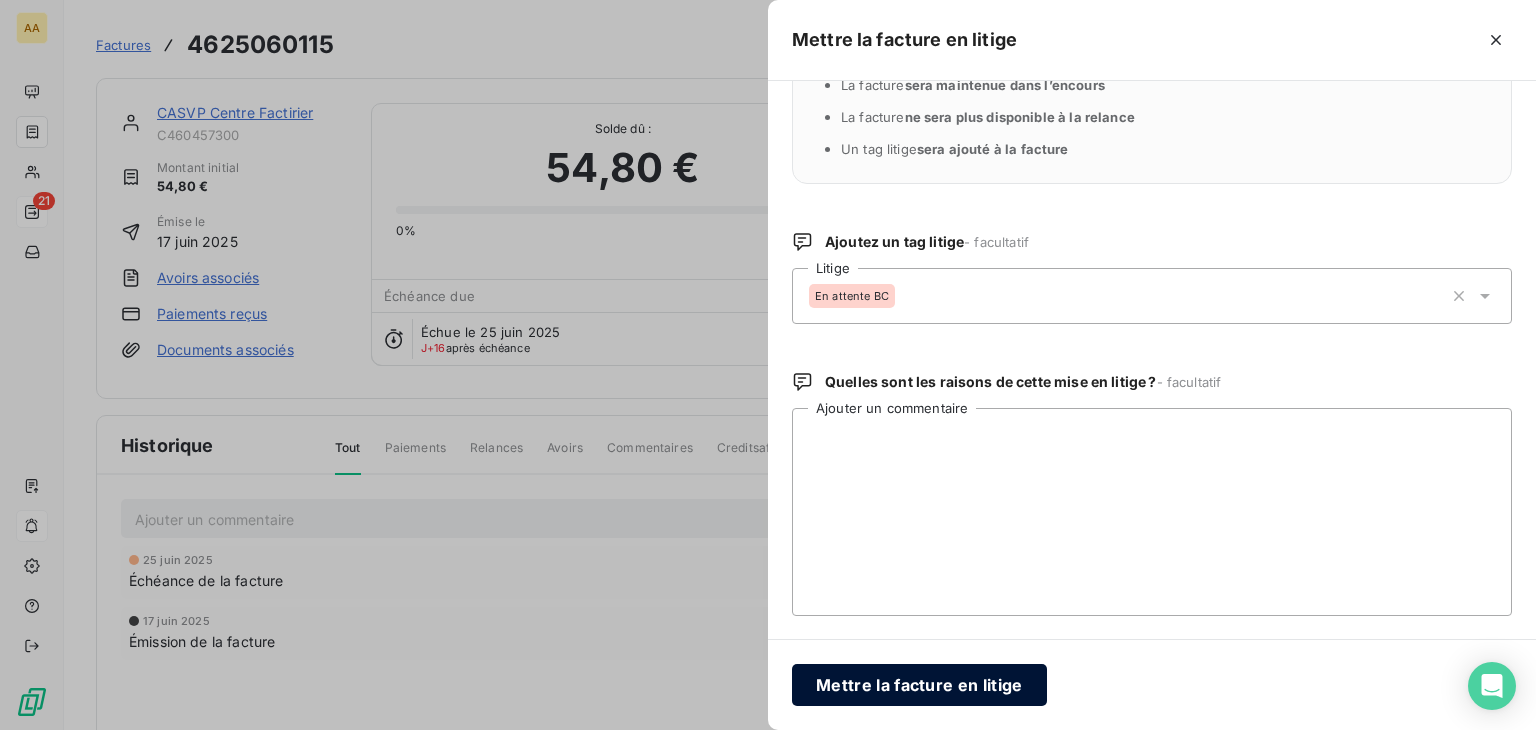 click on "Mettre la facture en litige" at bounding box center (919, 685) 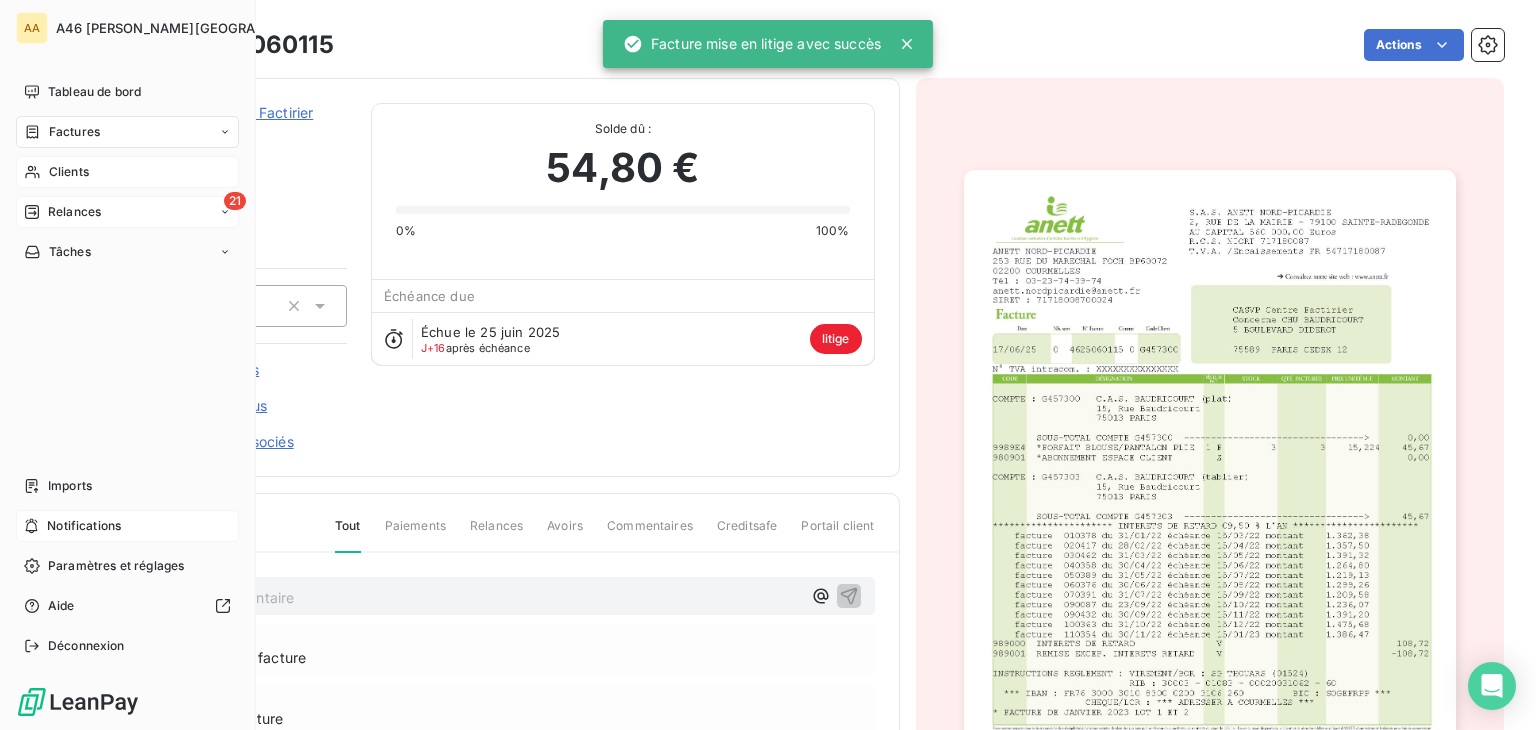 click on "Clients" at bounding box center [69, 172] 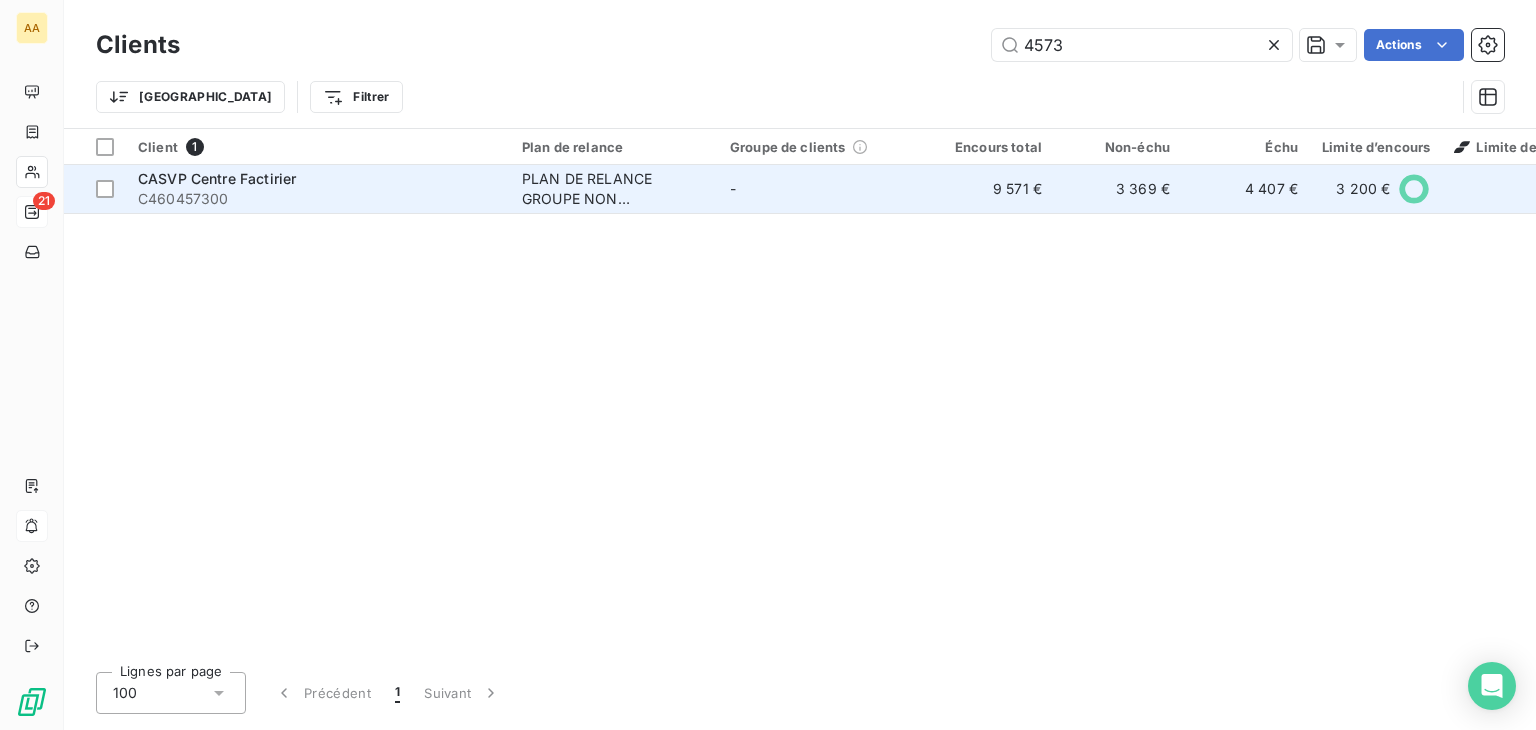 click on "CASVP Centre Factirier" at bounding box center (318, 179) 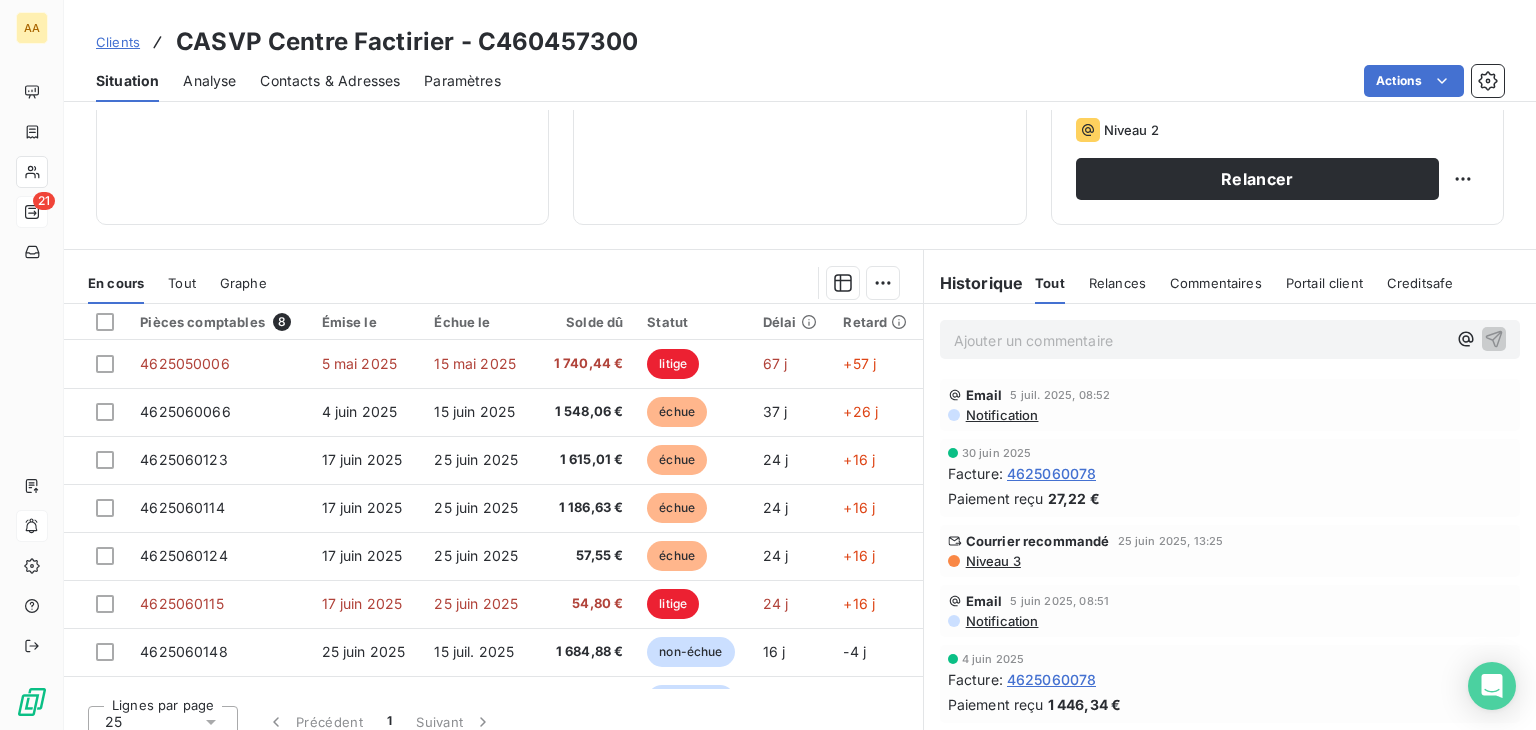 scroll, scrollTop: 316, scrollLeft: 0, axis: vertical 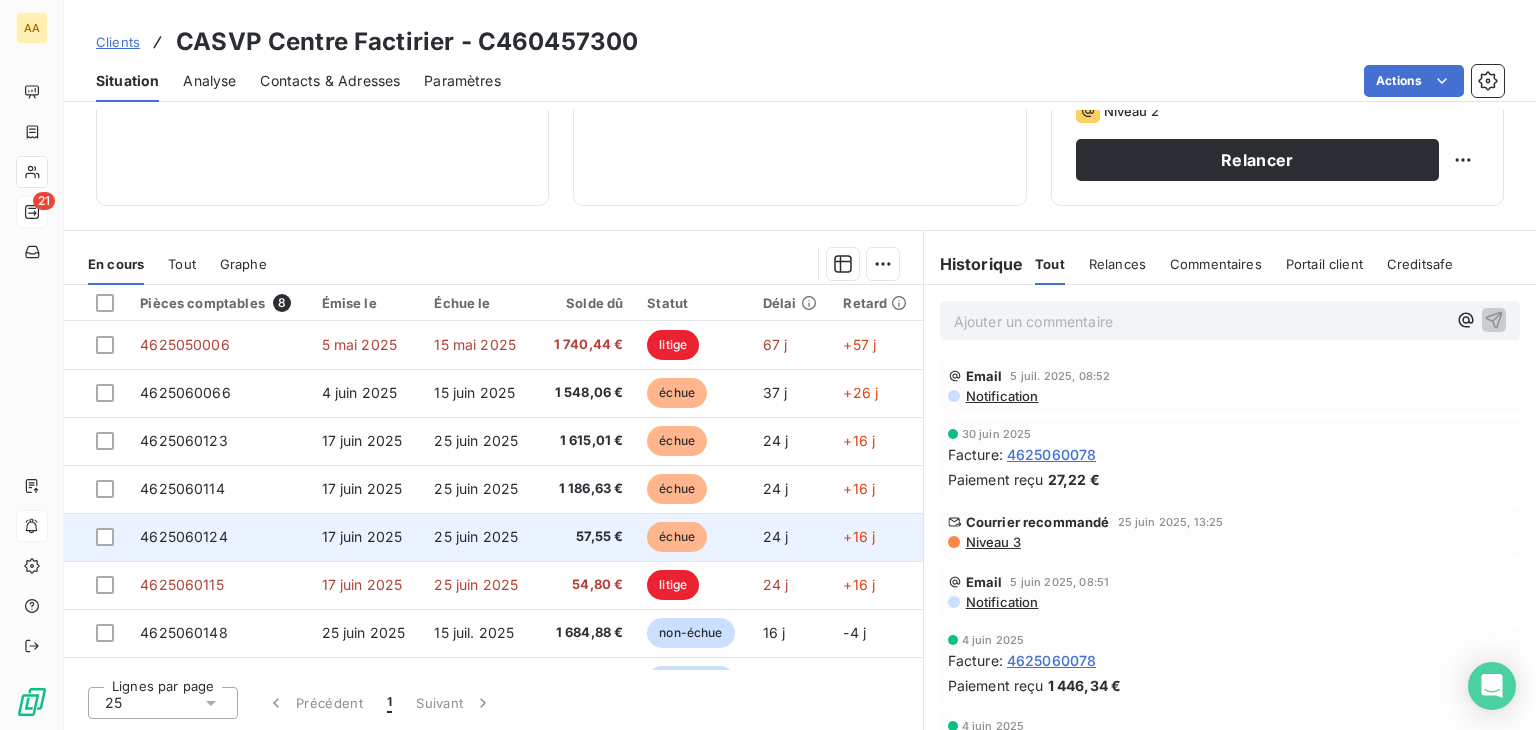 click on "4625060124" at bounding box center (218, 537) 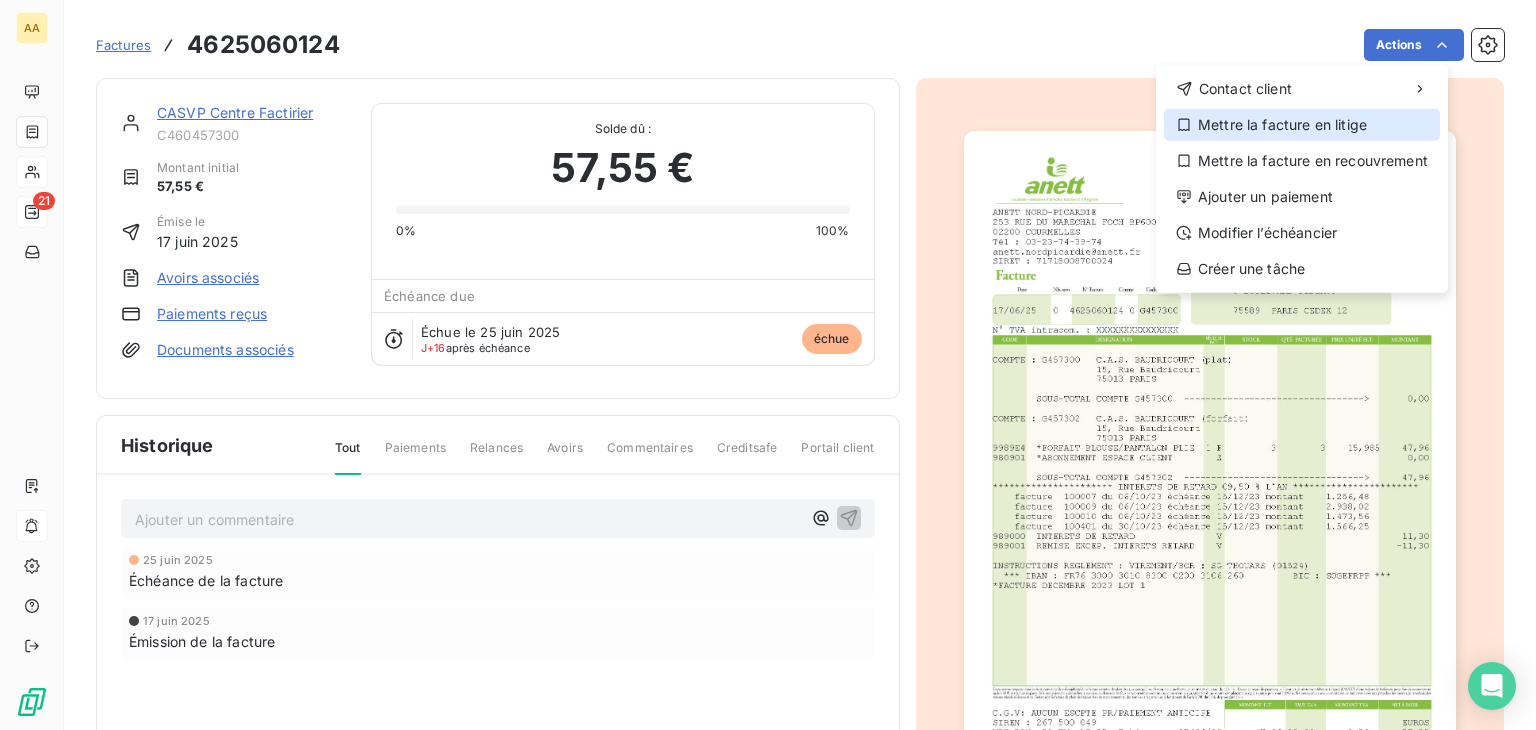 click on "Mettre la facture en litige" at bounding box center (1302, 125) 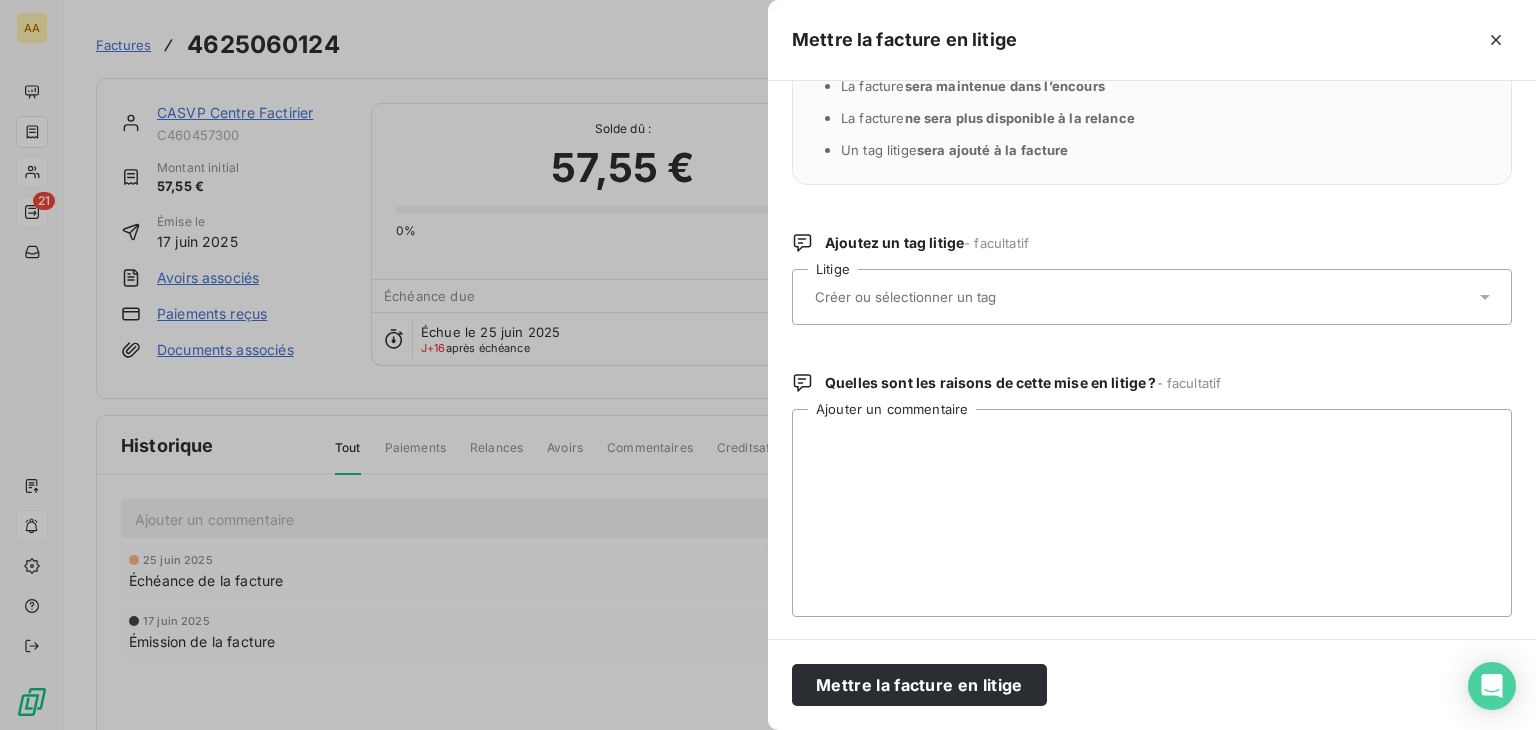 scroll, scrollTop: 100, scrollLeft: 0, axis: vertical 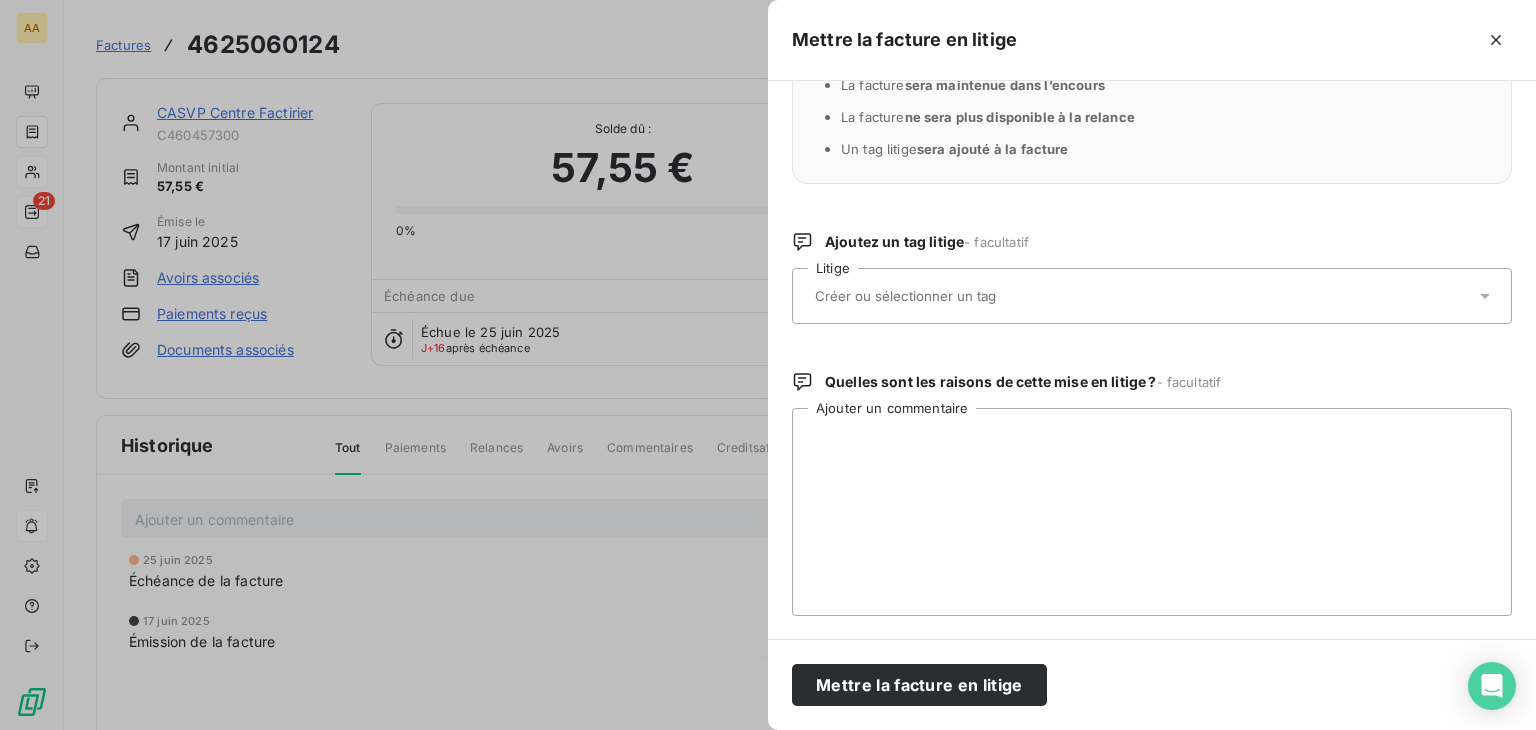 click at bounding box center (1142, 296) 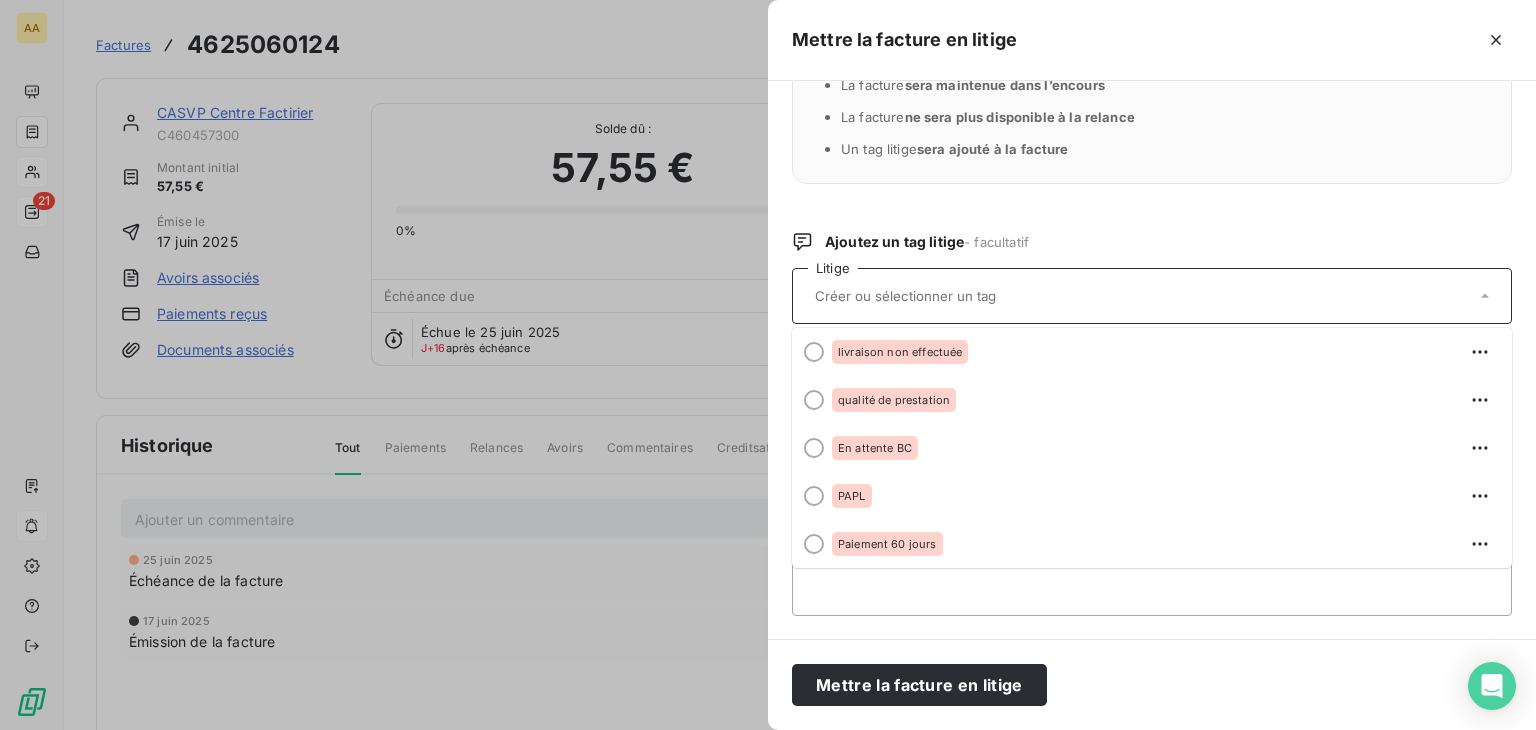 scroll, scrollTop: 200, scrollLeft: 0, axis: vertical 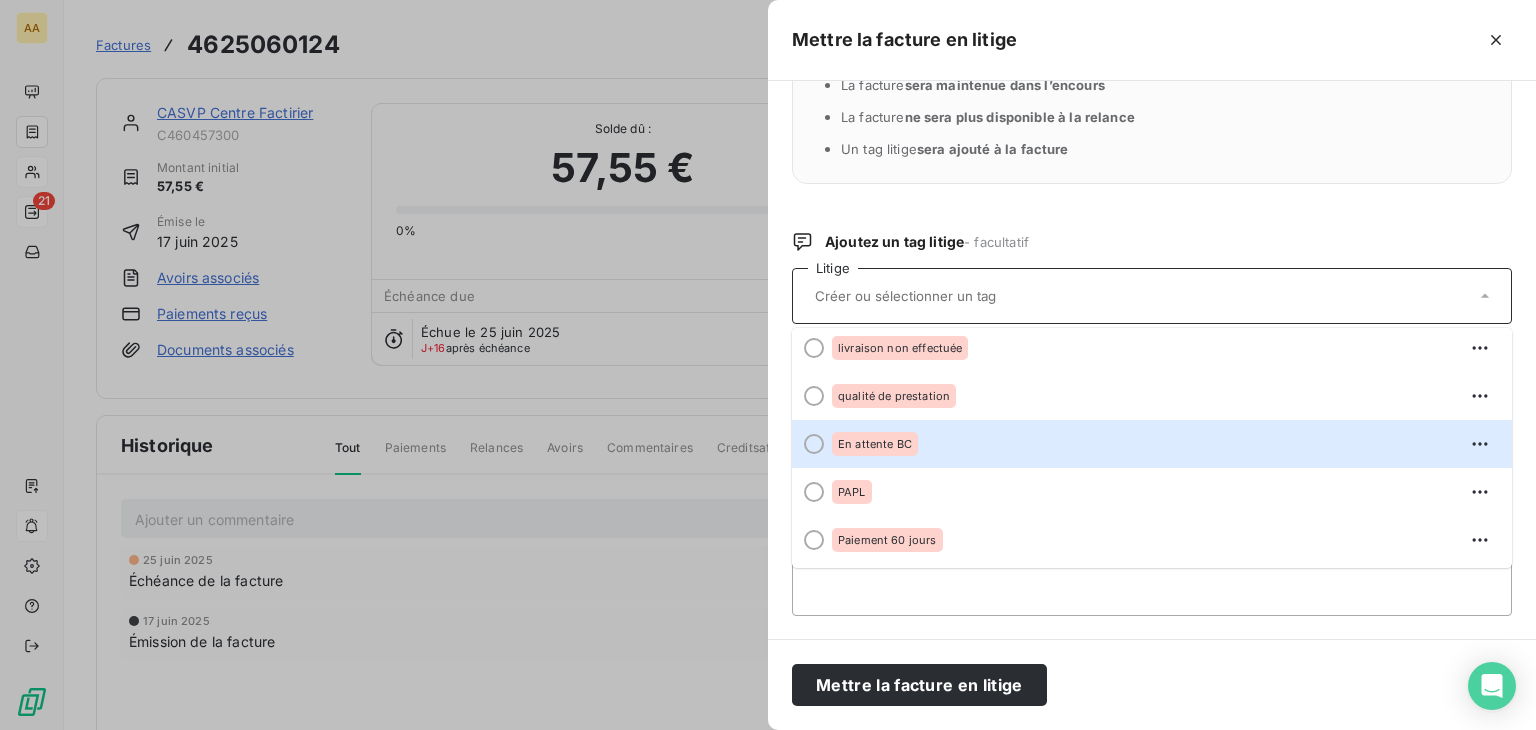 drag, startPoint x: 900, startPoint y: 444, endPoint x: 901, endPoint y: 481, distance: 37.01351 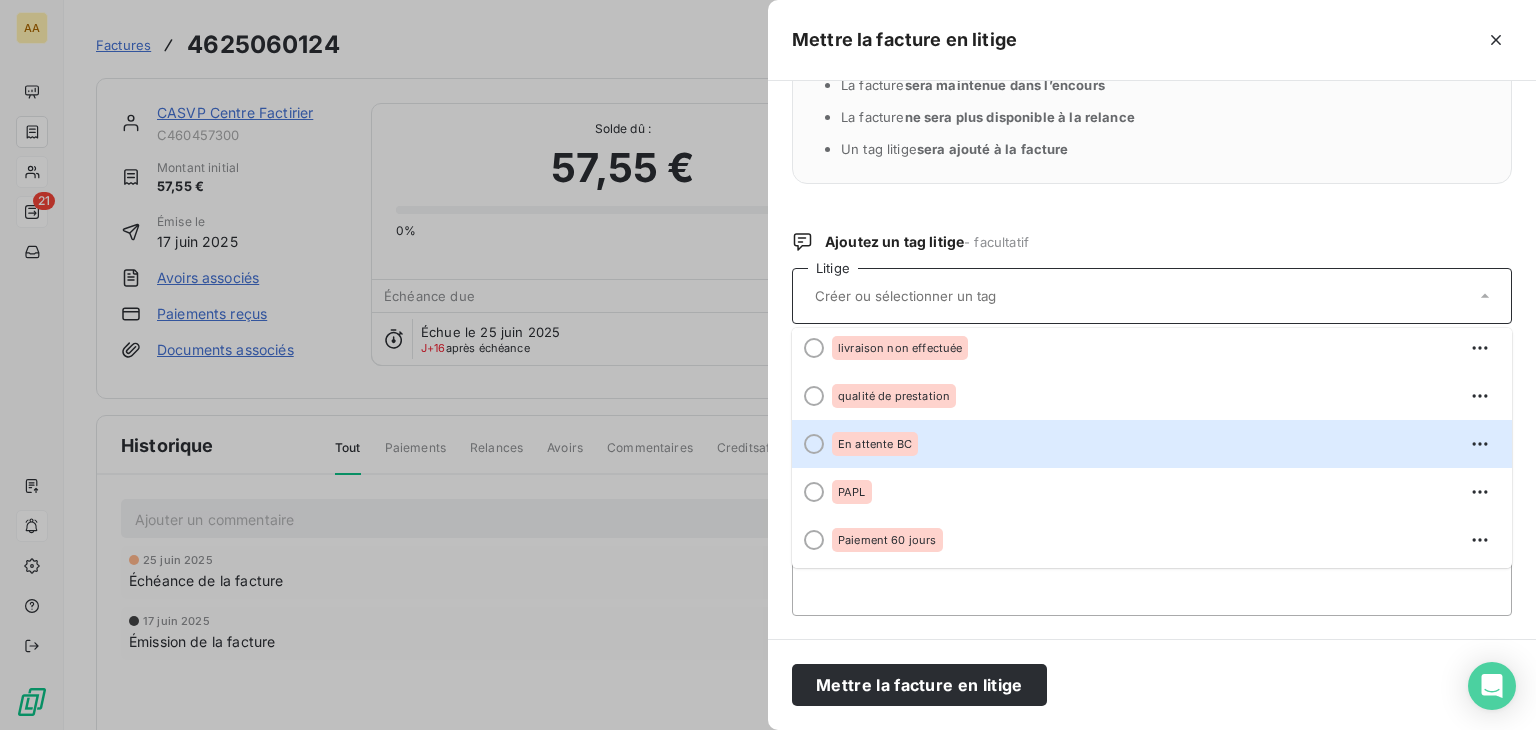 click on "En attente BC" at bounding box center [875, 444] 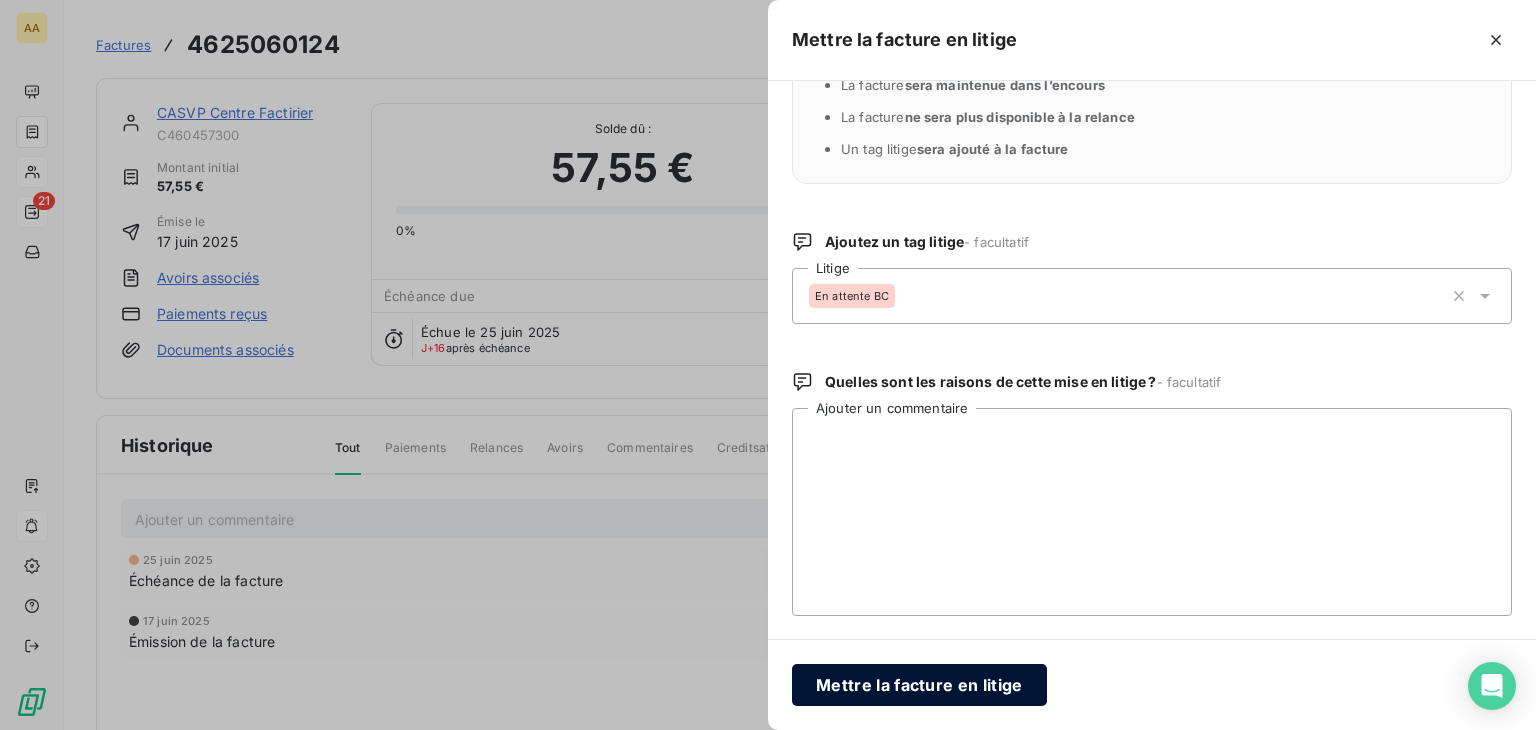 click on "Mettre la facture en litige" at bounding box center (919, 685) 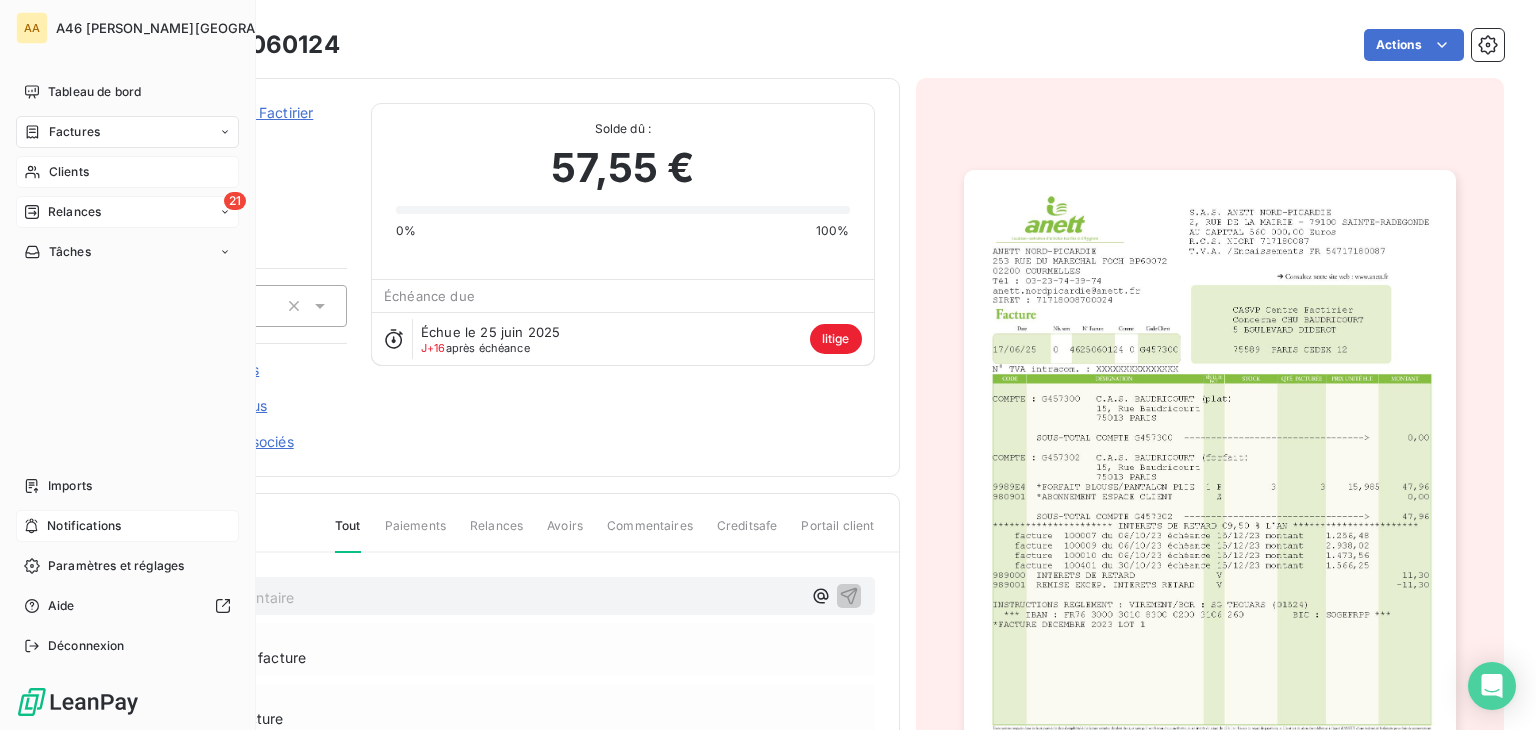 click on "Factures" at bounding box center (127, 132) 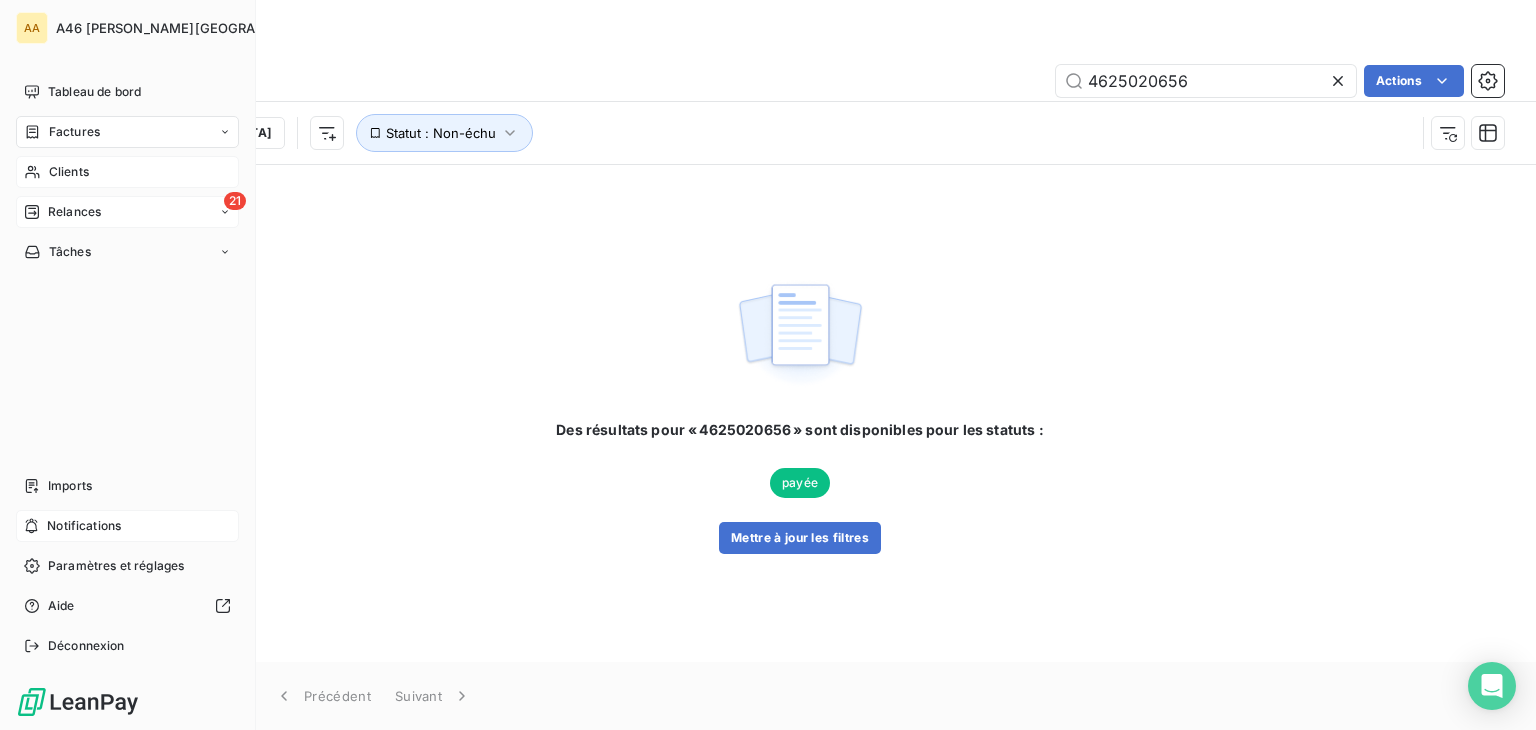 click on "Clients" at bounding box center (127, 172) 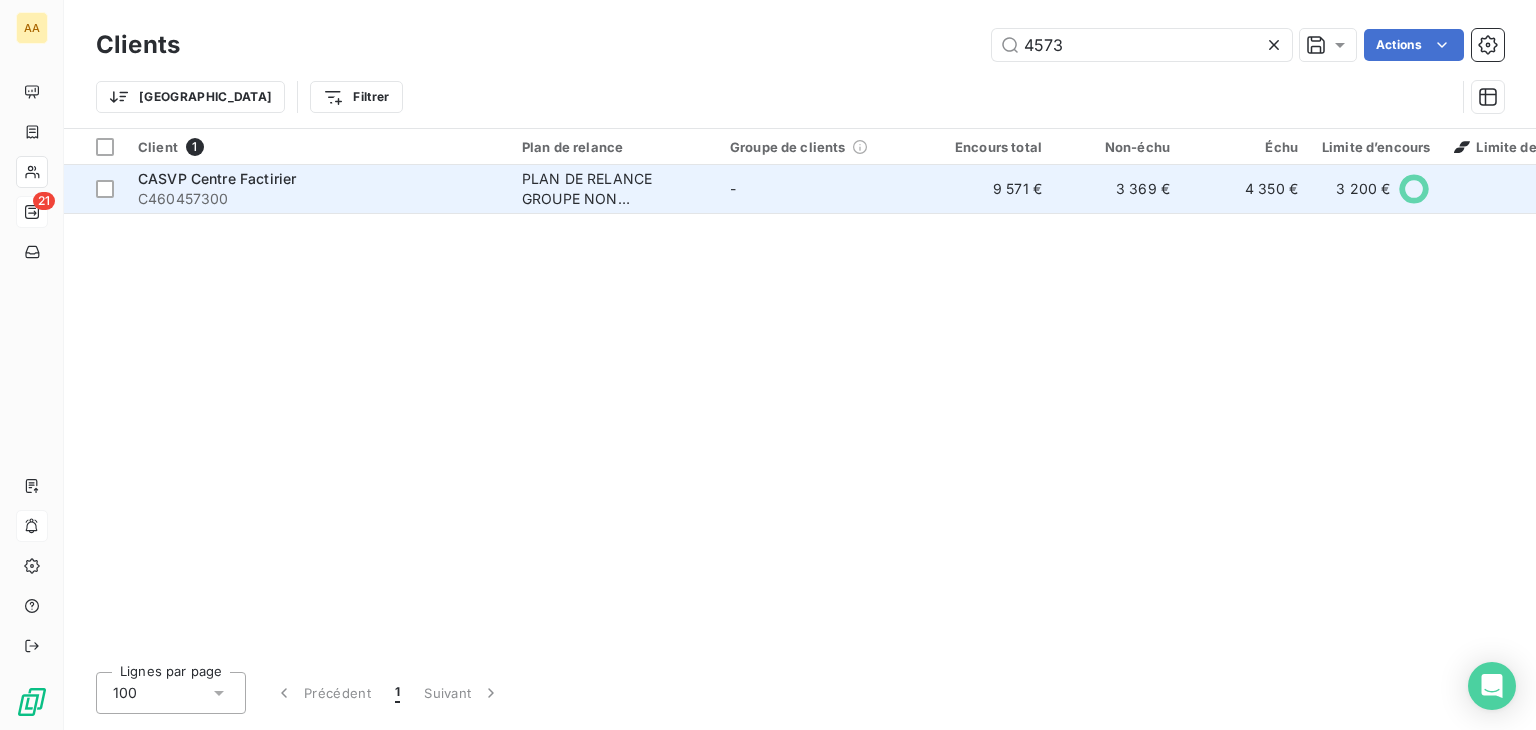 click on "C460457300" at bounding box center [318, 199] 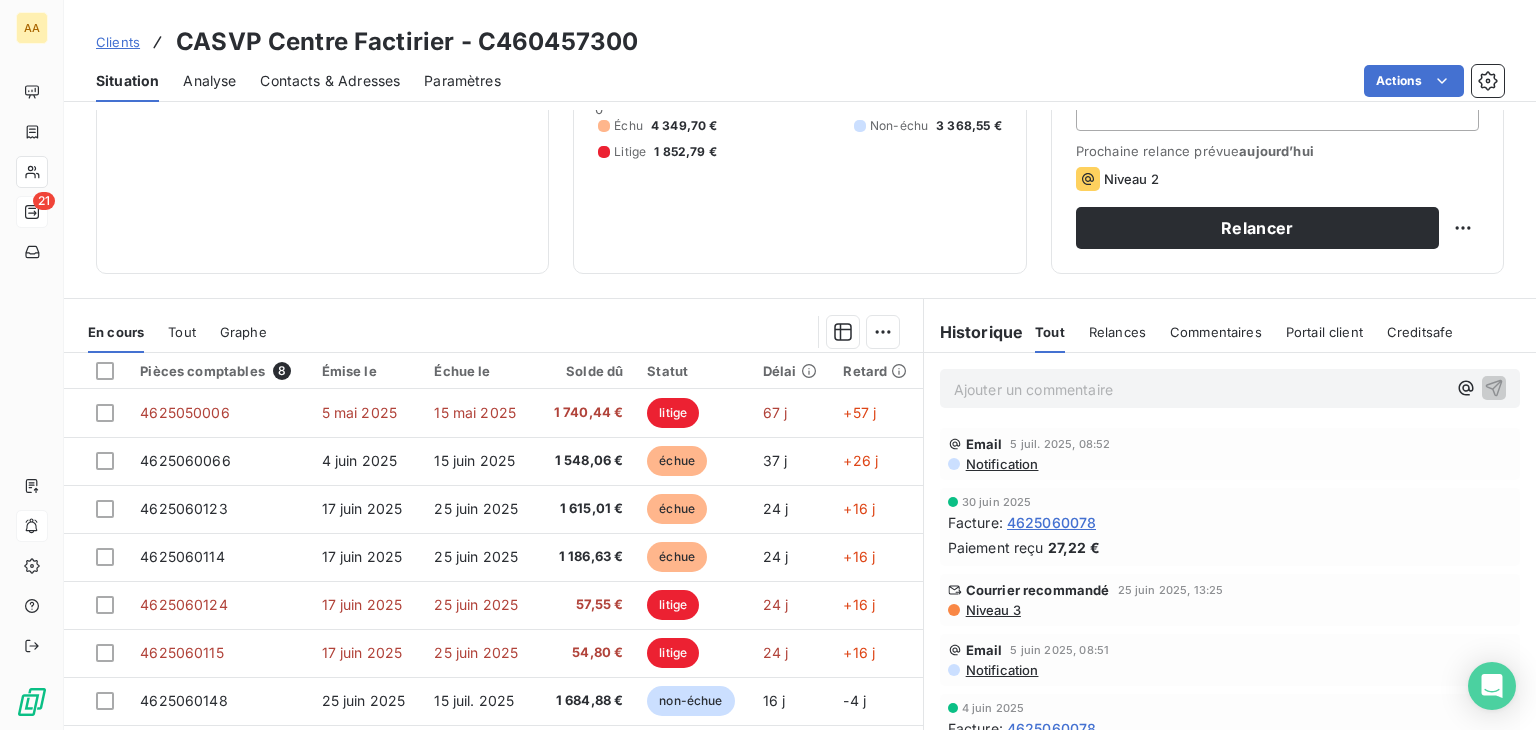 scroll, scrollTop: 300, scrollLeft: 0, axis: vertical 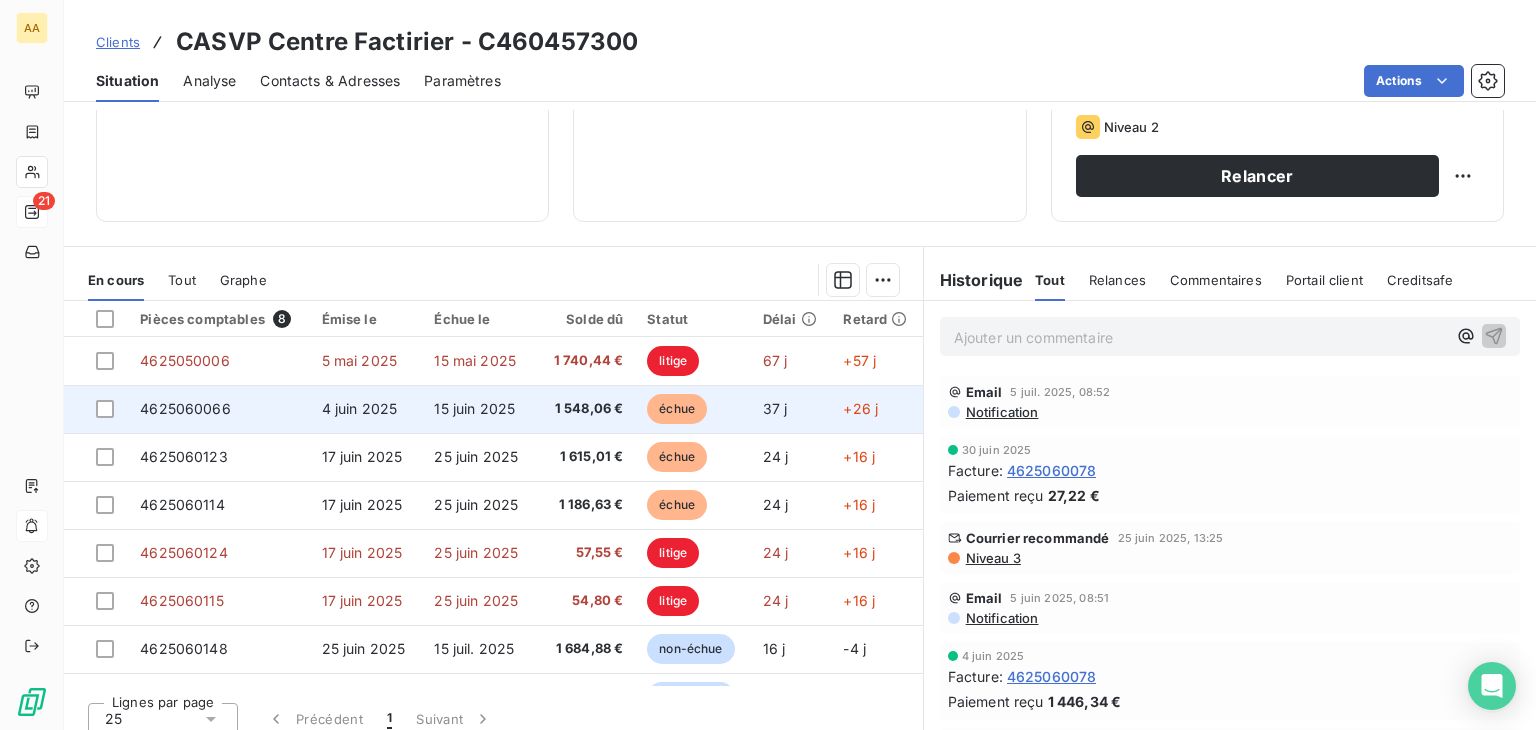 click on "4 juin 2025" at bounding box center (360, 408) 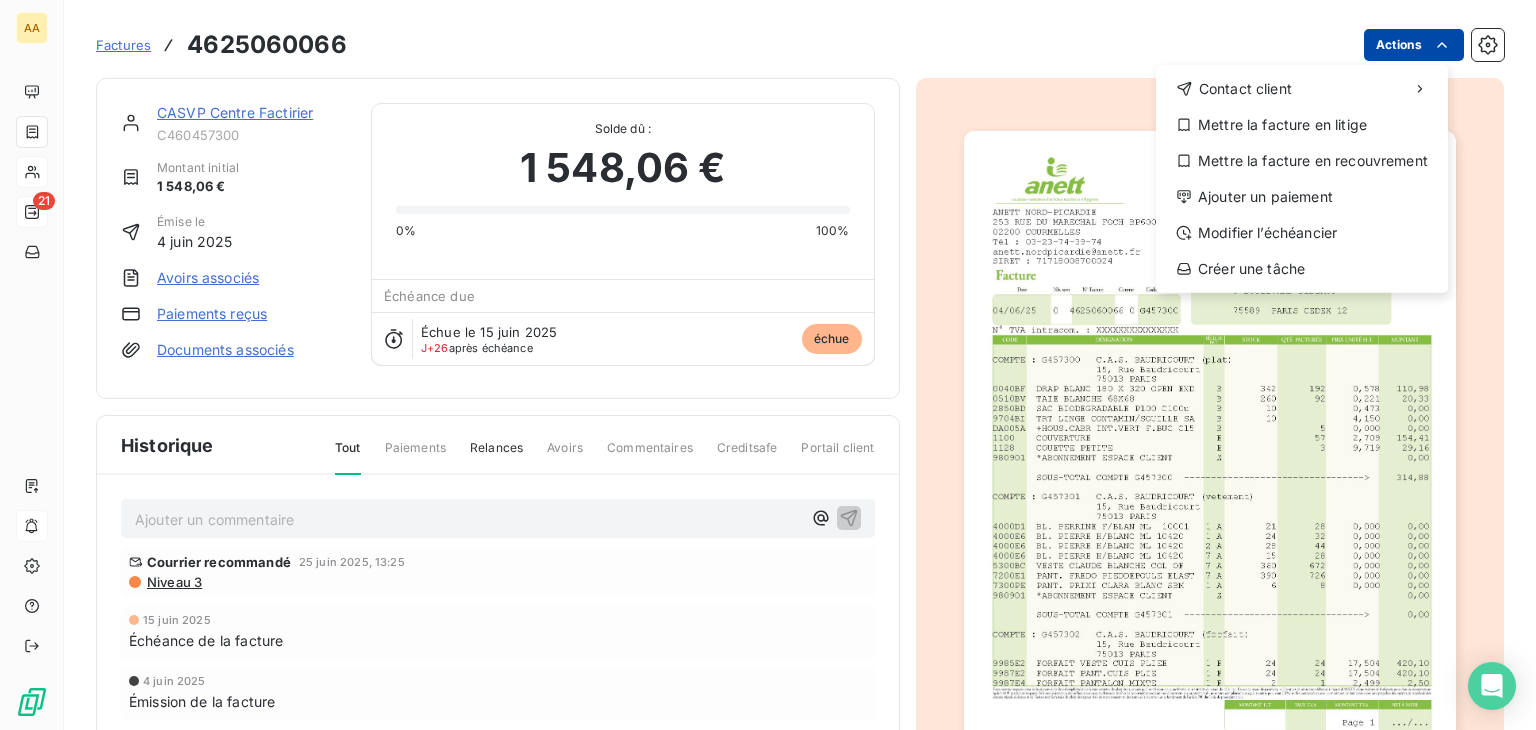 click on "AA 21 Factures 4625060066 Actions Contact client Mettre la facture en litige Mettre la facture en recouvrement Ajouter un paiement Modifier l’échéancier Créer une tâche CASVP Centre Factirier C460457300 Montant initial 1 548,06 € Émise le 4 juin 2025 Avoirs associés Paiements reçus Documents associés Solde dû : 1 548,06 € 0% 100% Échéance due Échue le 15 juin 2025 J+26  après échéance échue Historique Tout Paiements Relances Avoirs Commentaires Creditsafe Portail client Ajouter un commentaire ﻿ Courrier recommandé 25 juin 2025, 13:25 Niveau 3 15 juin 2025 Échéance de la facture 4 juin 2025 Émission de la facture" at bounding box center [768, 365] 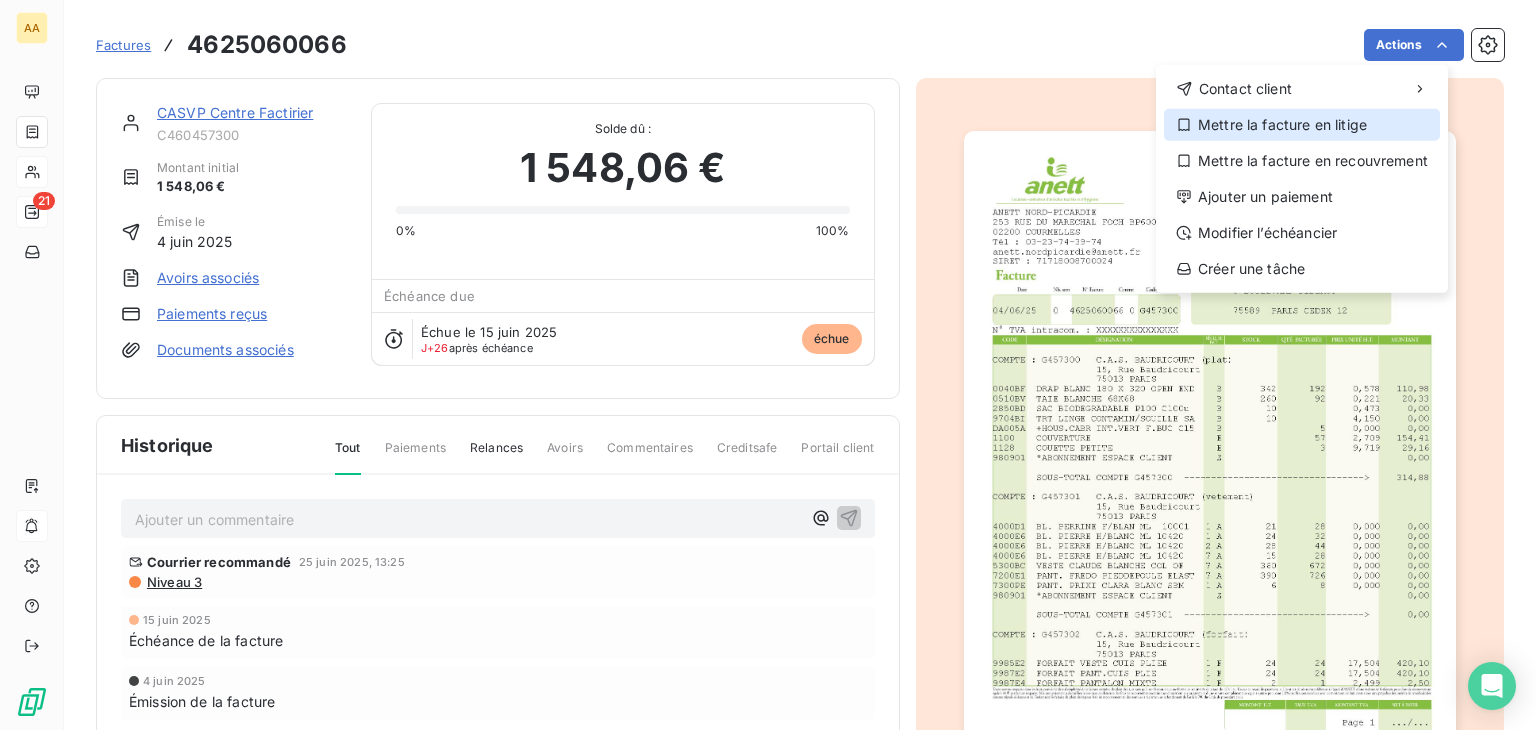 click on "Mettre la facture en litige" at bounding box center (1302, 125) 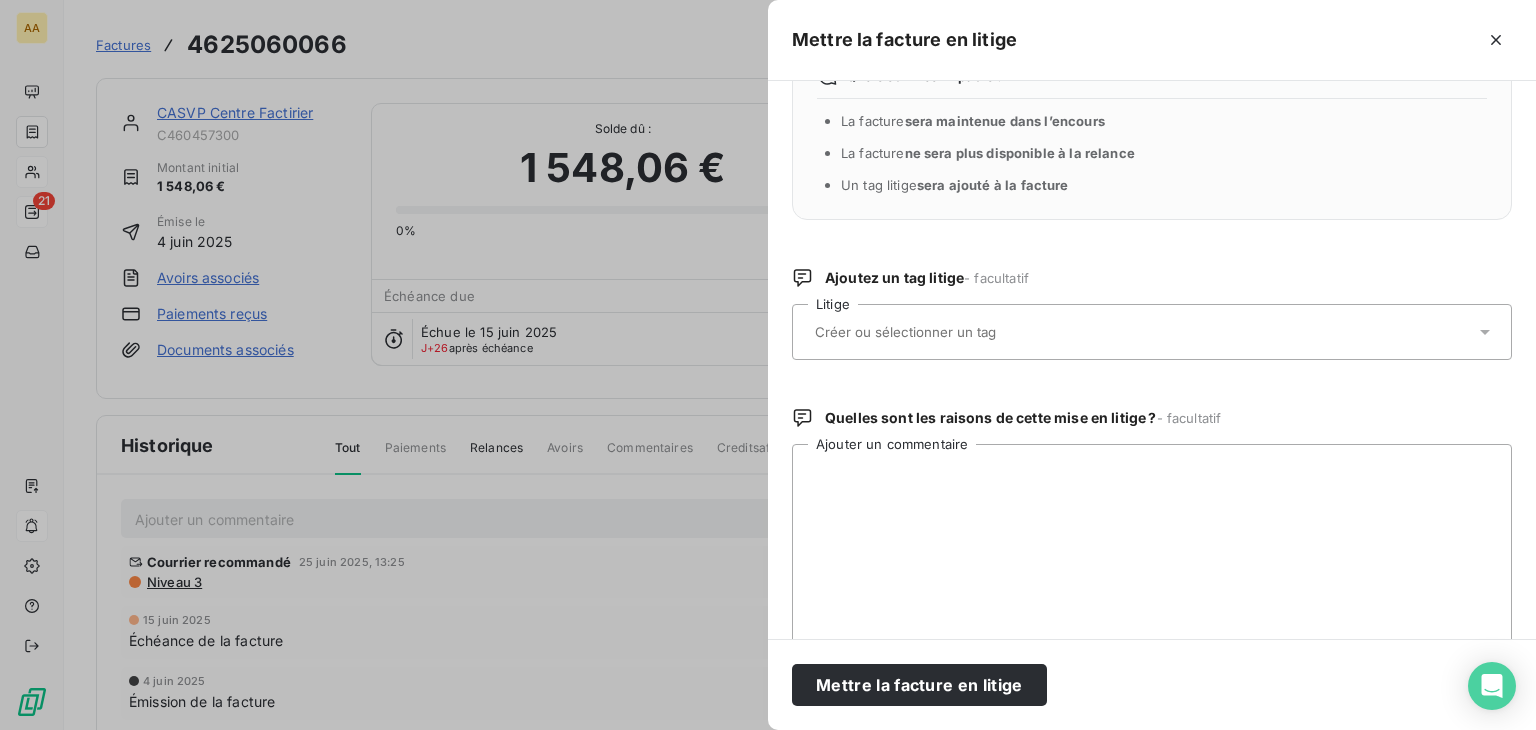 scroll, scrollTop: 100, scrollLeft: 0, axis: vertical 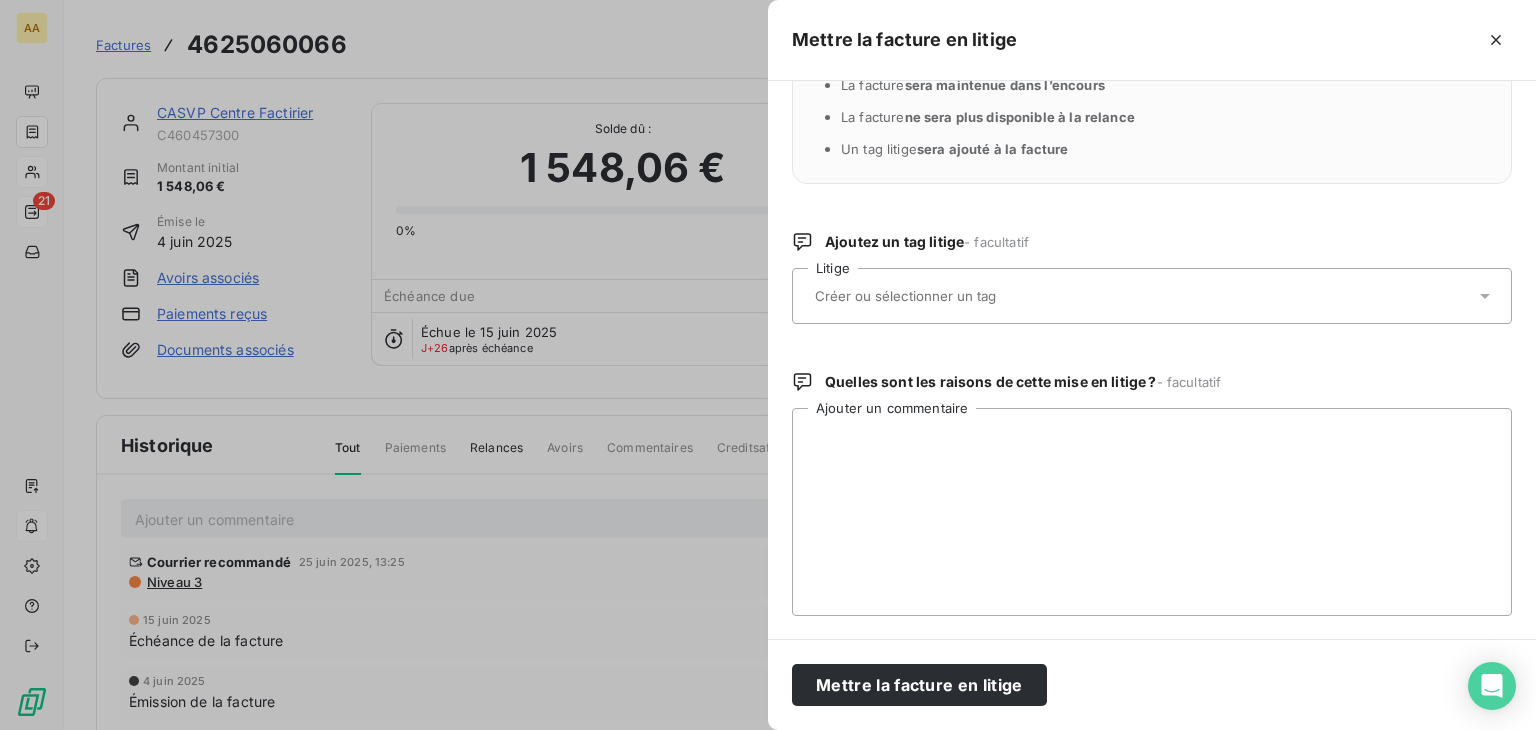 click at bounding box center [1142, 296] 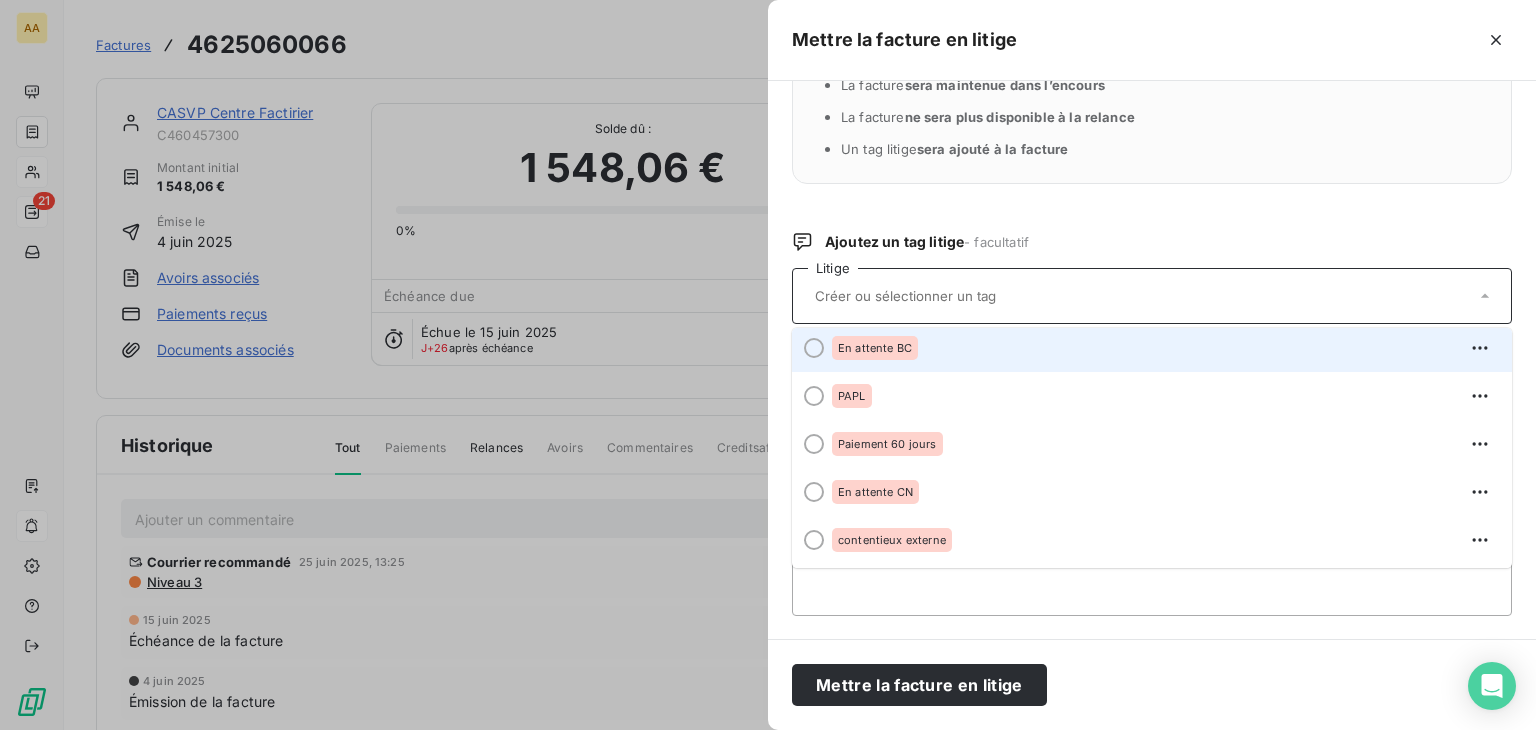 scroll, scrollTop: 292, scrollLeft: 0, axis: vertical 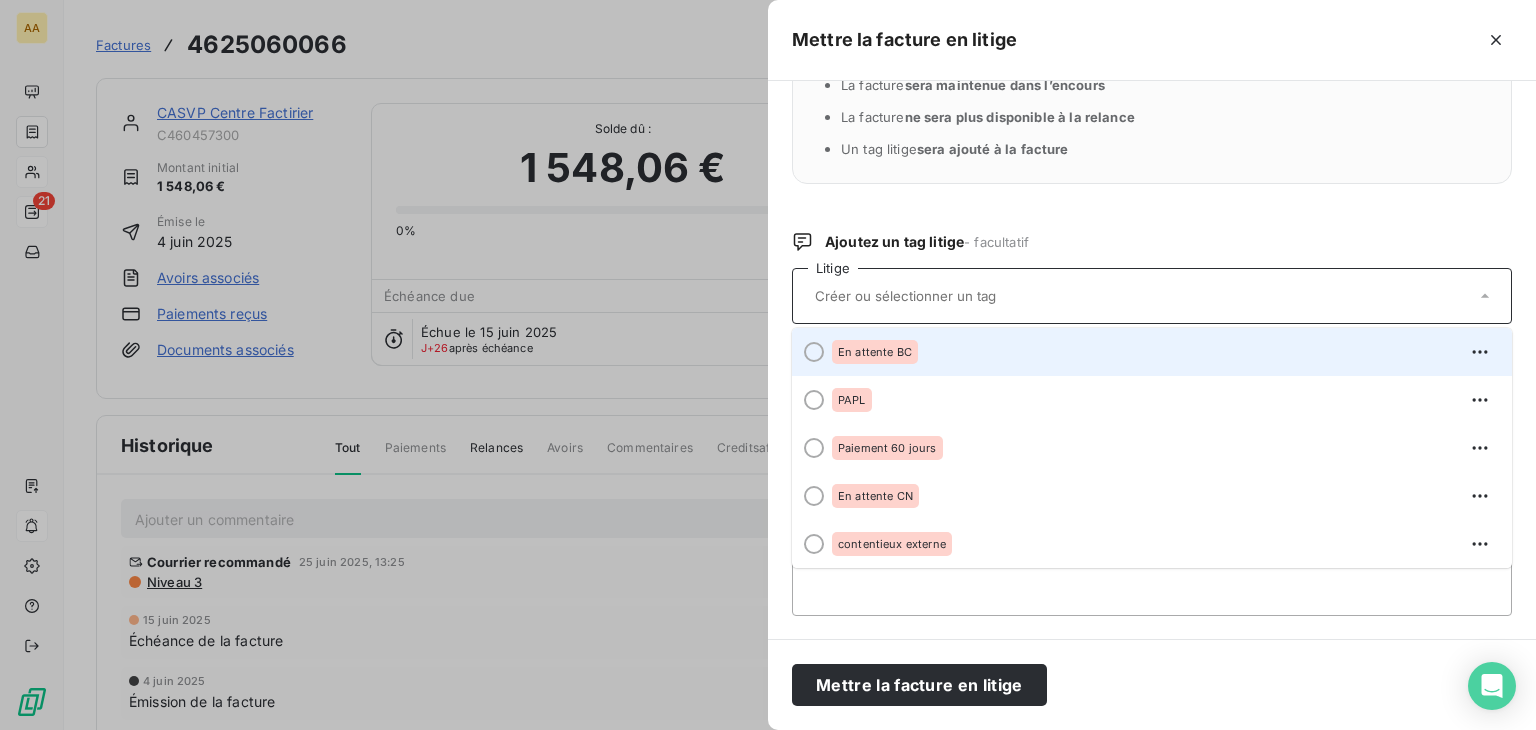 click on "En attente BC" at bounding box center (875, 352) 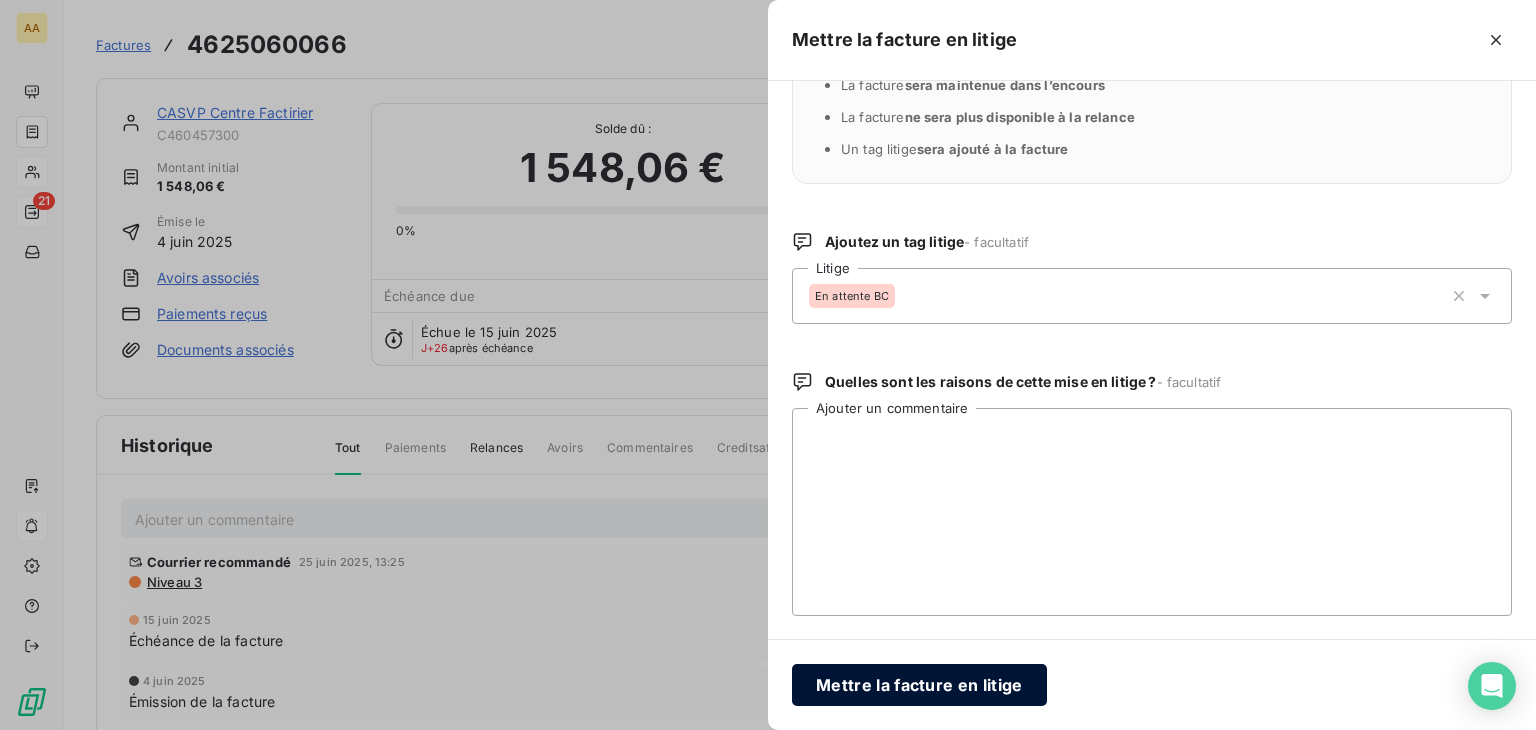 click on "Mettre la facture en litige" at bounding box center [919, 685] 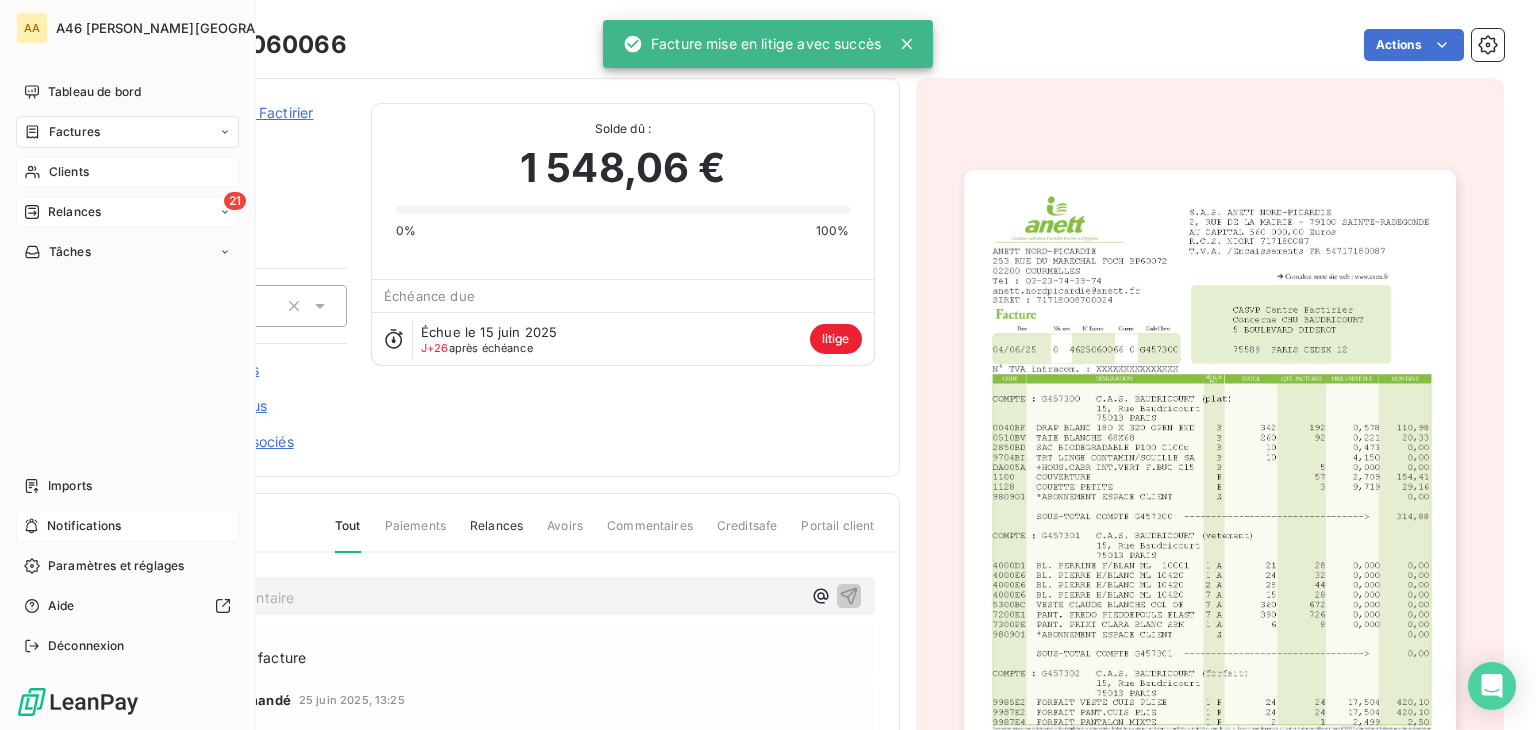 click on "Clients" at bounding box center [69, 172] 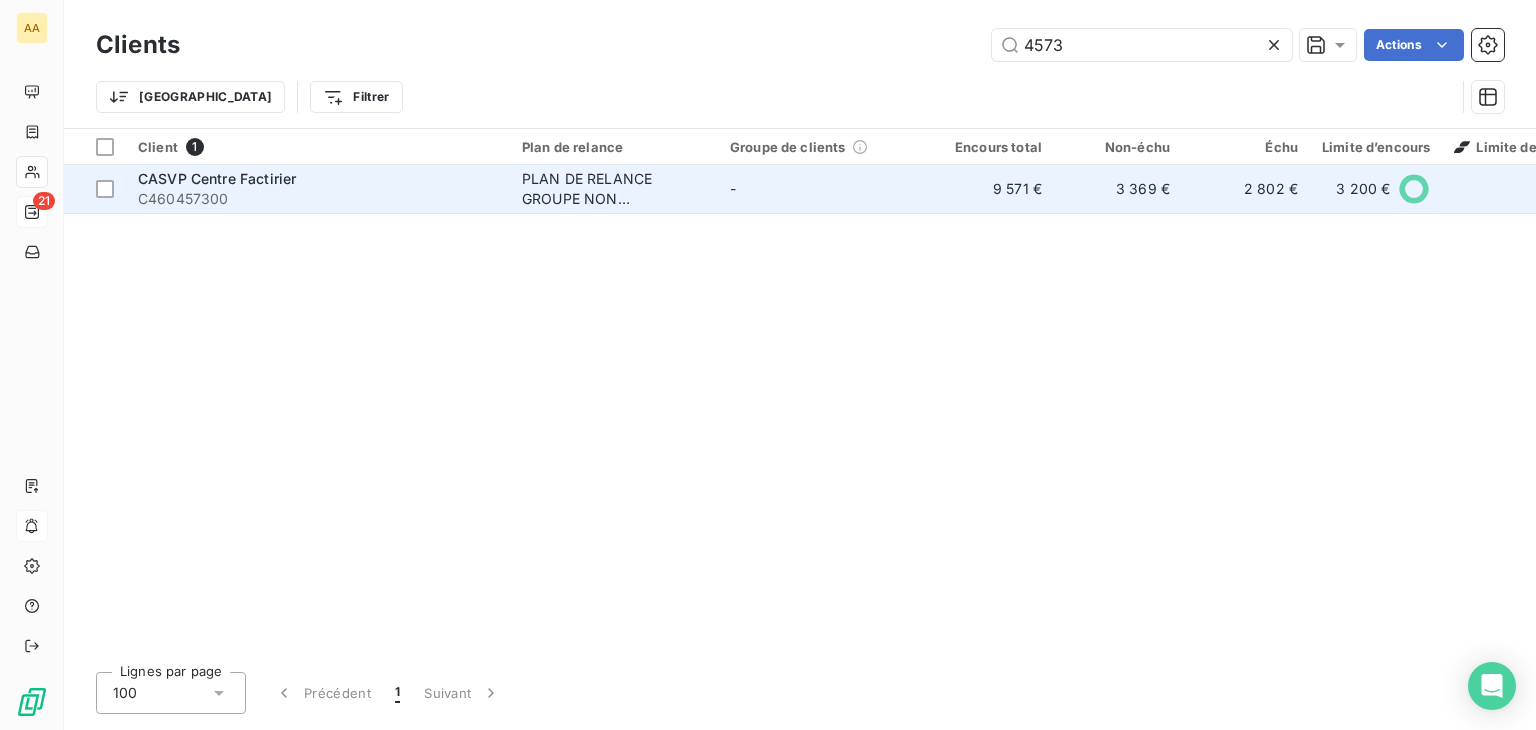 click on "C460457300" at bounding box center [318, 199] 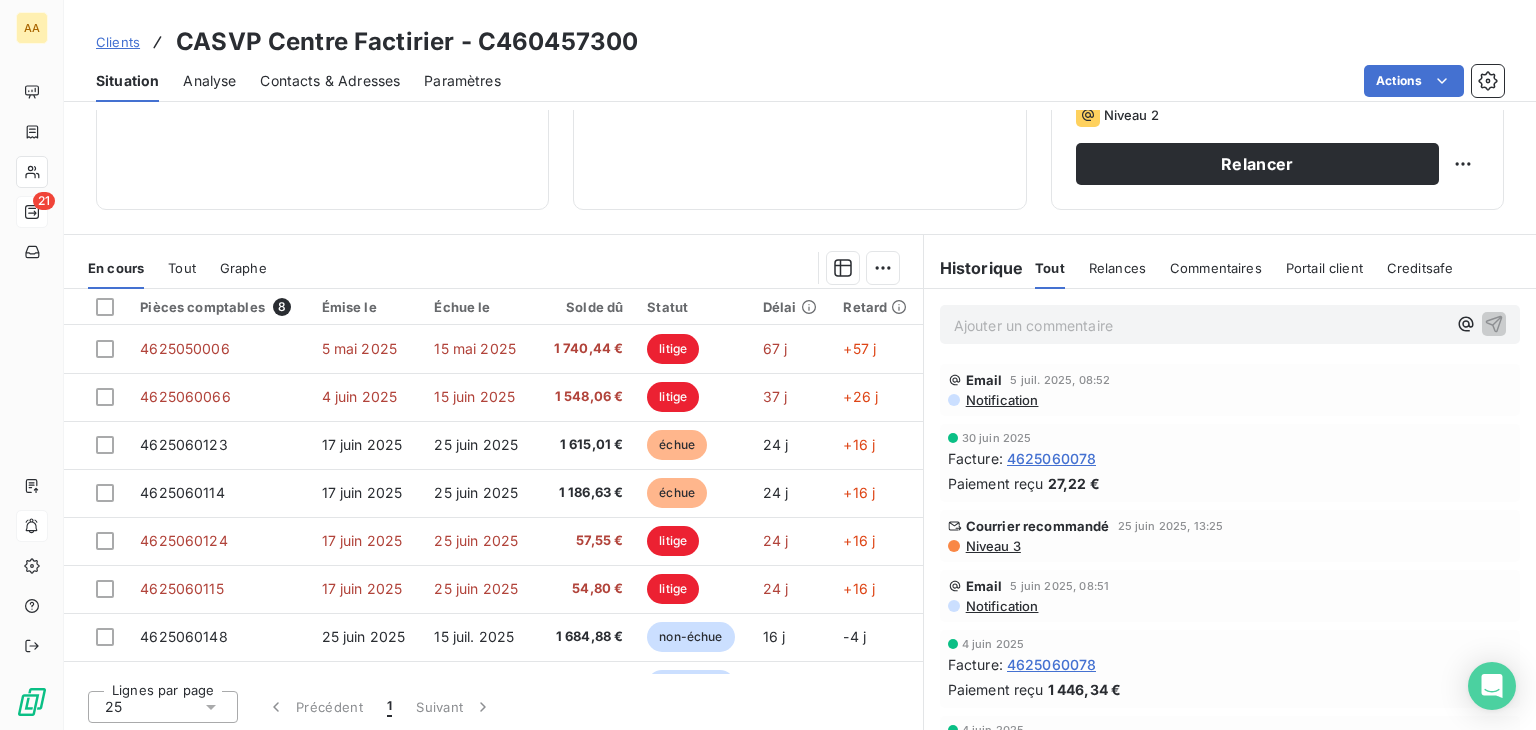 scroll, scrollTop: 316, scrollLeft: 0, axis: vertical 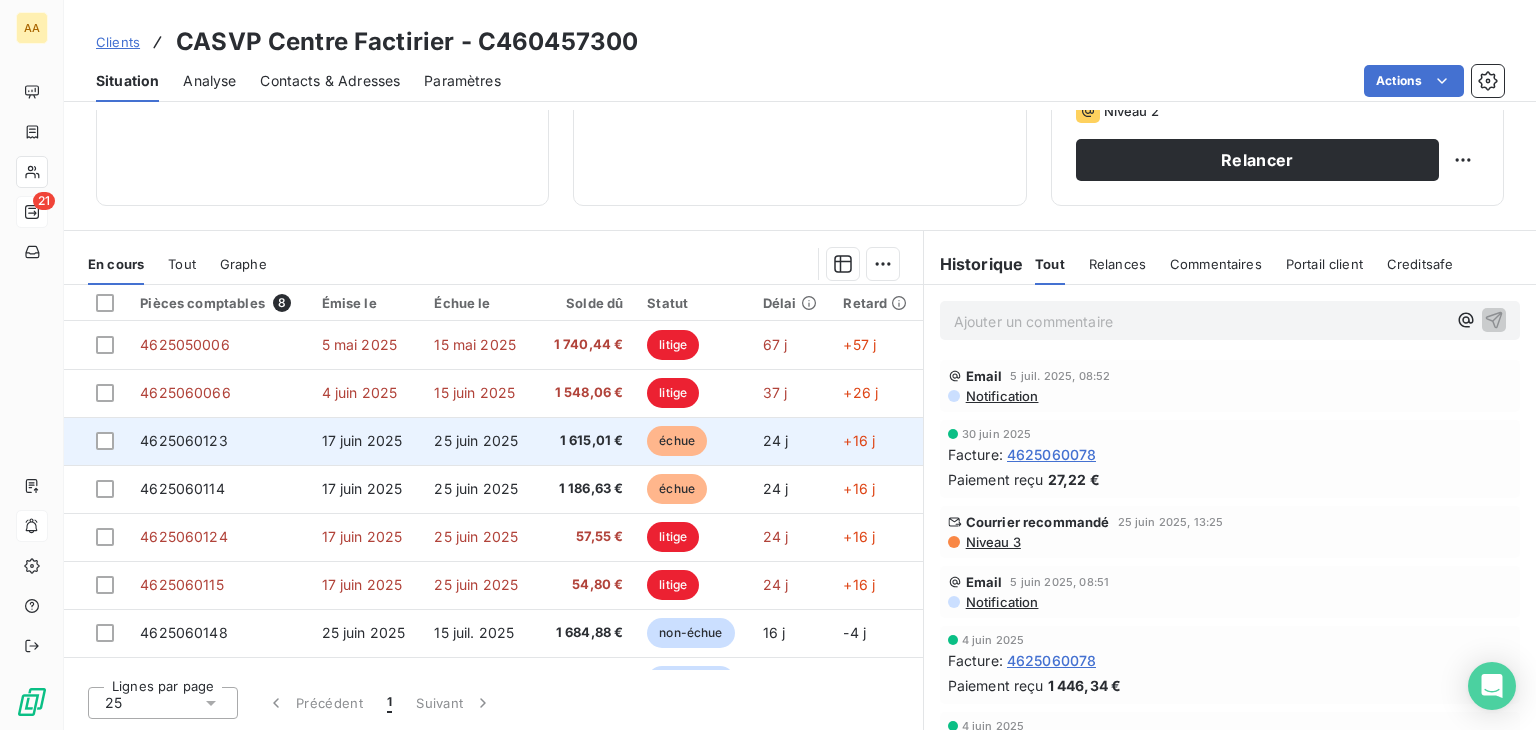 click on "17 juin 2025" at bounding box center (362, 440) 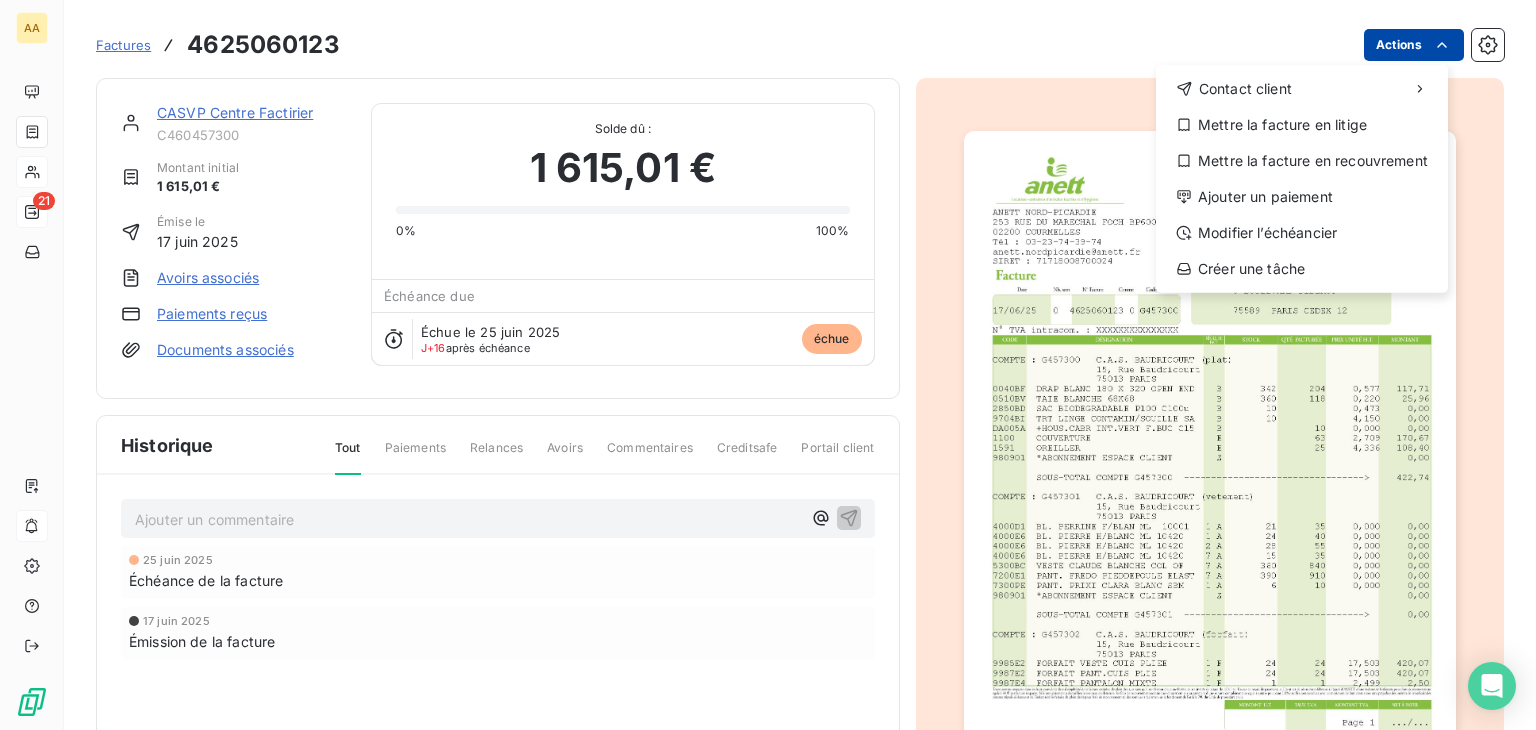 click on "AA 21 Factures 4625060123 Actions Contact client Mettre la facture en litige Mettre la facture en recouvrement Ajouter un paiement Modifier l’échéancier Créer une tâche CASVP Centre Factirier C460457300 Montant initial 1 615,01 € Émise le 17 juin 2025 Avoirs associés Paiements reçus Documents associés Solde dû : 1 615,01 € 0% 100% Échéance due Échue le 25 juin 2025 J+16  après échéance échue Historique Tout Paiements Relances Avoirs Commentaires Creditsafe Portail client Ajouter un commentaire ﻿ 25 juin 2025 Échéance de la facture 17 juin 2025 Émission de la facture" at bounding box center [768, 365] 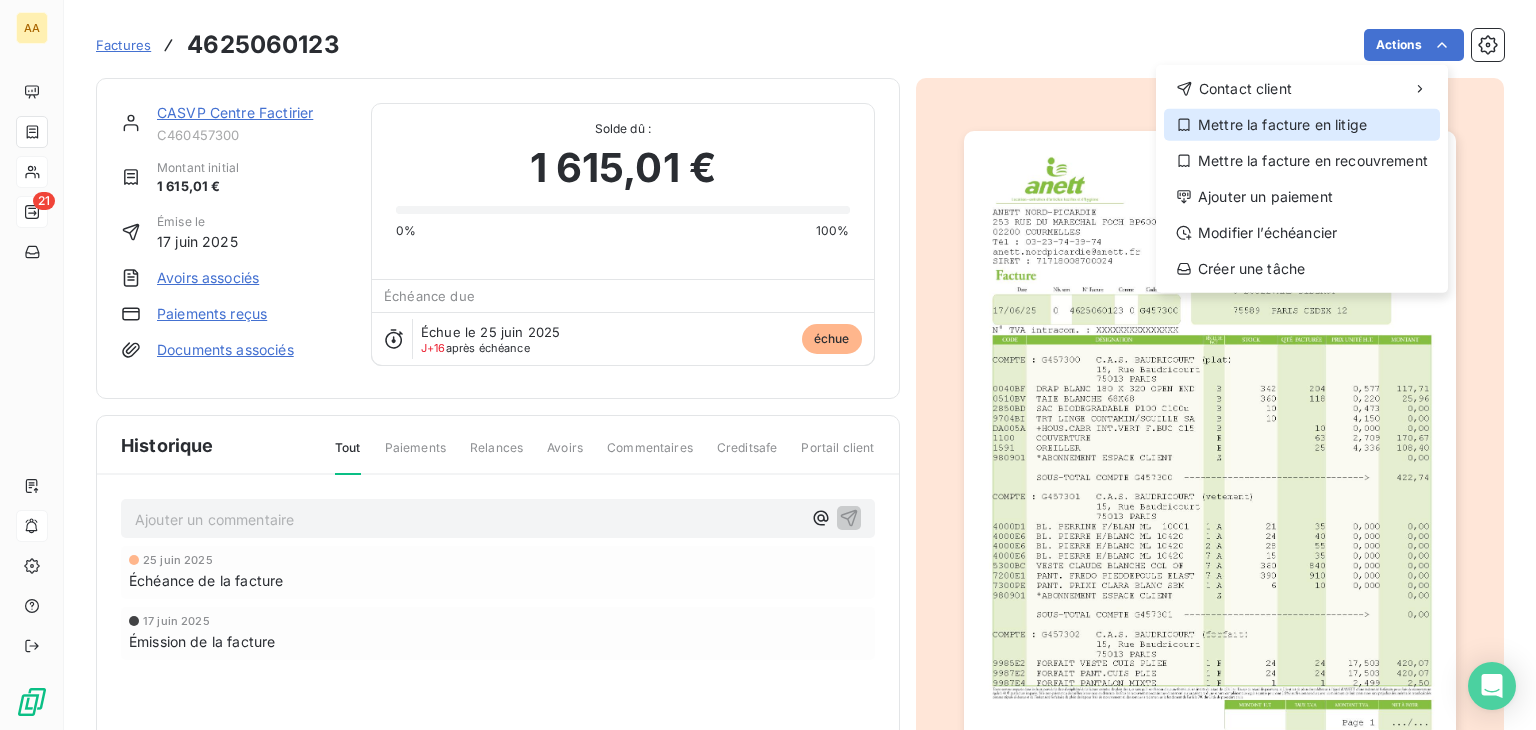 click on "Mettre la facture en litige" at bounding box center (1302, 125) 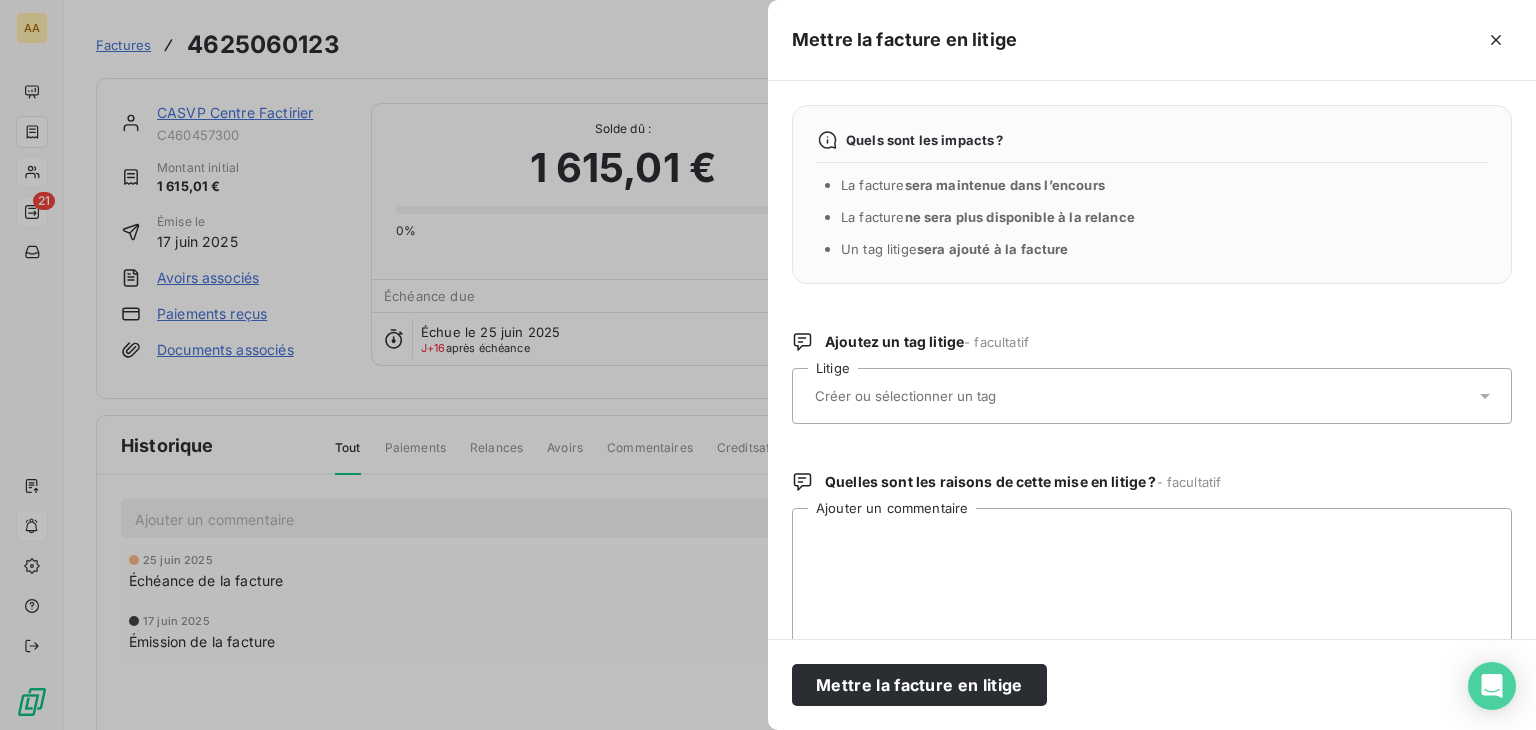 scroll, scrollTop: 100, scrollLeft: 0, axis: vertical 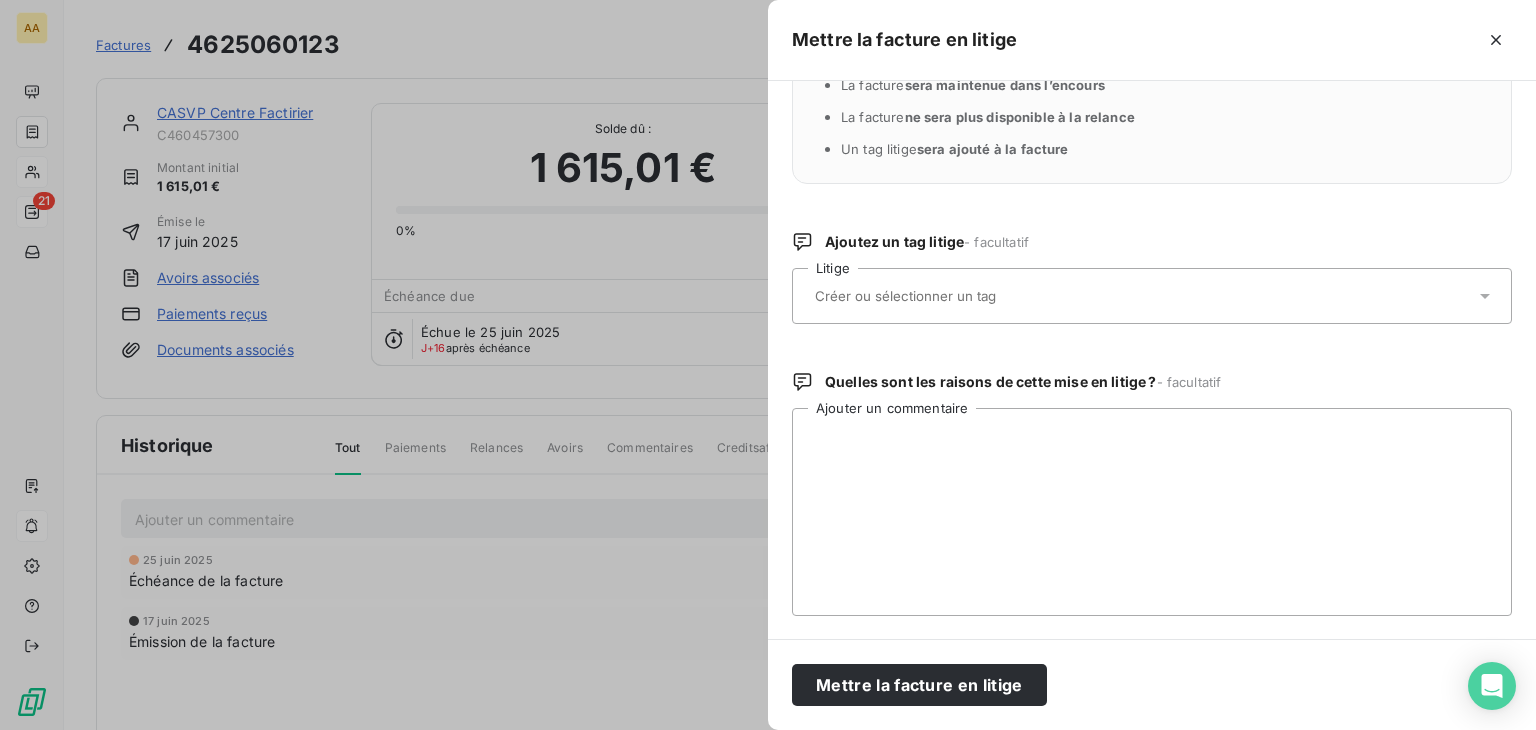 click at bounding box center [1142, 296] 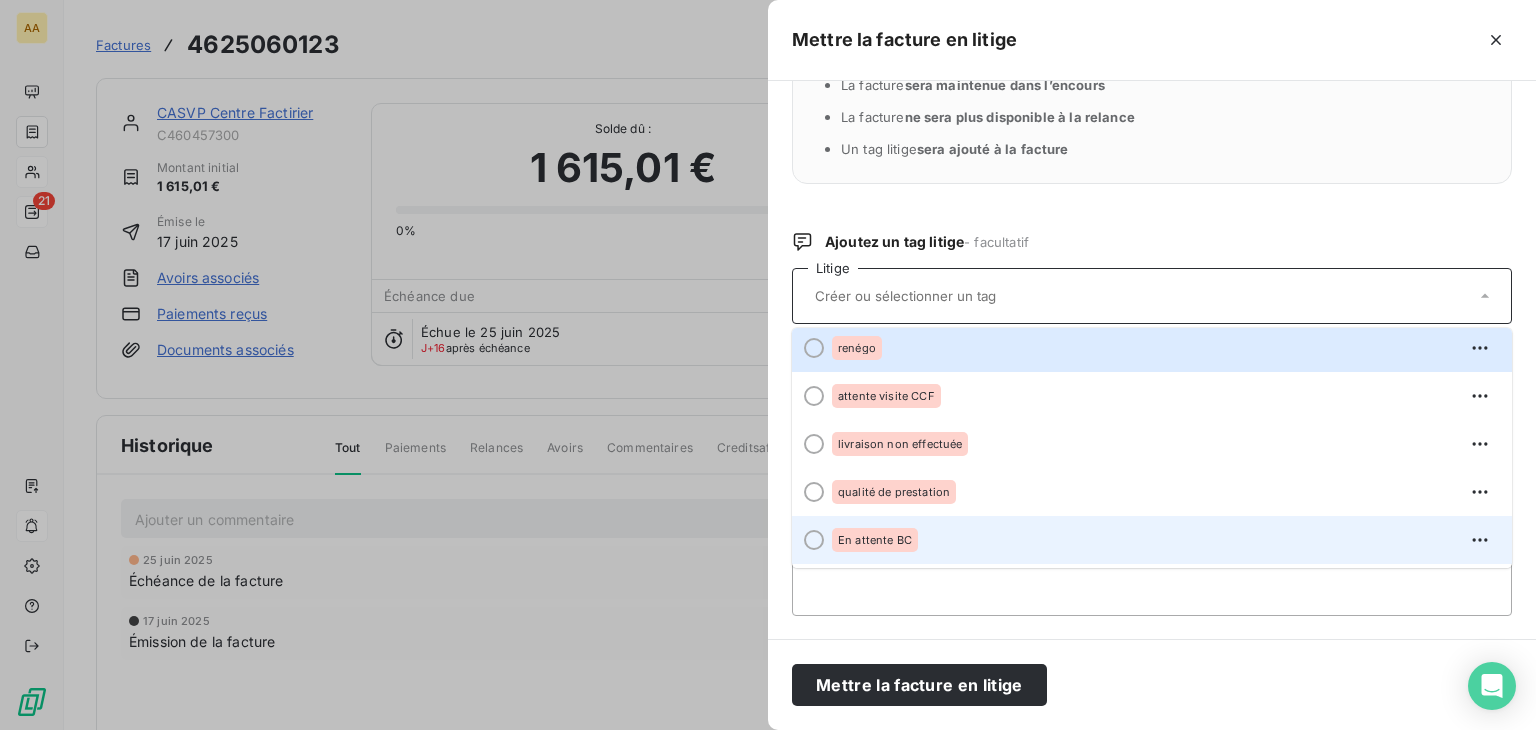 scroll, scrollTop: 200, scrollLeft: 0, axis: vertical 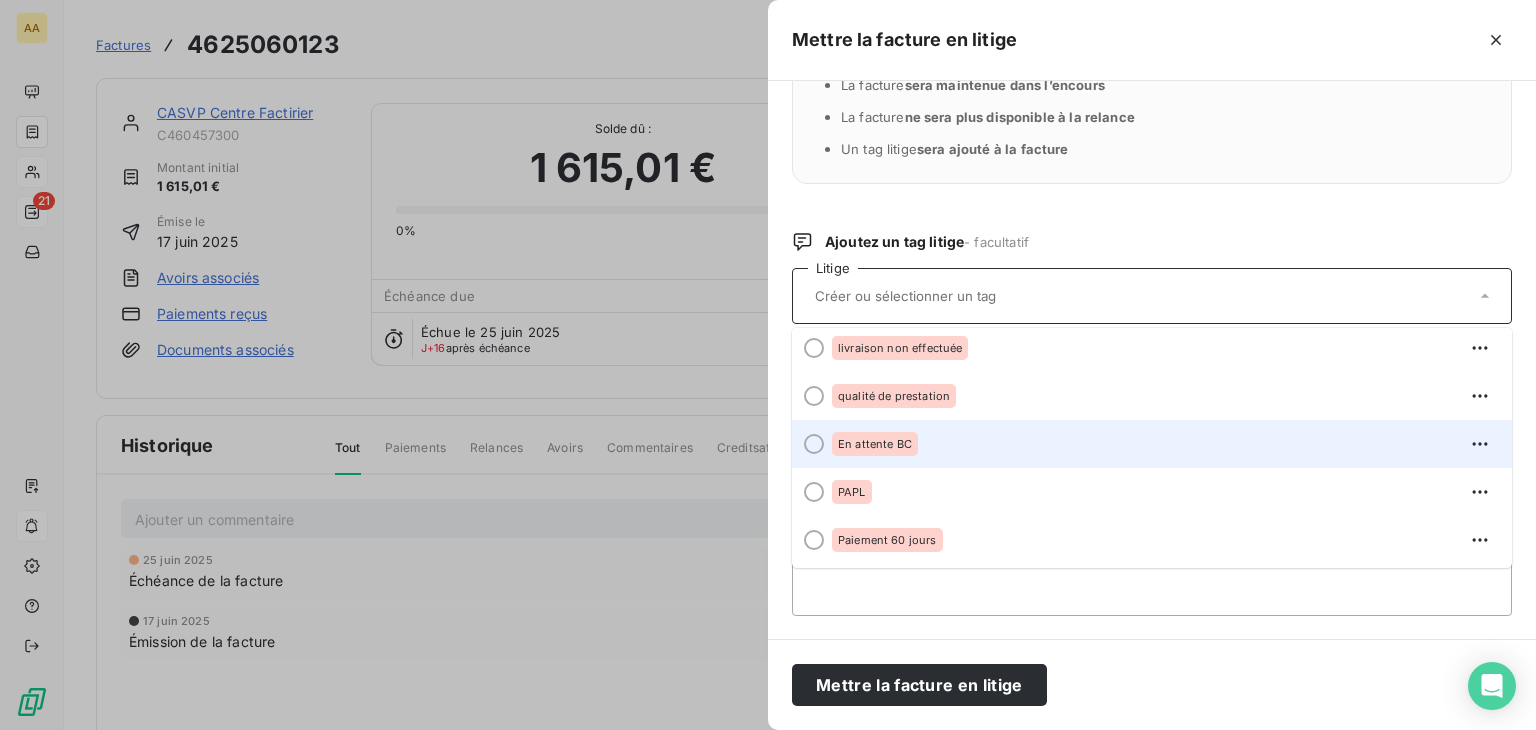 click on "En attente BC" at bounding box center (875, 444) 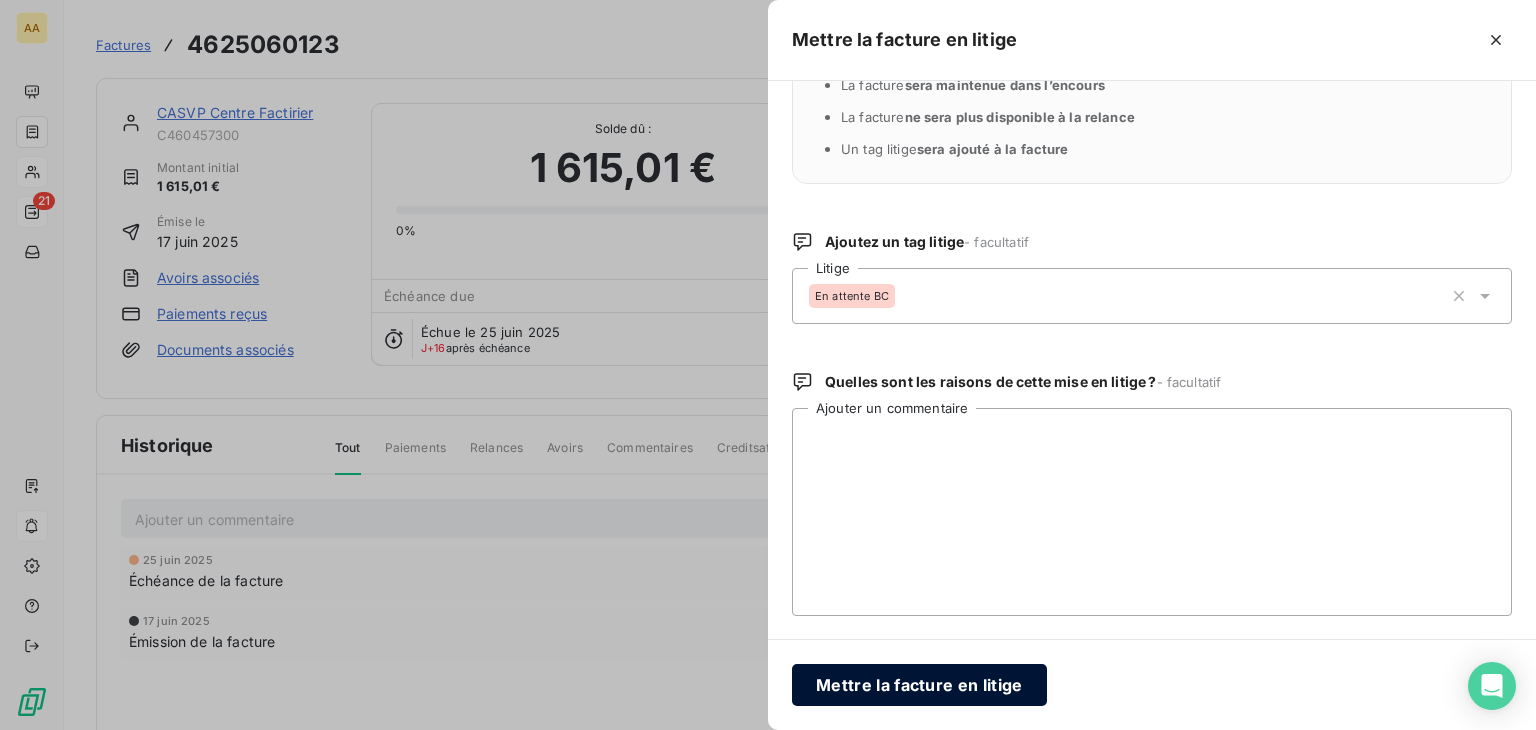 click on "Mettre la facture en litige" at bounding box center (919, 685) 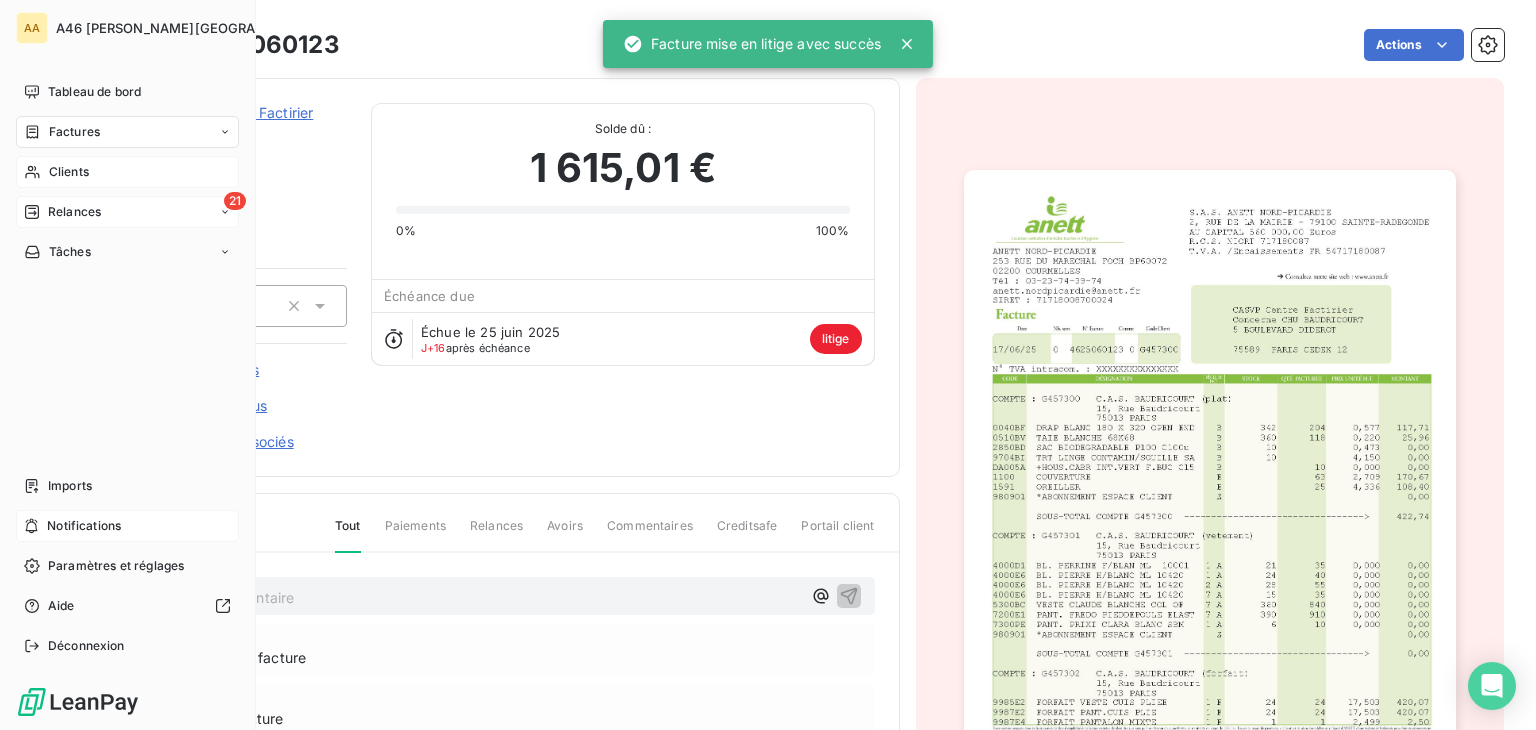 click on "Clients" at bounding box center (69, 172) 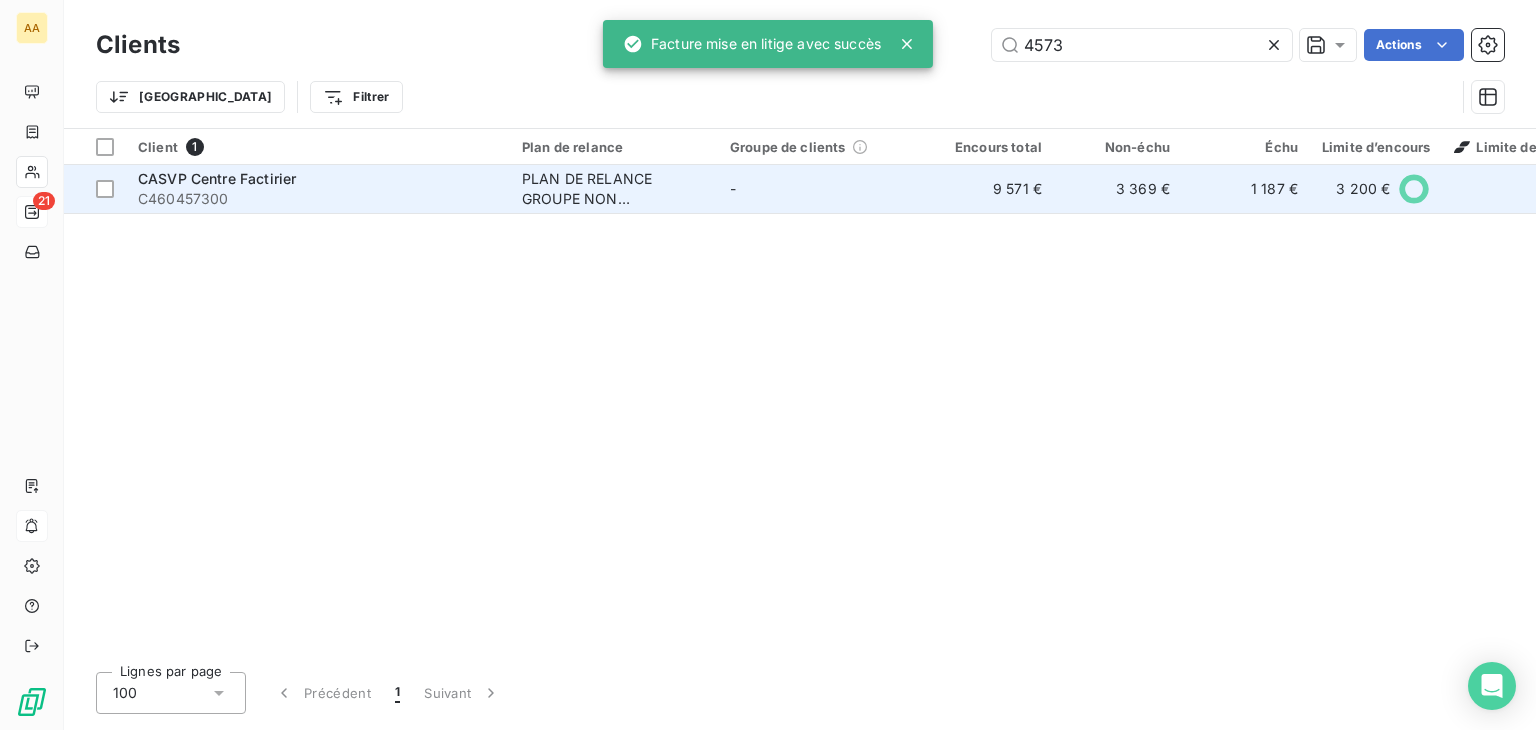 click on "C460457300" at bounding box center [318, 199] 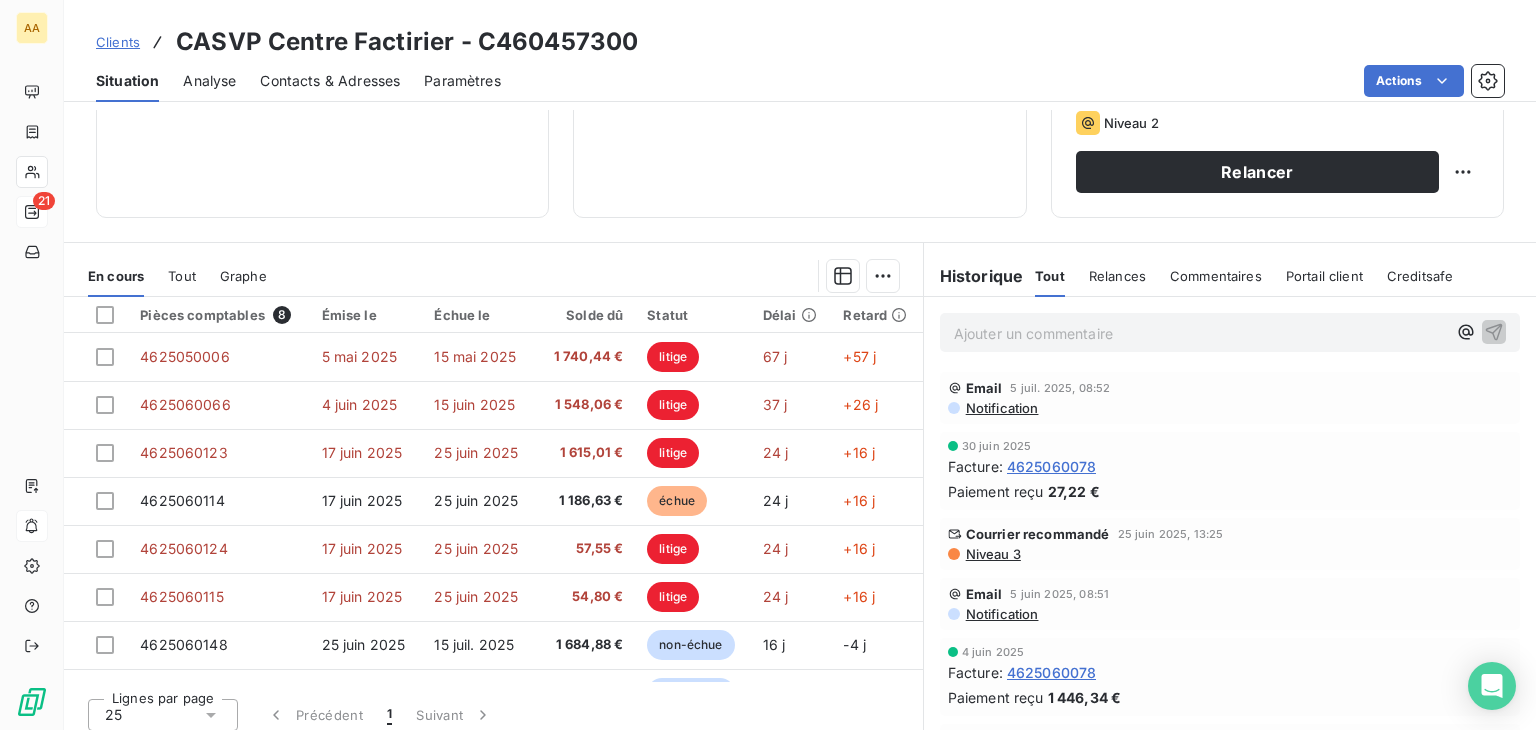 scroll, scrollTop: 316, scrollLeft: 0, axis: vertical 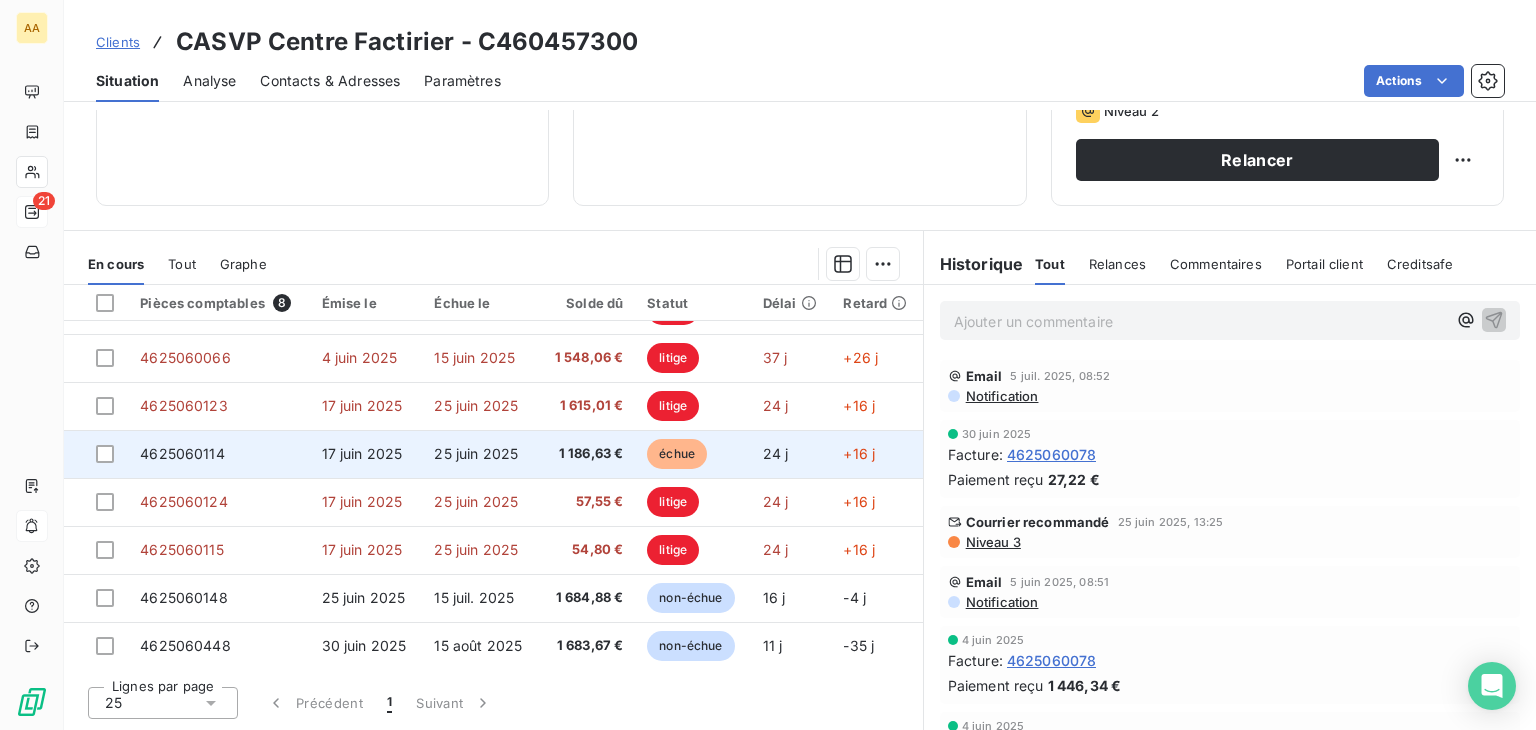 click on "25 juin 2025" at bounding box center [476, 453] 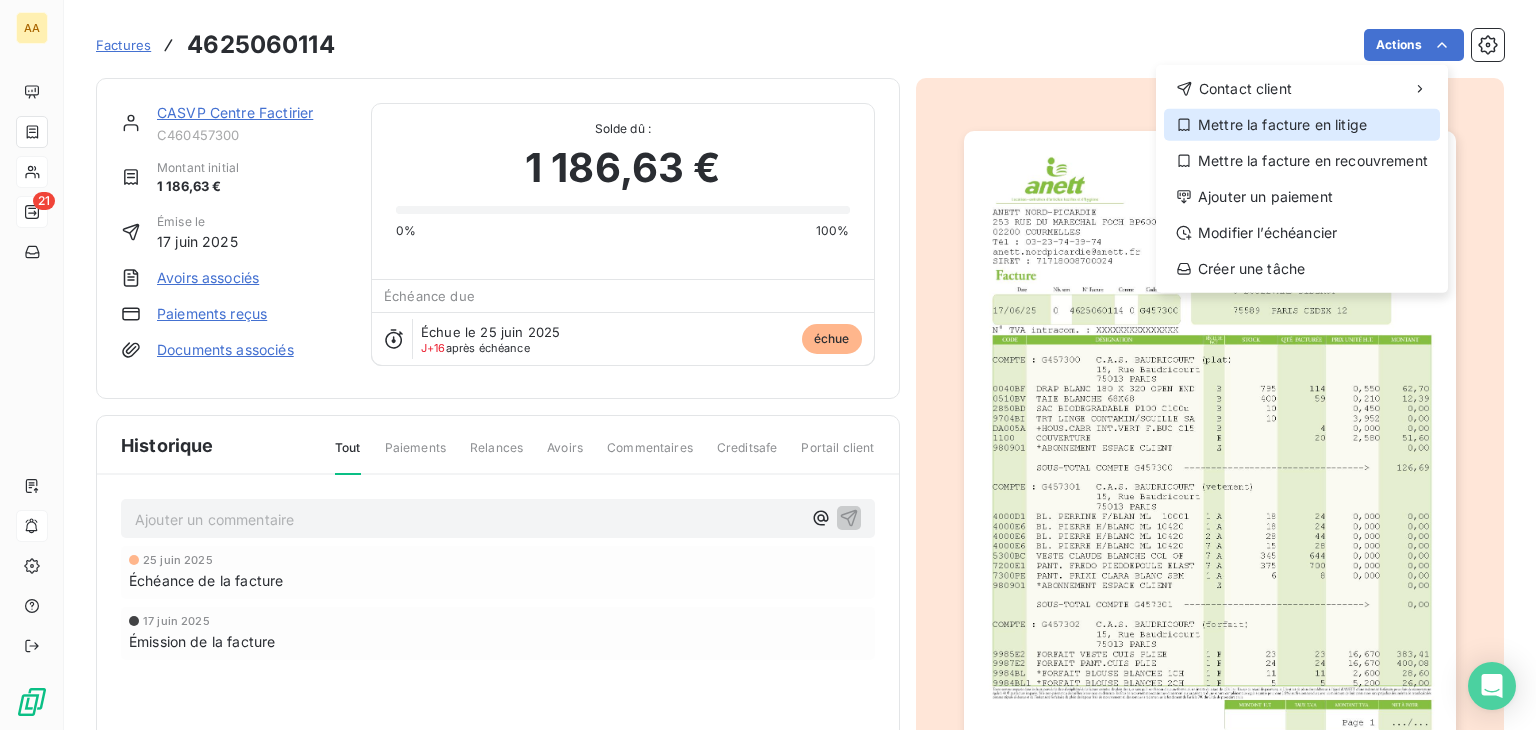 click on "Mettre la facture en litige" at bounding box center (1302, 125) 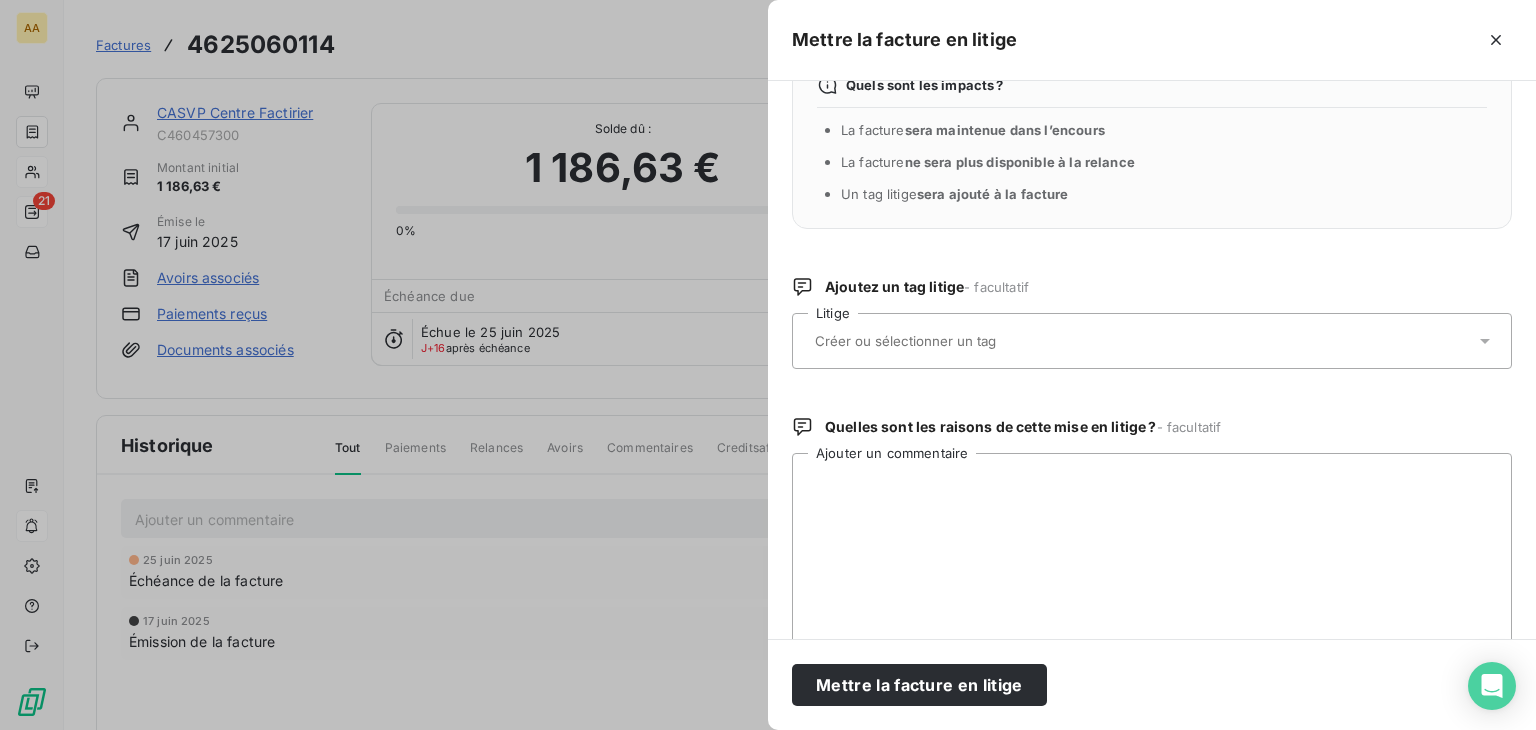 scroll, scrollTop: 100, scrollLeft: 0, axis: vertical 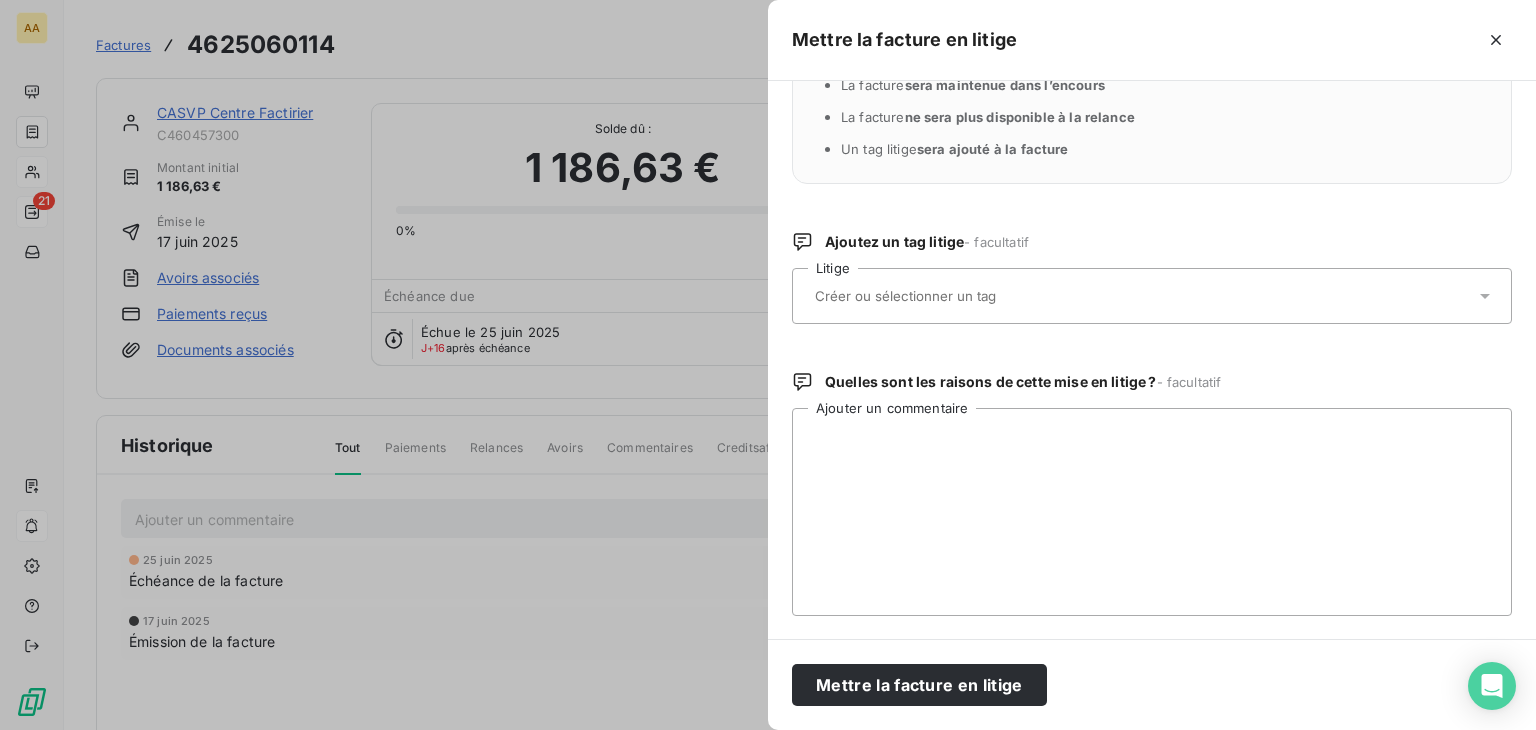 click at bounding box center [1142, 296] 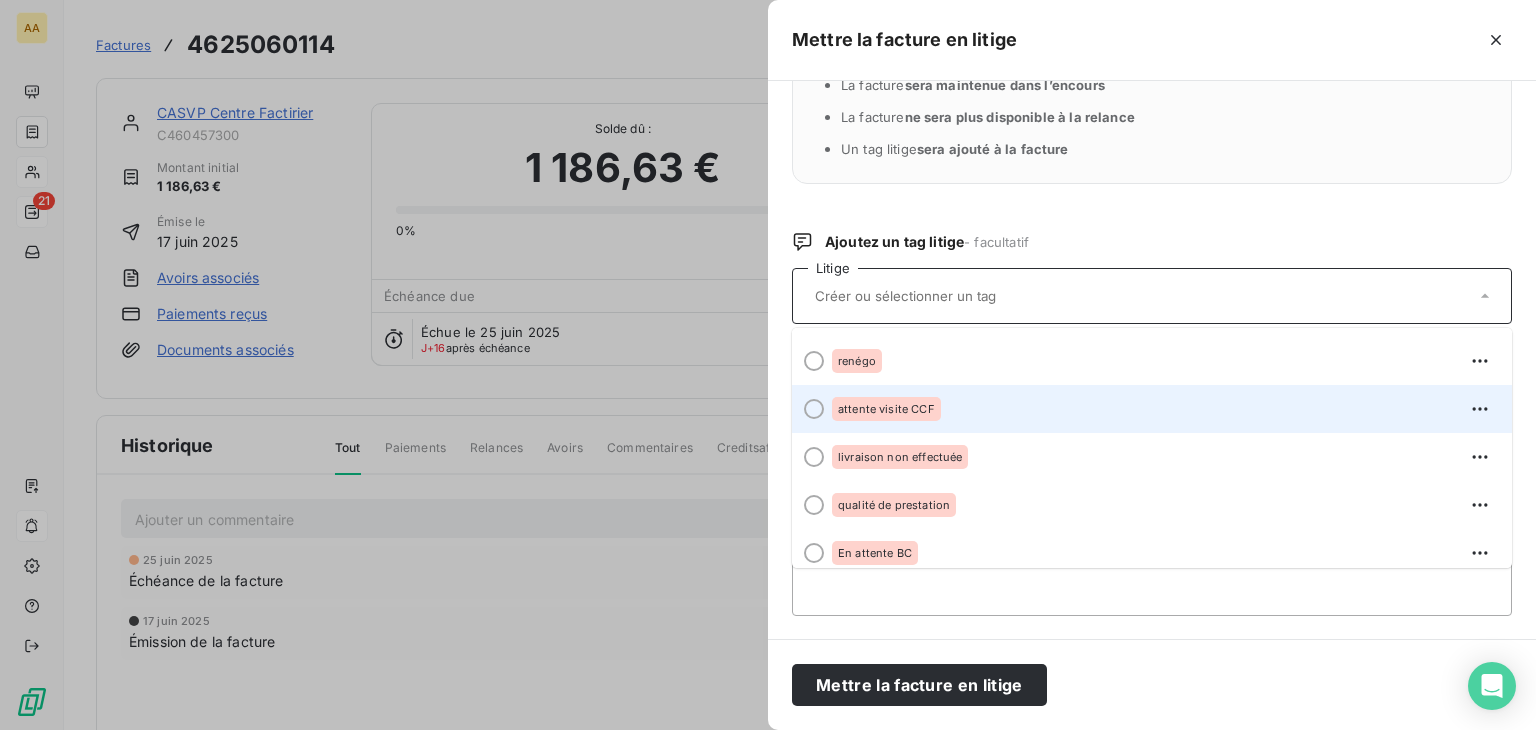 scroll, scrollTop: 200, scrollLeft: 0, axis: vertical 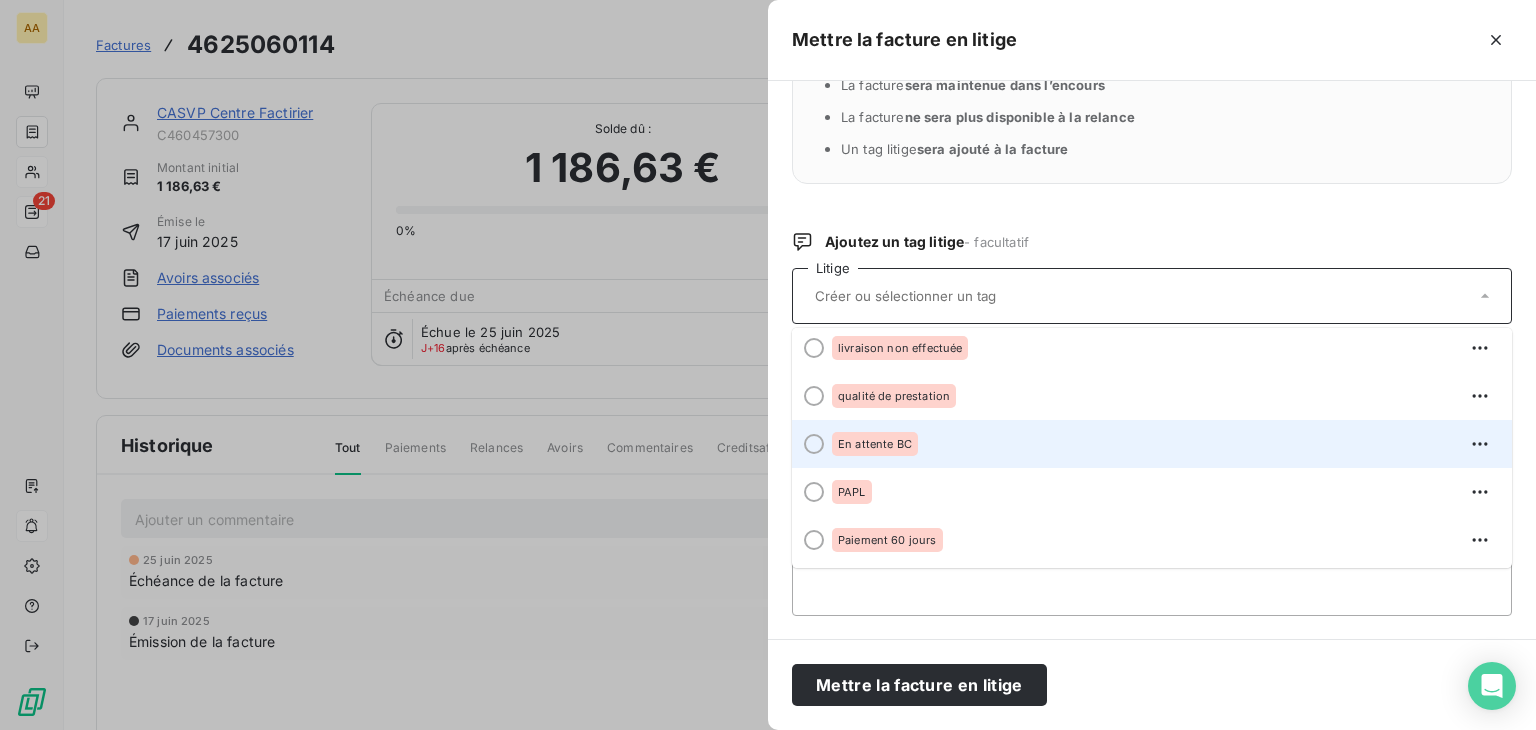 click on "En attente BC" at bounding box center [875, 444] 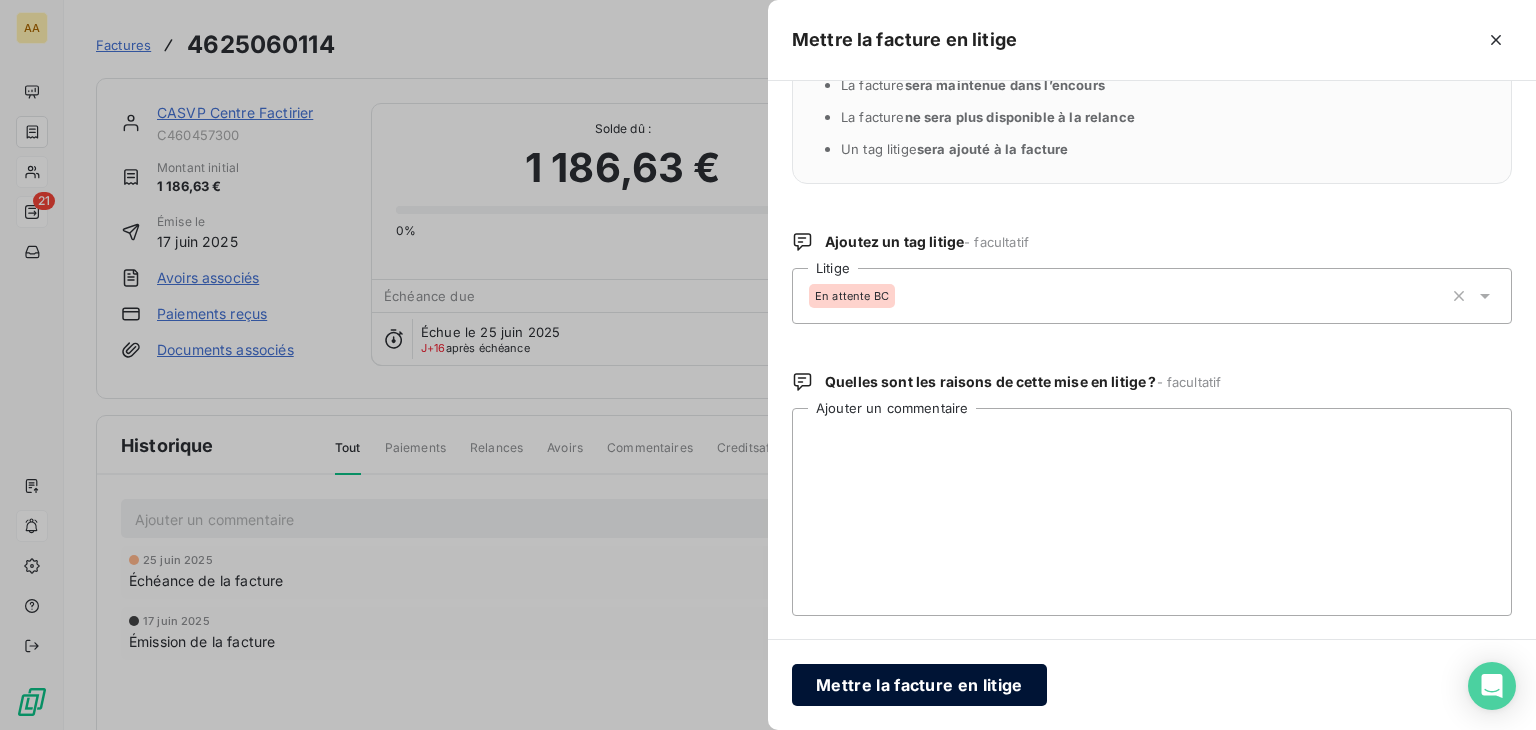 click on "Mettre la facture en litige" at bounding box center (919, 685) 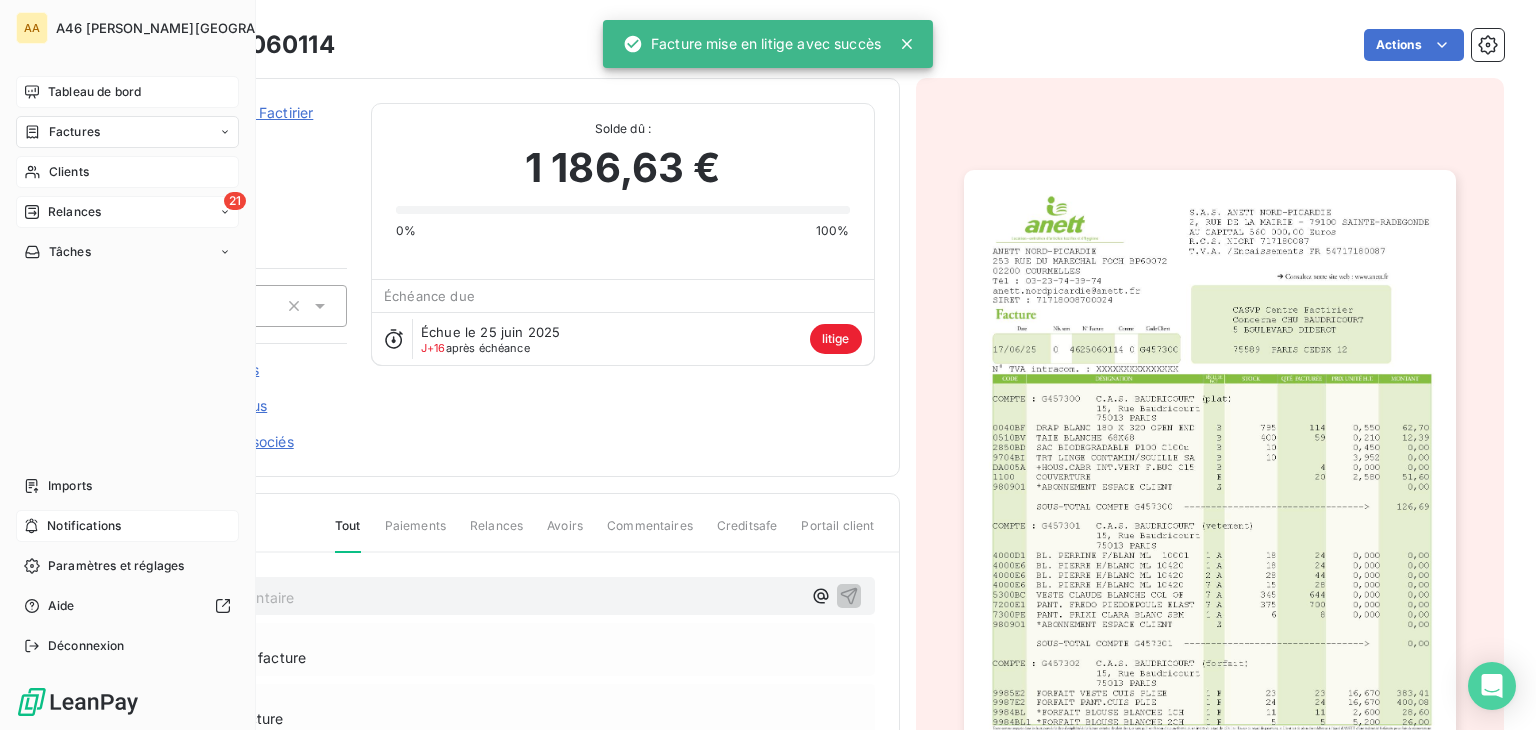 click on "Tableau de bord" at bounding box center [94, 92] 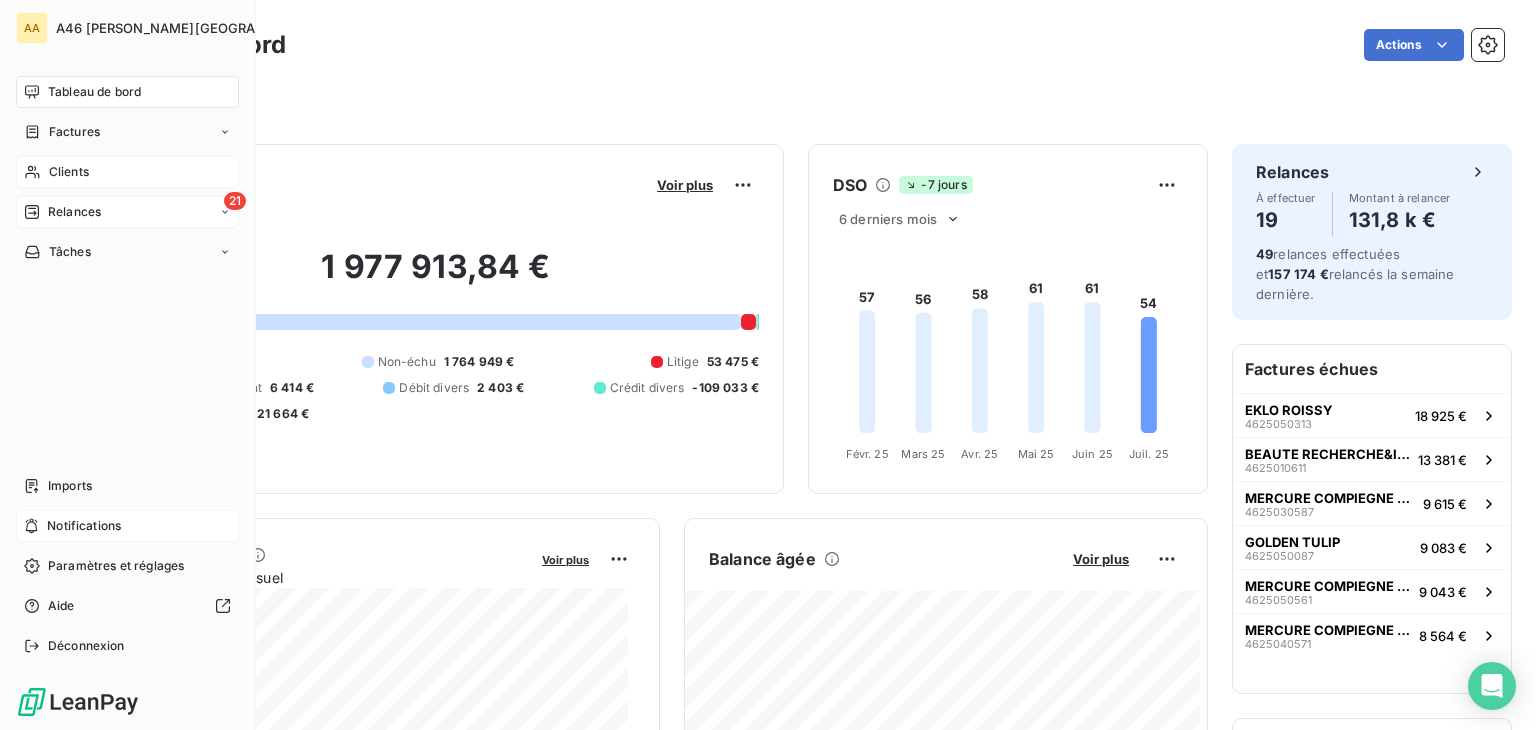 click on "Relances" at bounding box center (74, 212) 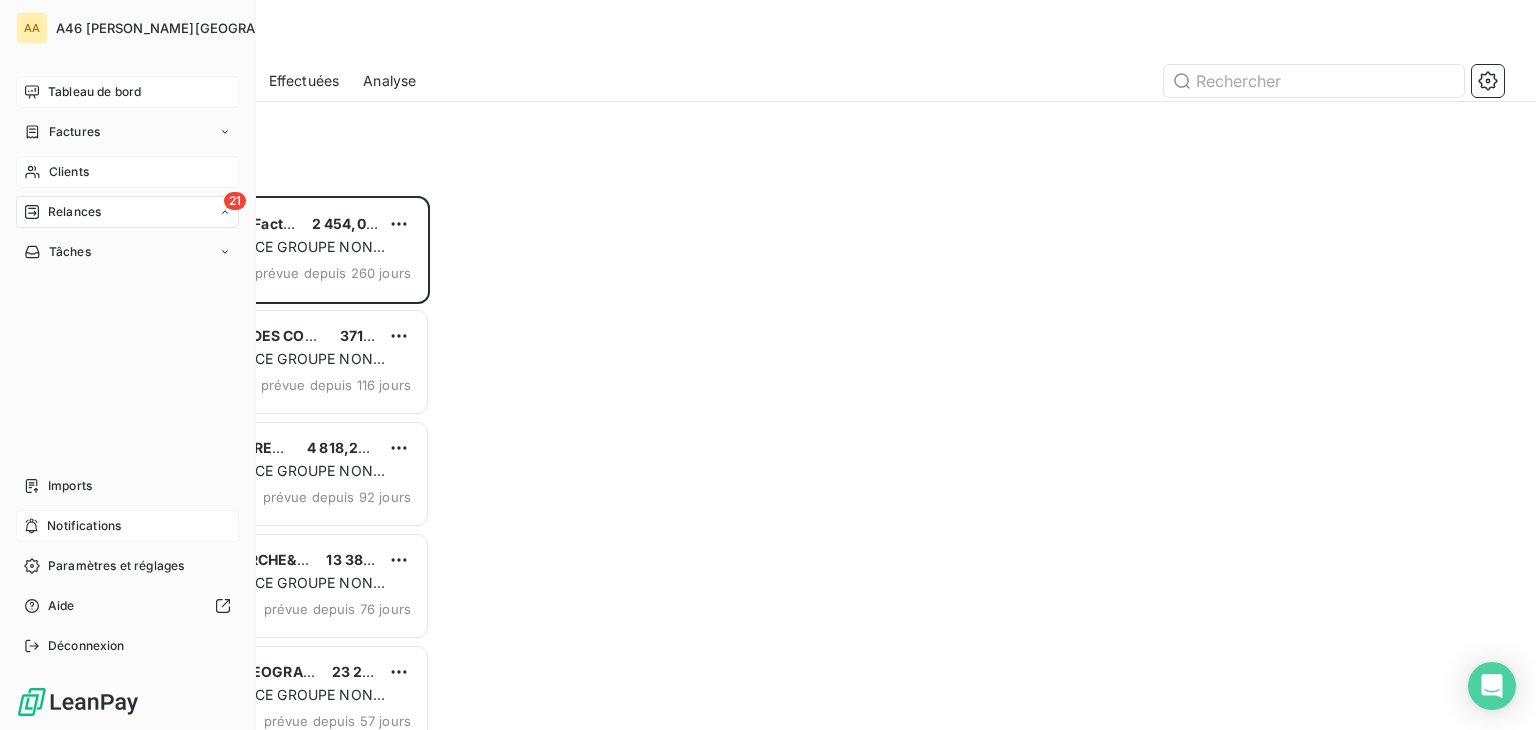 scroll, scrollTop: 16, scrollLeft: 16, axis: both 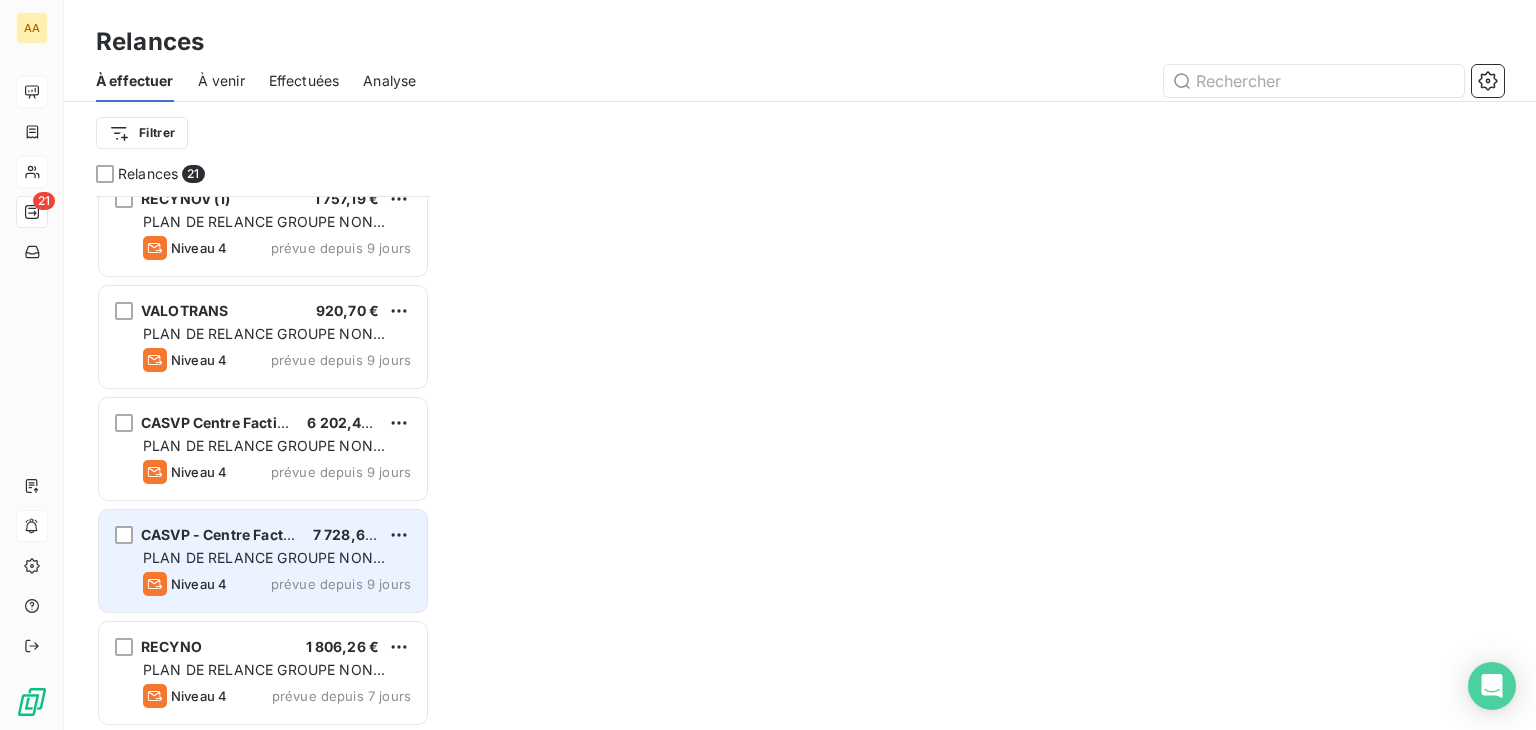 click on "CASVP - Centre Facturier 7 728,66 € PLAN DE RELANCE GROUPE NON AUTOMATIQUE Niveau 4 prévue depuis 9 jours" at bounding box center [263, 561] 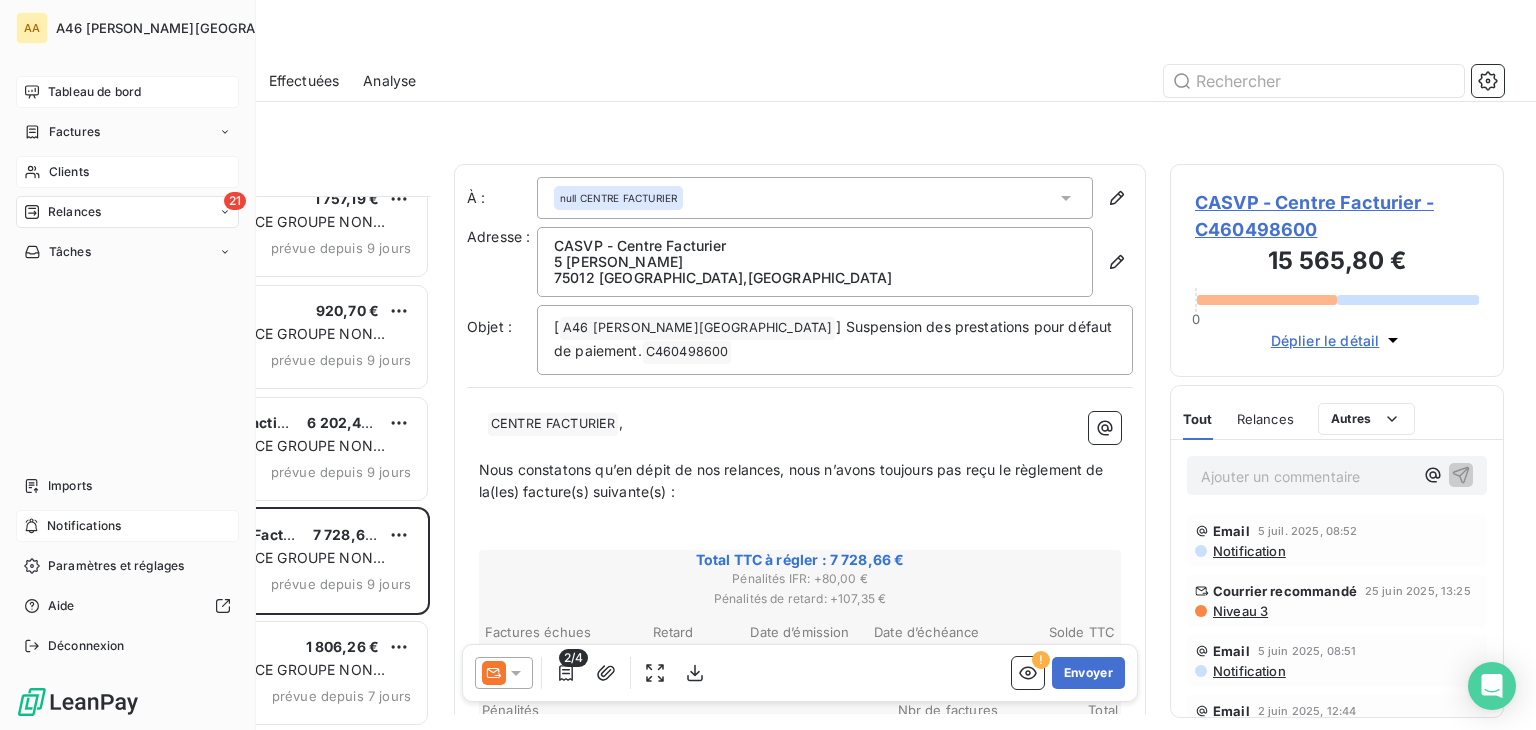 click on "Clients" at bounding box center [69, 172] 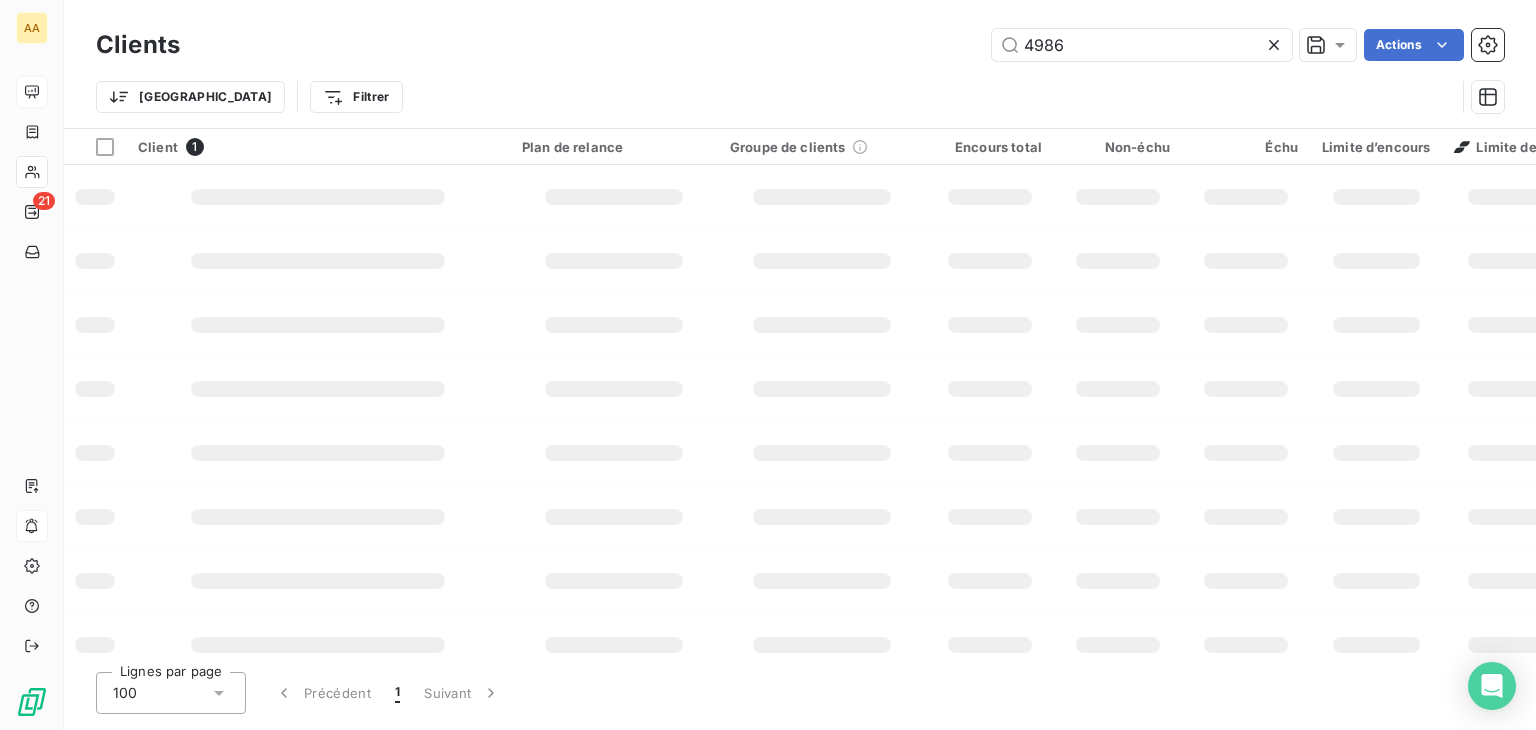 type on "4986" 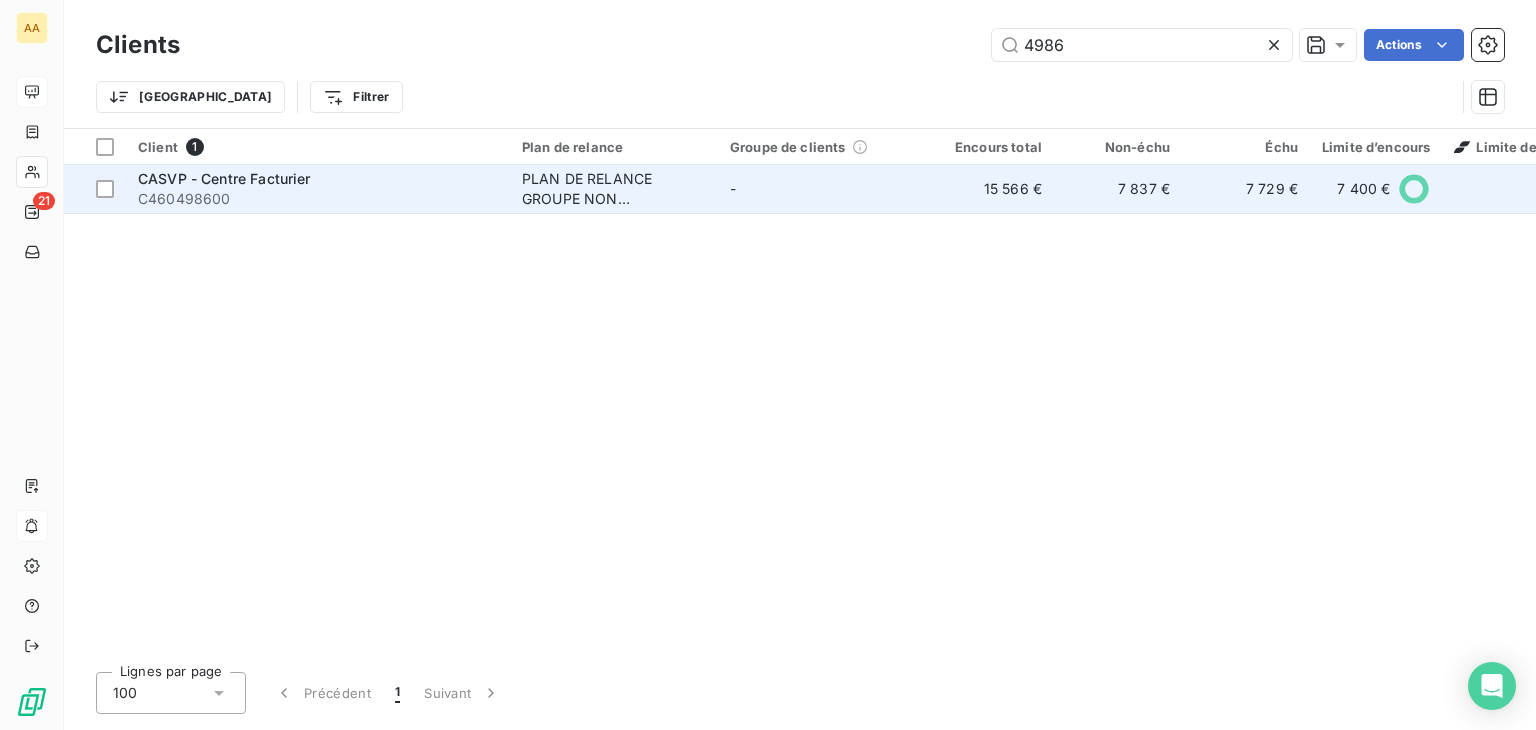 click on "C460498600" at bounding box center (318, 199) 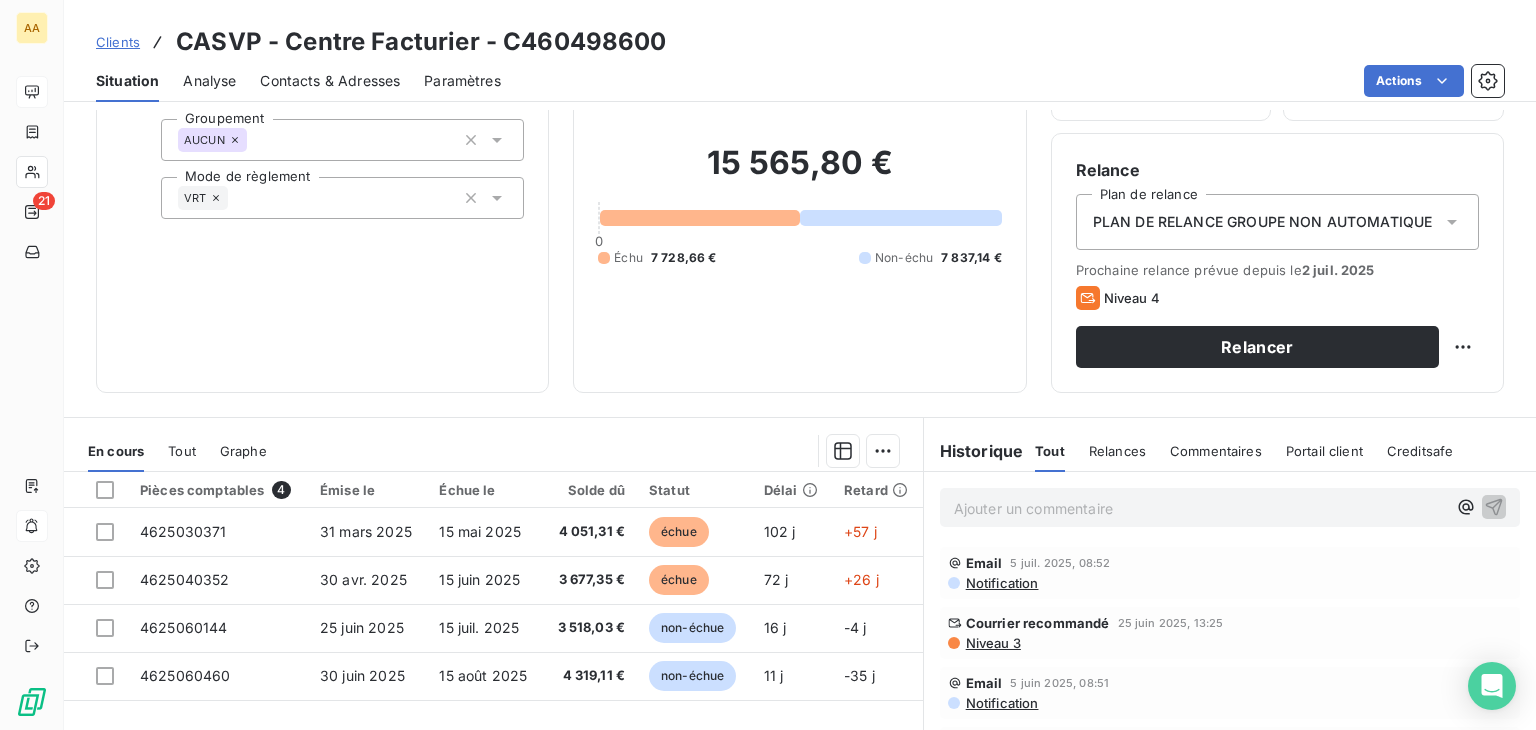 scroll, scrollTop: 300, scrollLeft: 0, axis: vertical 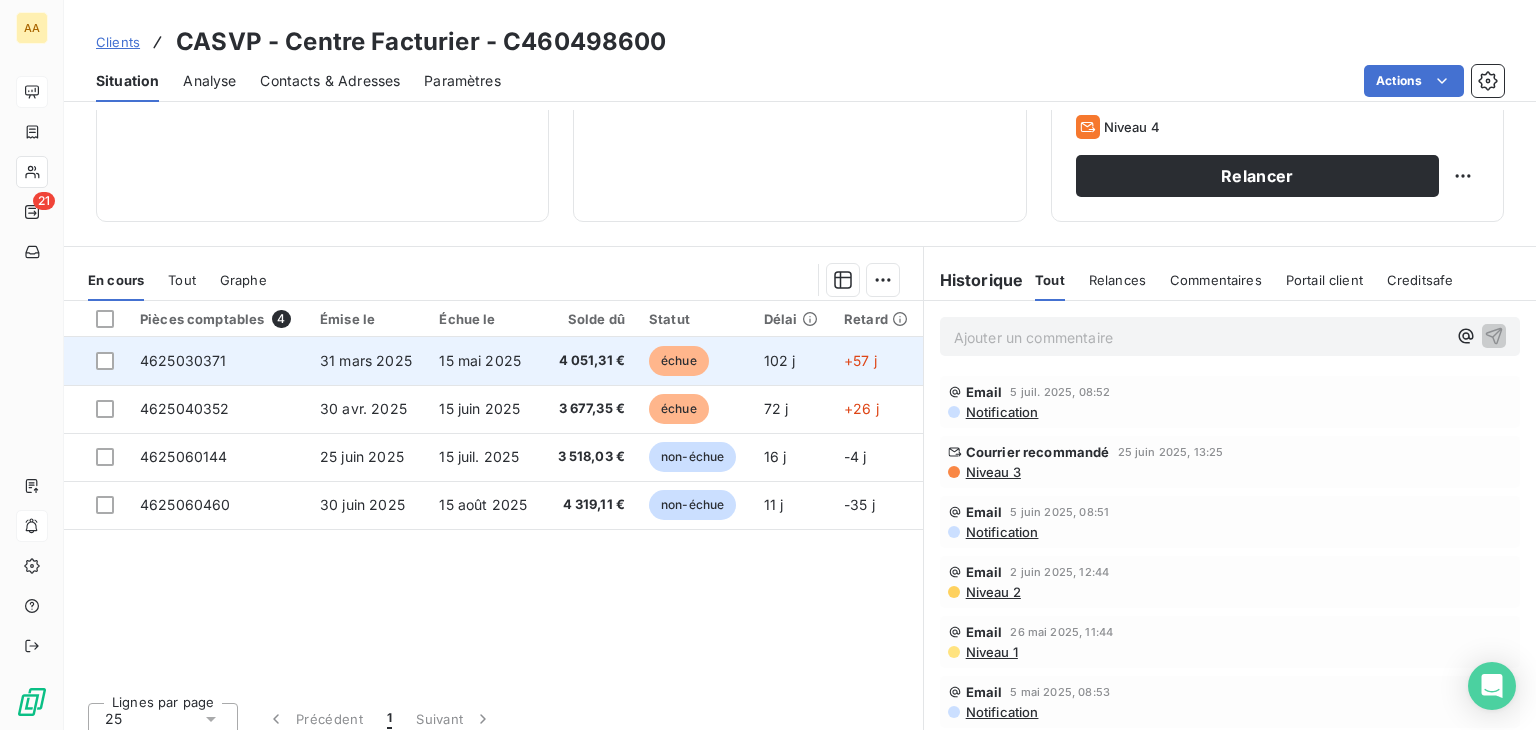 click on "31 mars 2025" at bounding box center (366, 360) 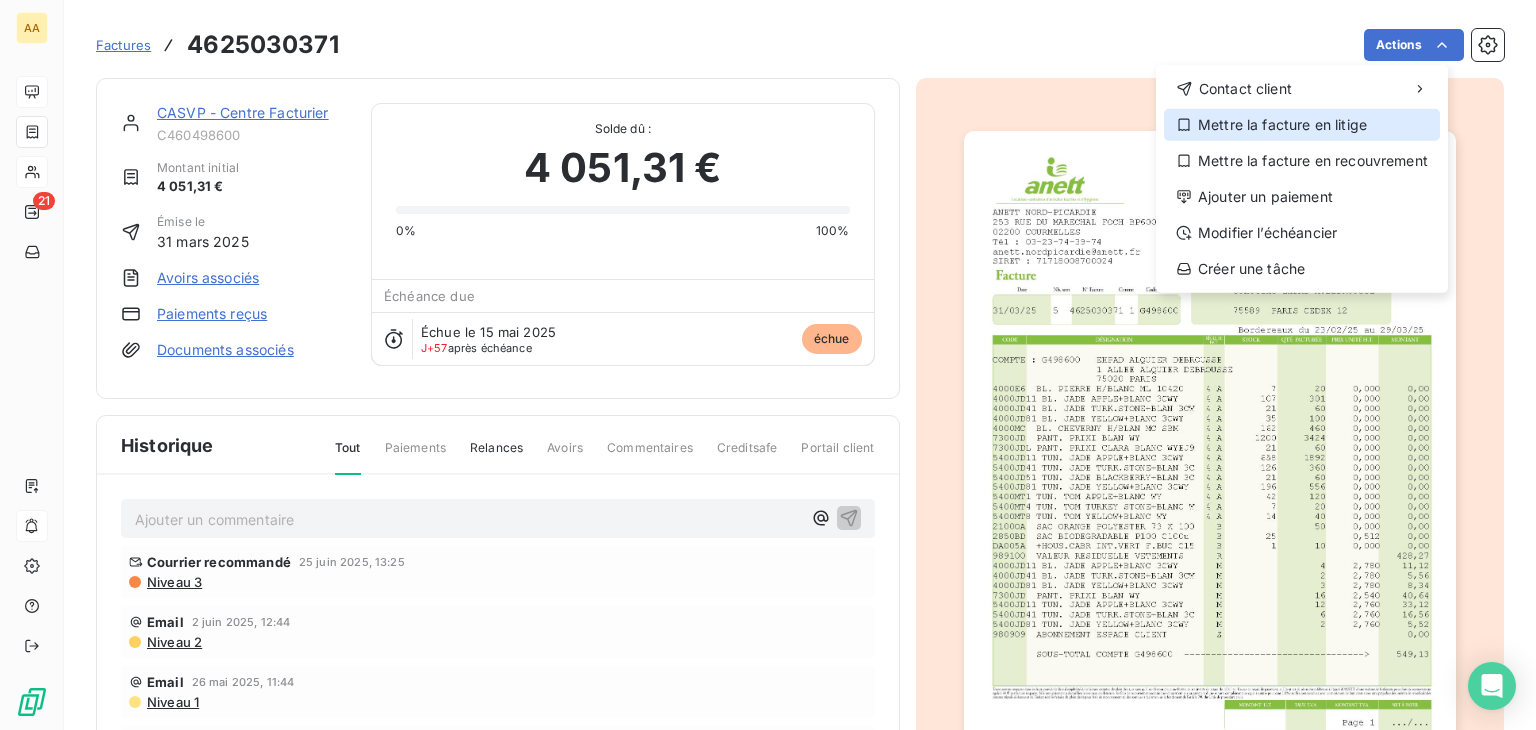 click on "Mettre la facture en litige" at bounding box center (1302, 125) 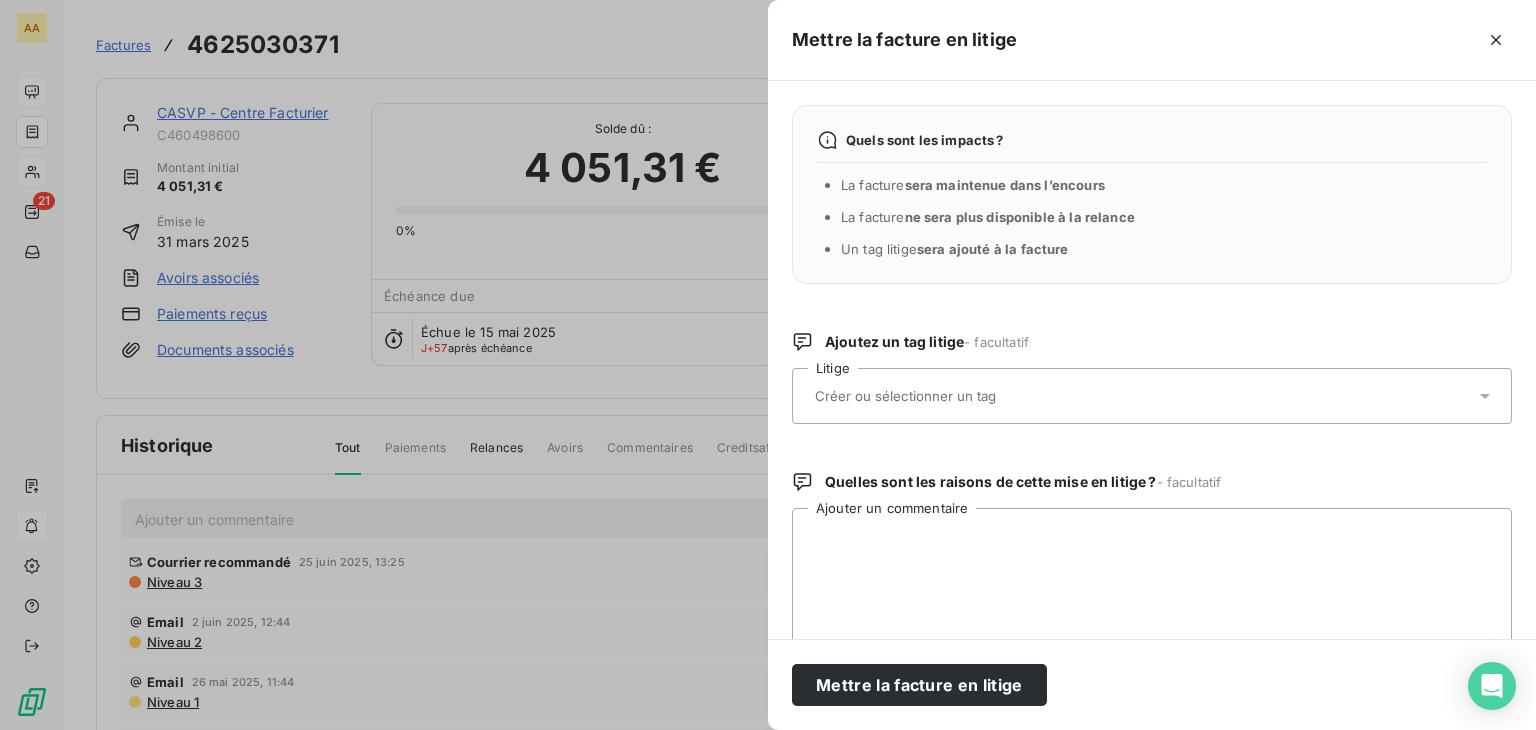 click at bounding box center (1142, 396) 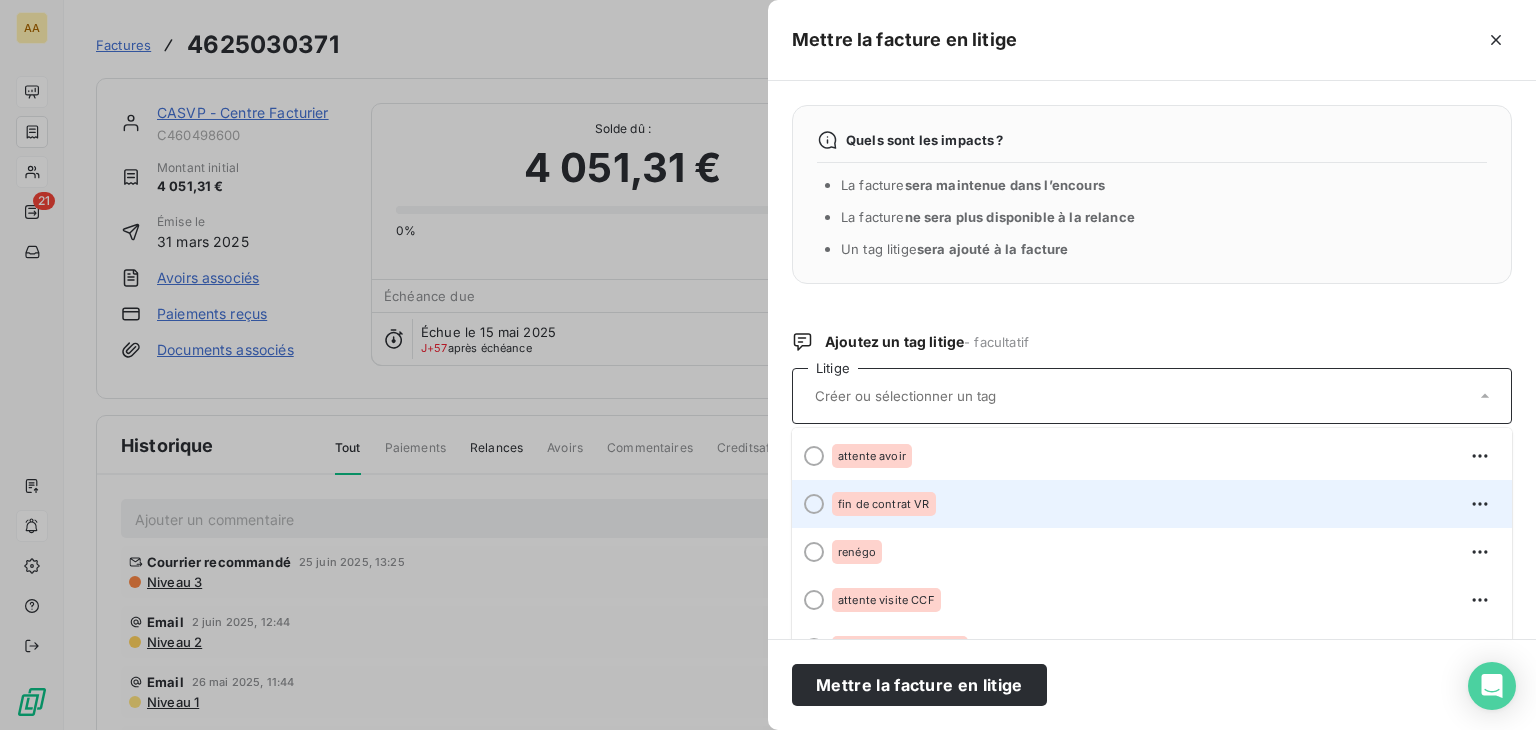 scroll, scrollTop: 200, scrollLeft: 0, axis: vertical 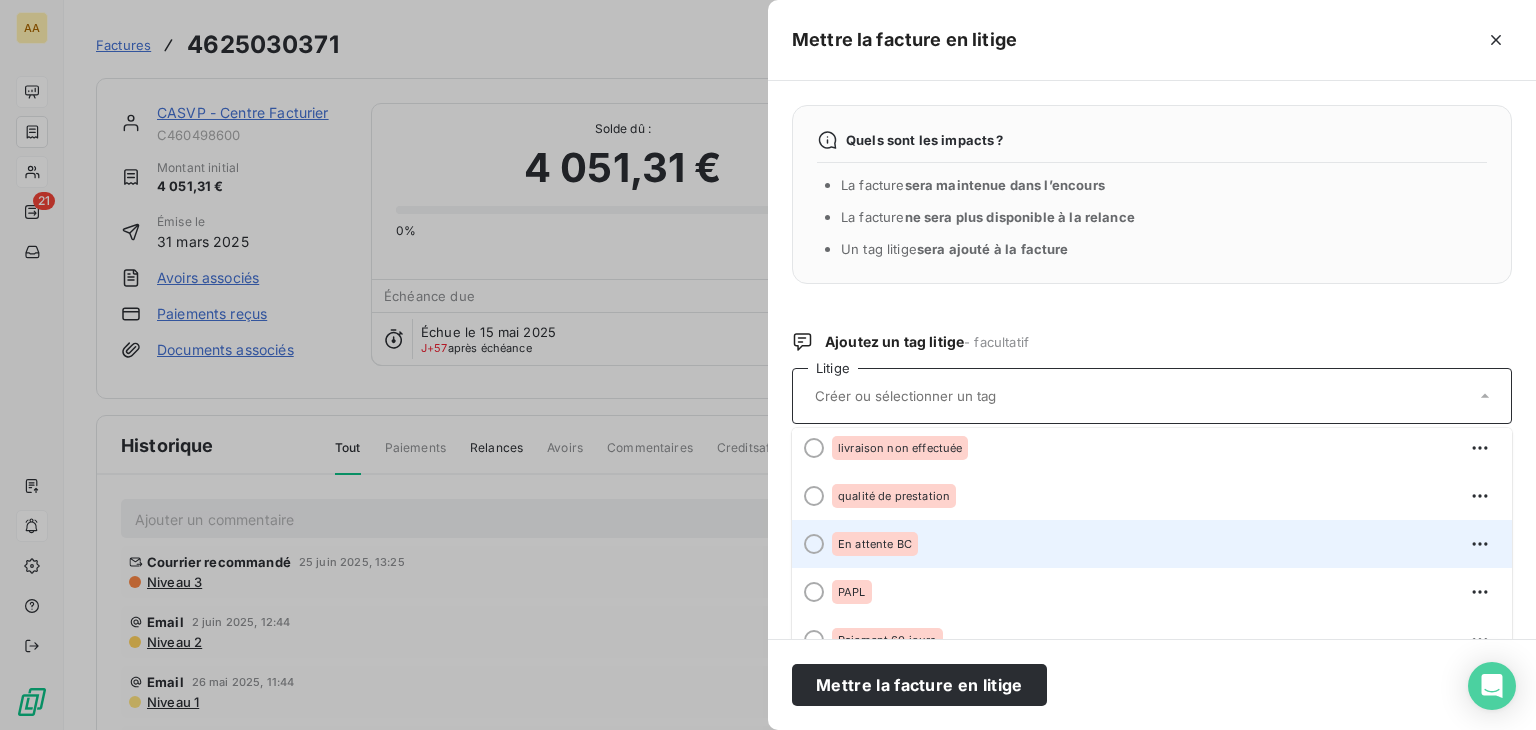 click on "En attente BC" at bounding box center (875, 544) 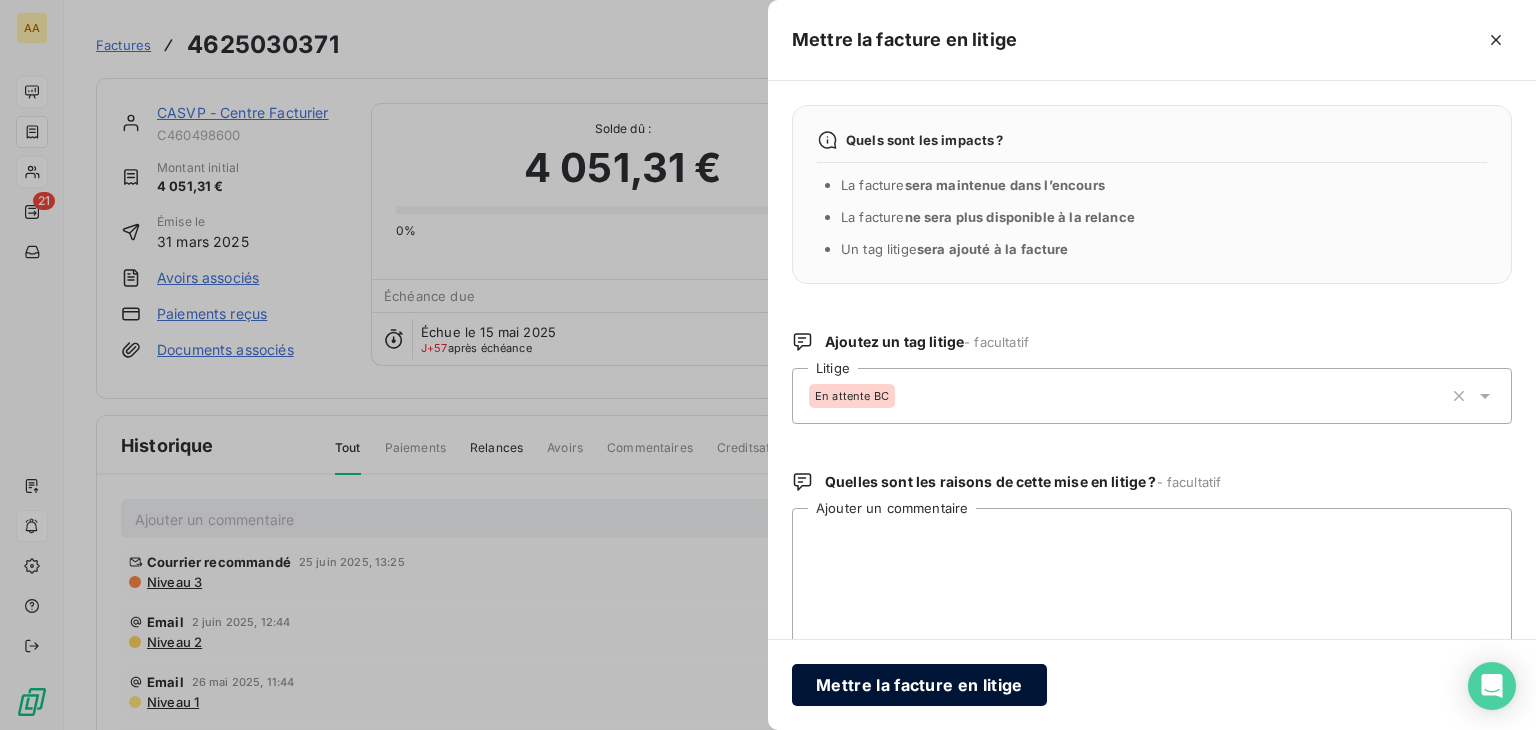 click on "Mettre la facture en litige" at bounding box center [919, 685] 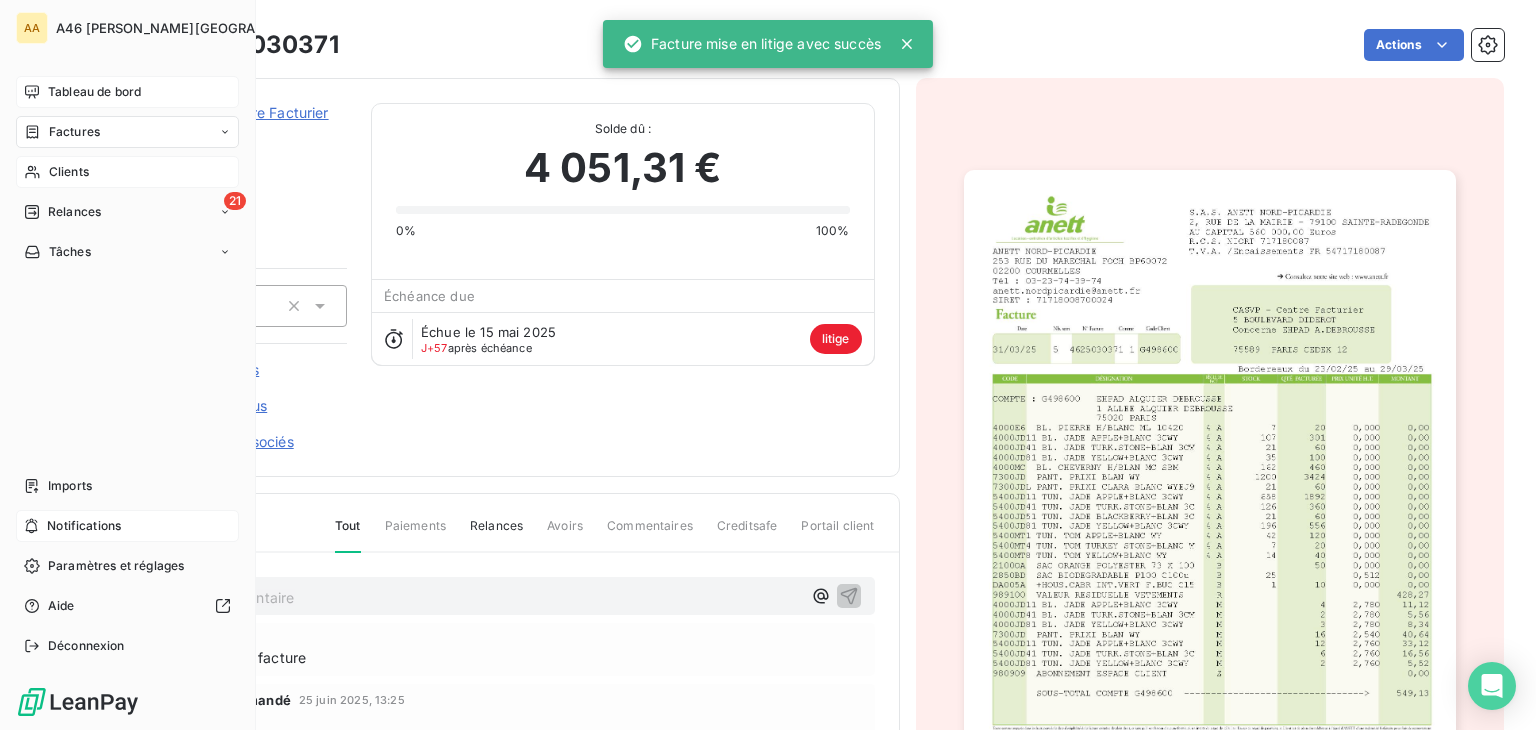 click on "Clients" at bounding box center [69, 172] 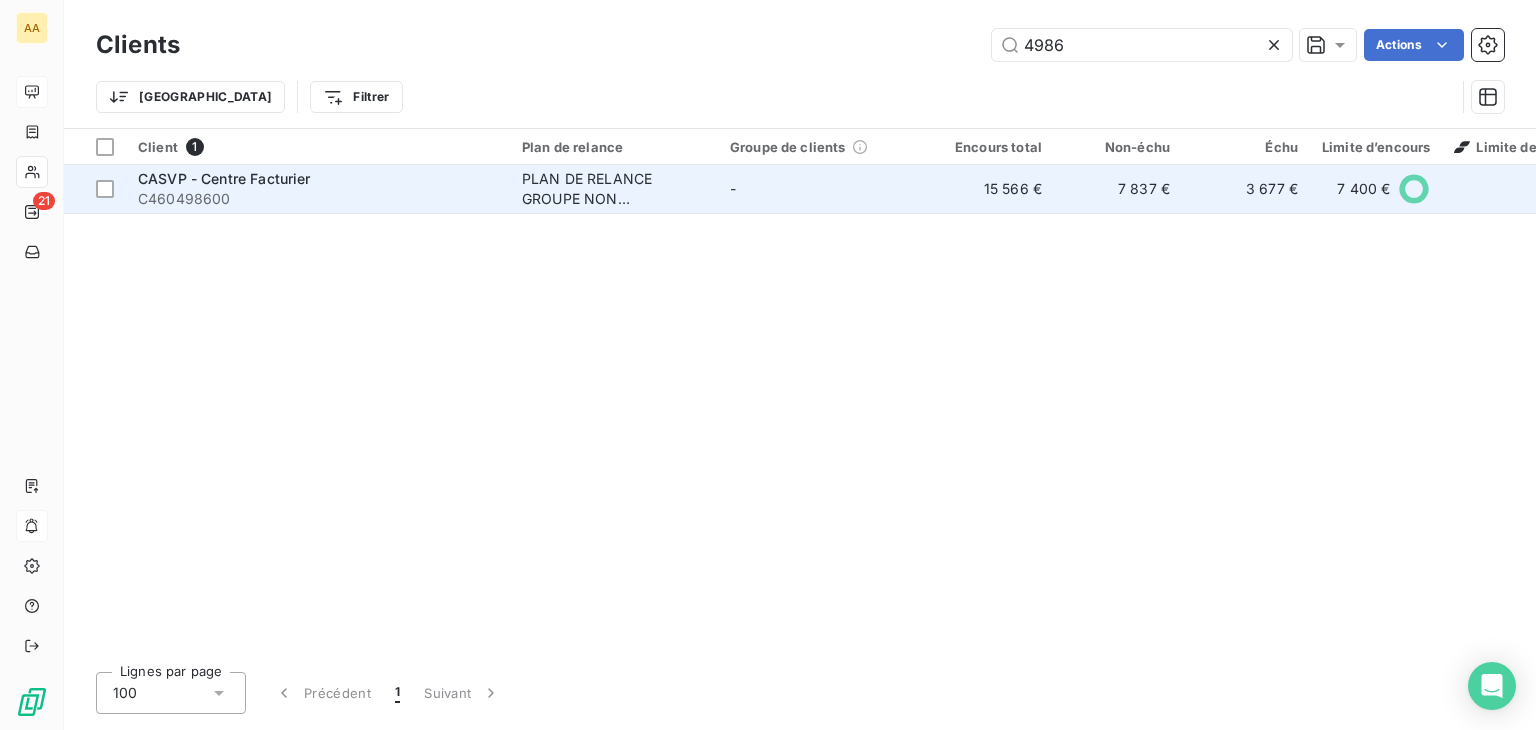 click on "C460498600" at bounding box center [318, 199] 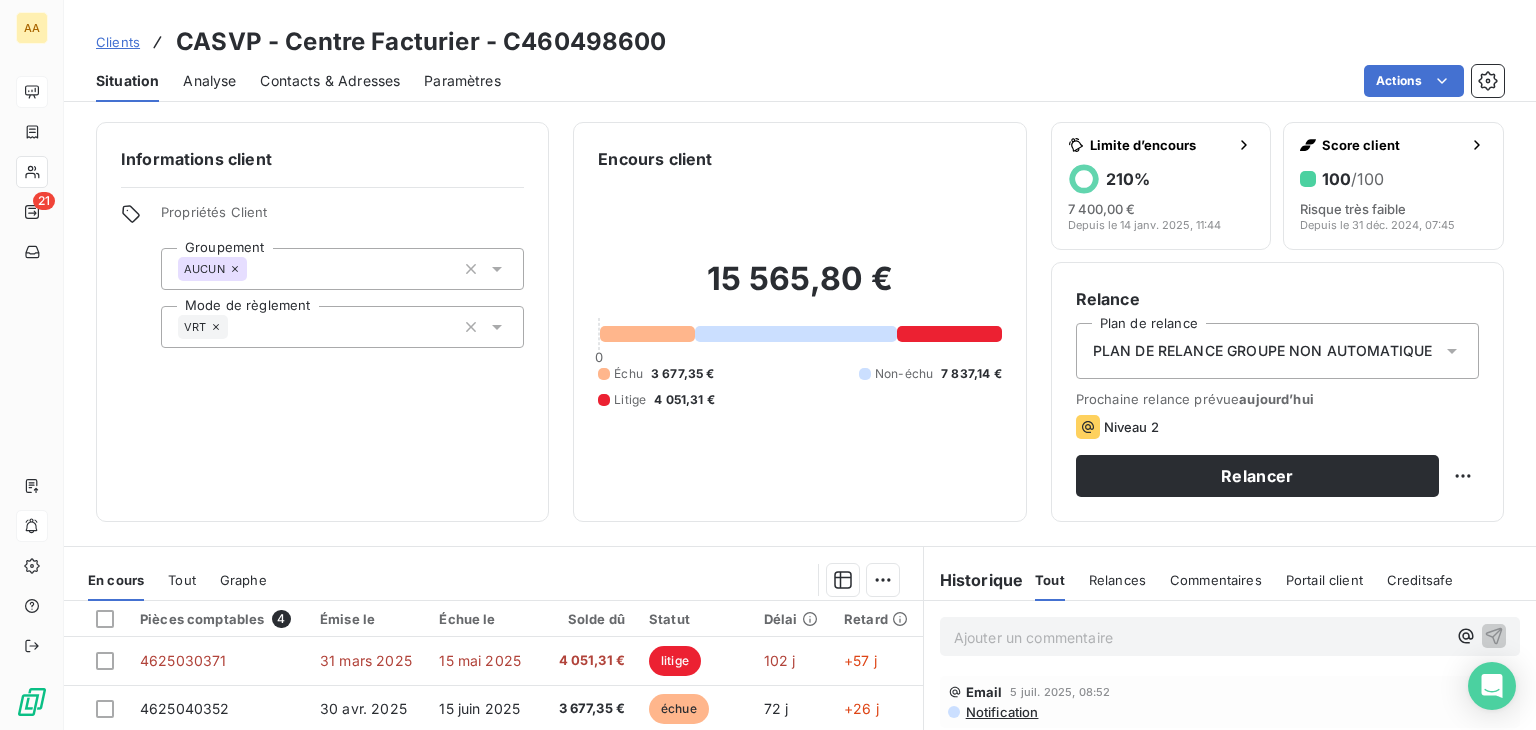 scroll, scrollTop: 300, scrollLeft: 0, axis: vertical 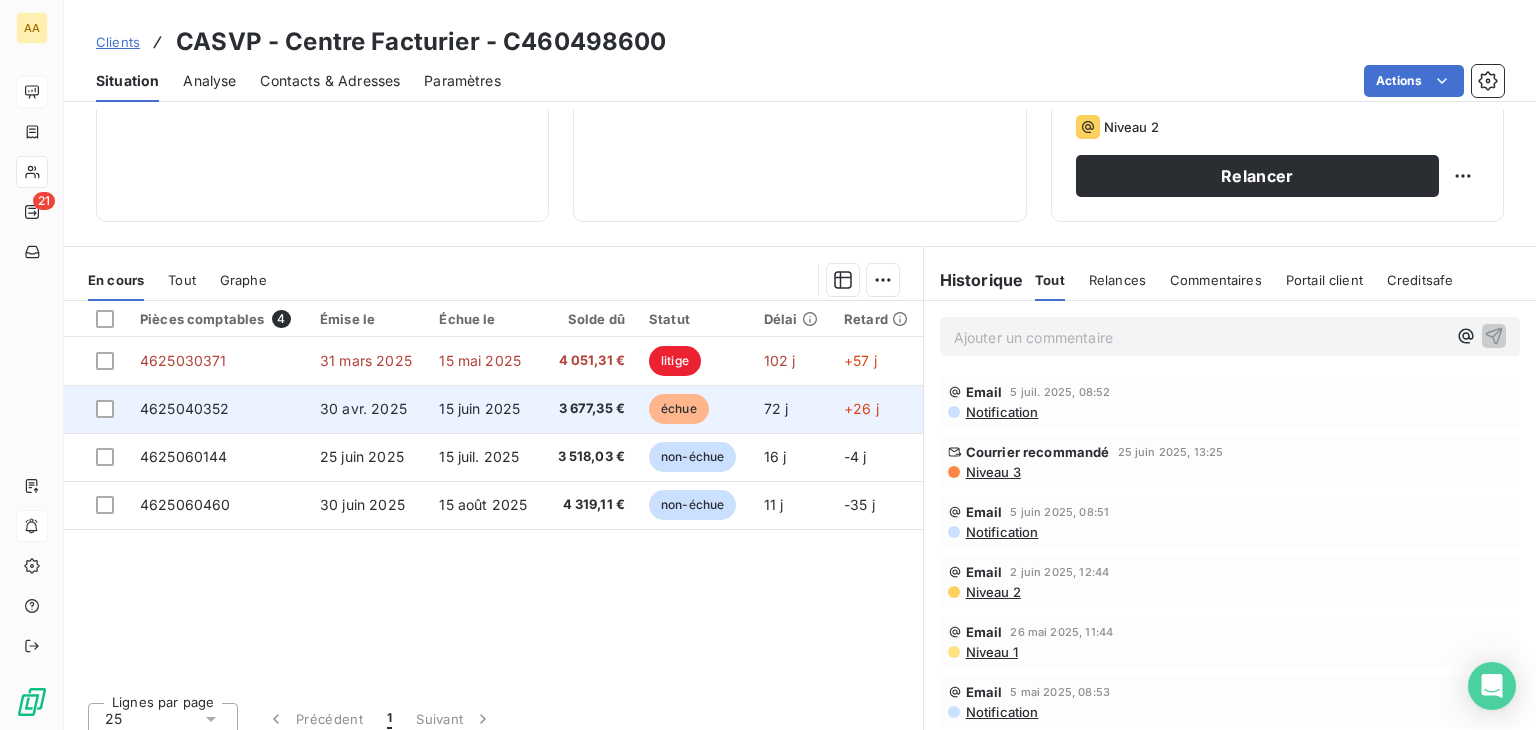 click on "30 avr. 2025" at bounding box center (363, 408) 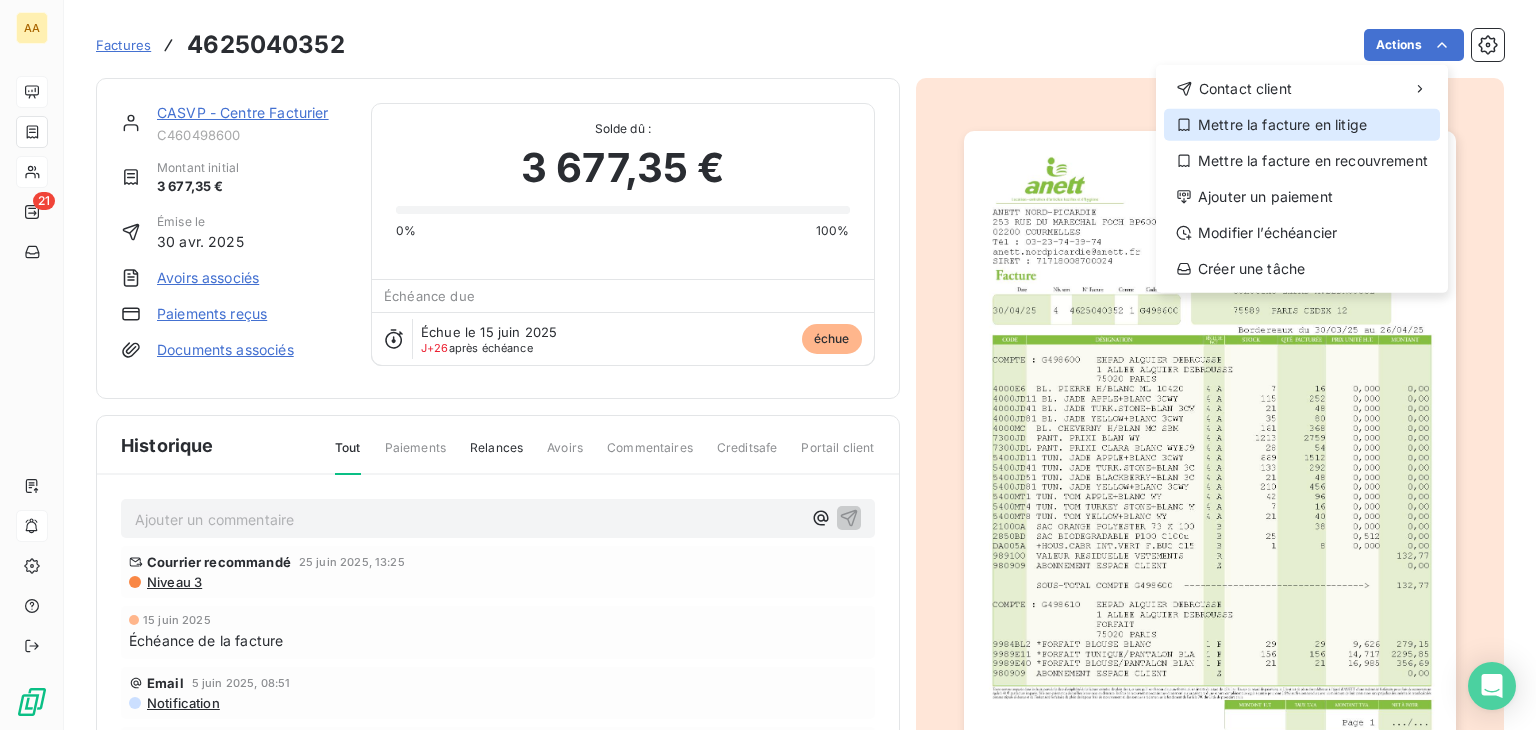 click on "Mettre la facture en litige" at bounding box center (1302, 125) 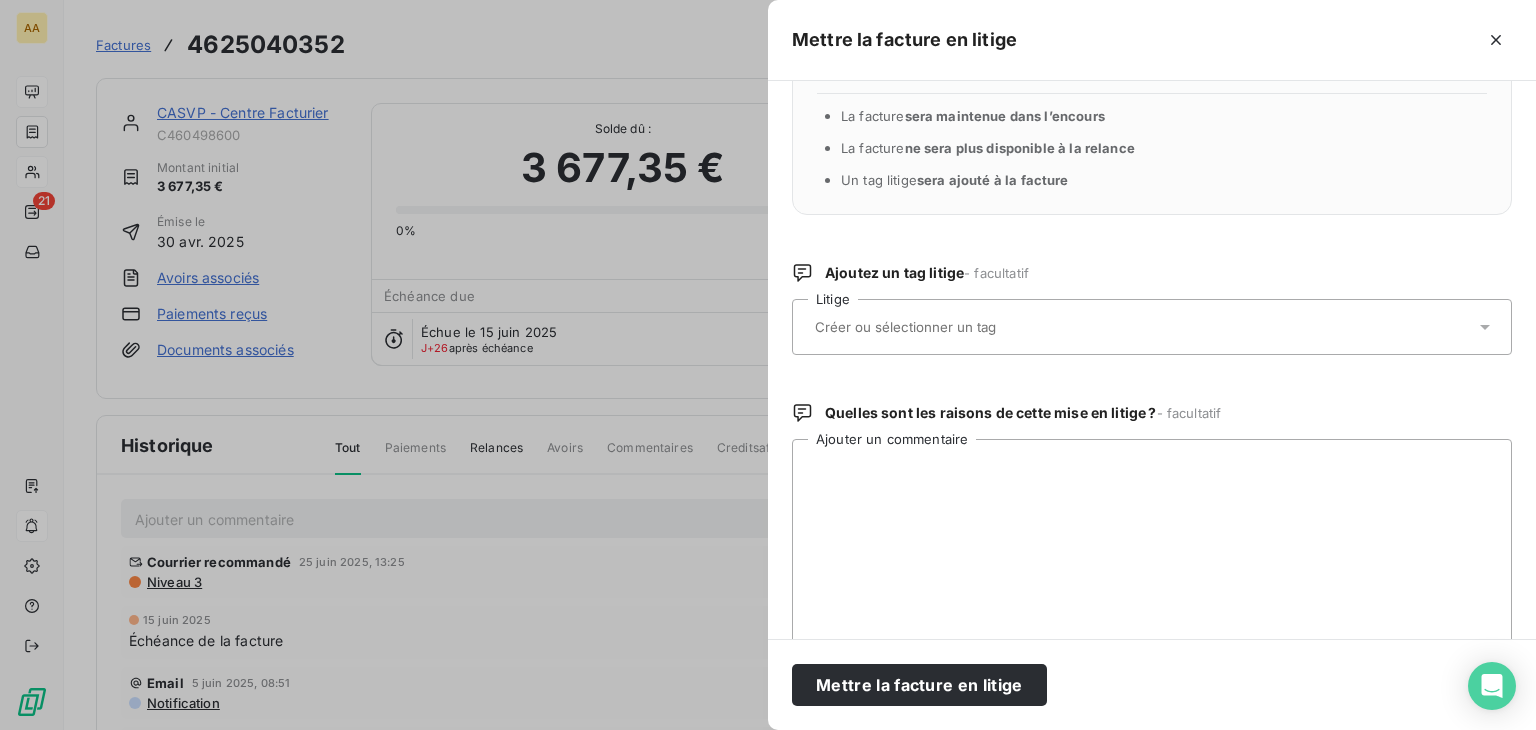 scroll, scrollTop: 100, scrollLeft: 0, axis: vertical 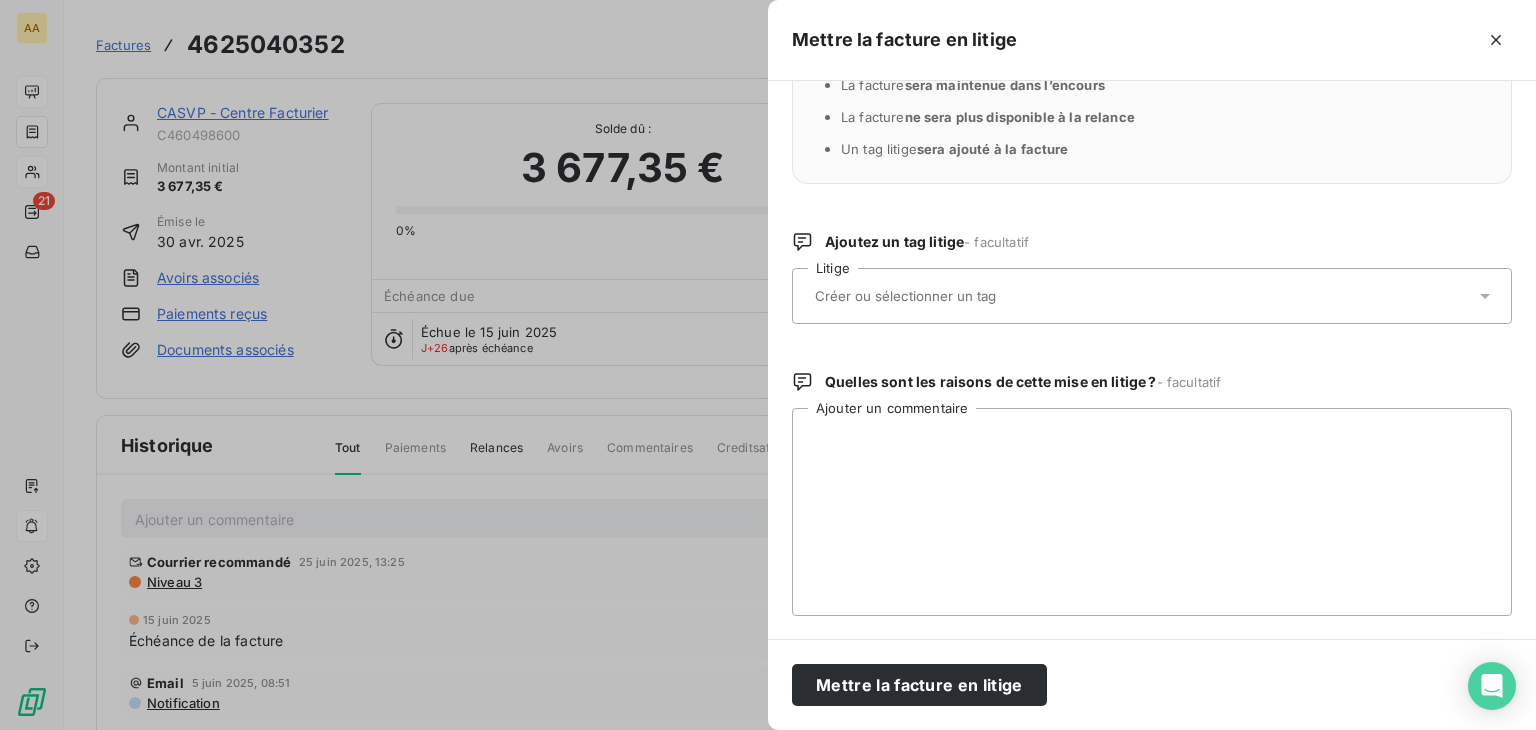 click at bounding box center [1142, 296] 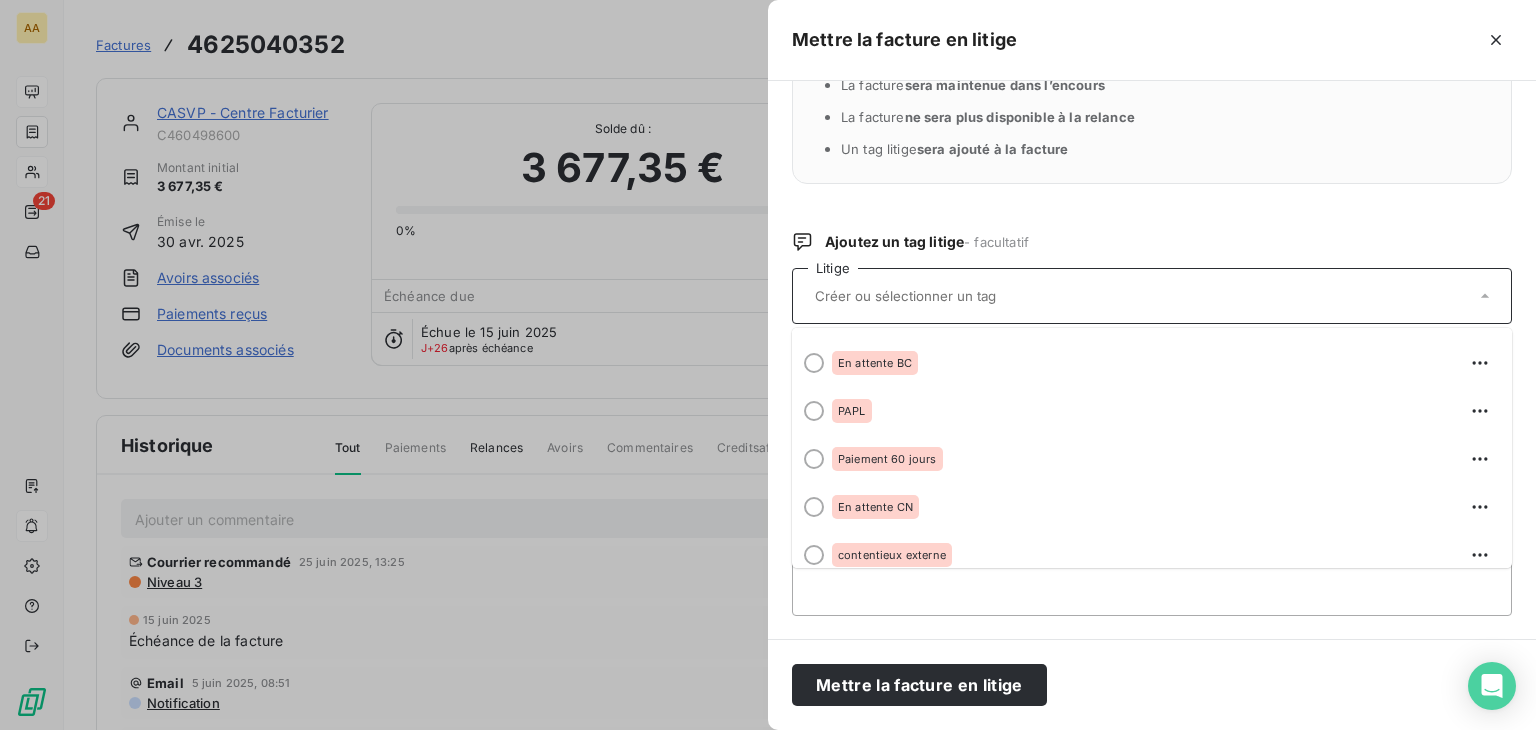 scroll, scrollTop: 296, scrollLeft: 0, axis: vertical 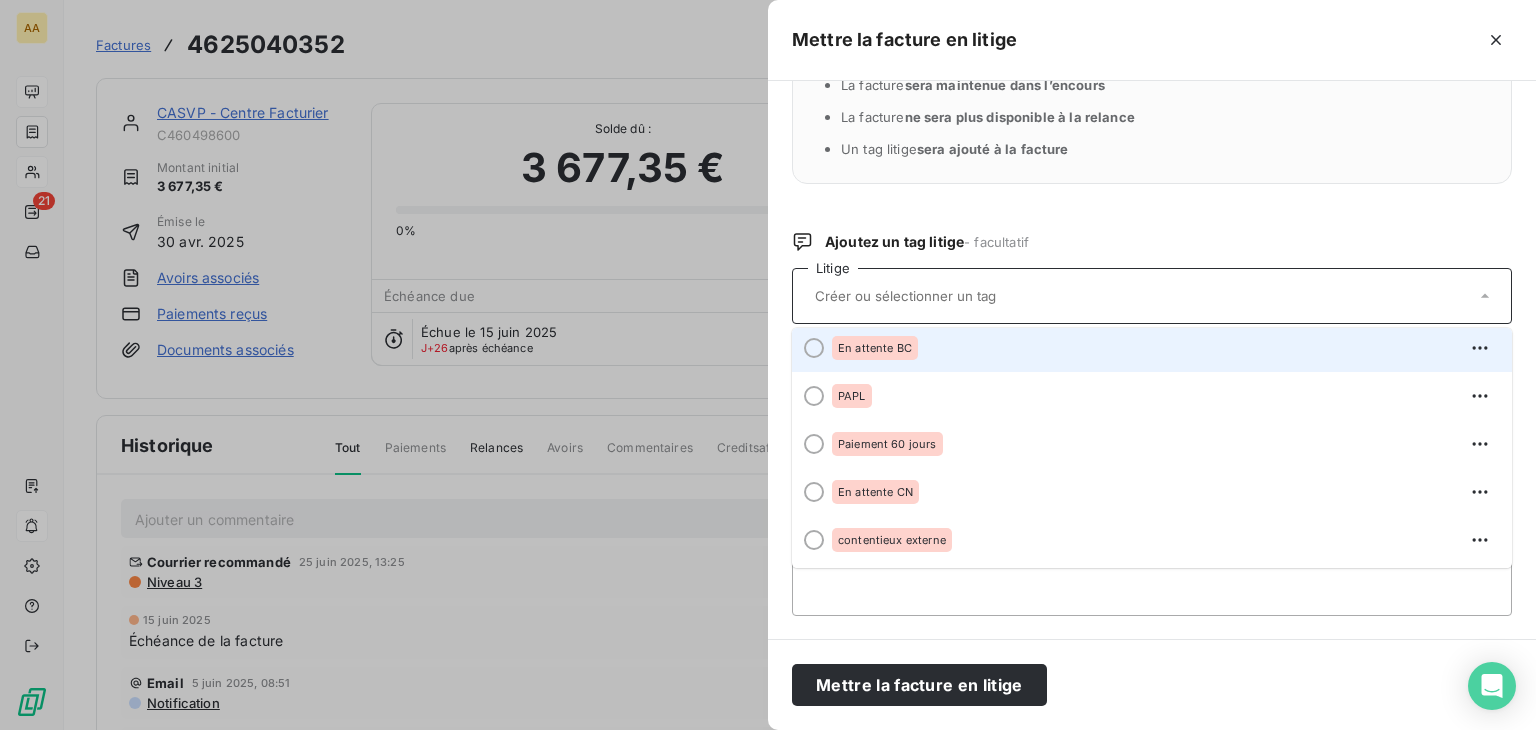 click on "En attente BC" at bounding box center [875, 348] 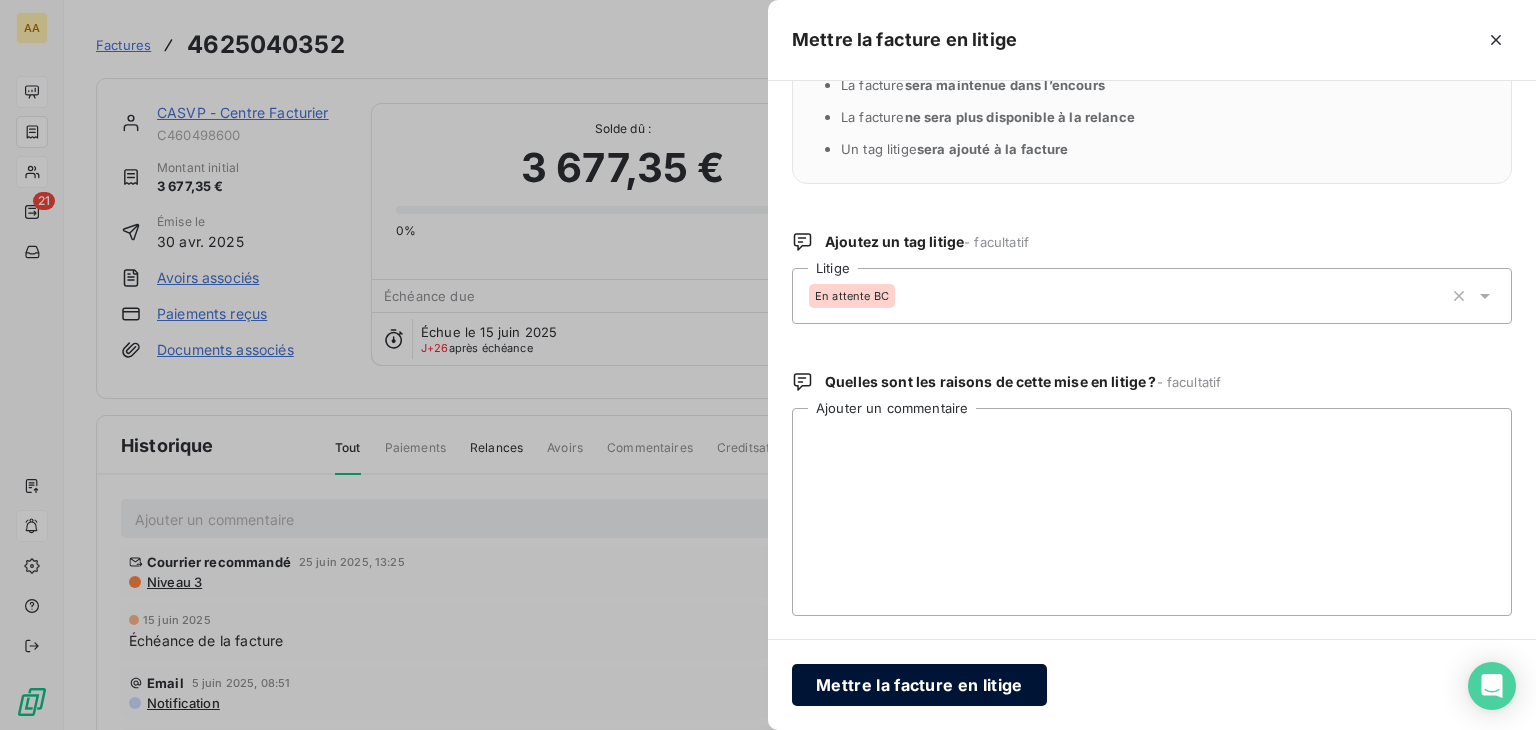 click on "Mettre la facture en litige" at bounding box center [919, 685] 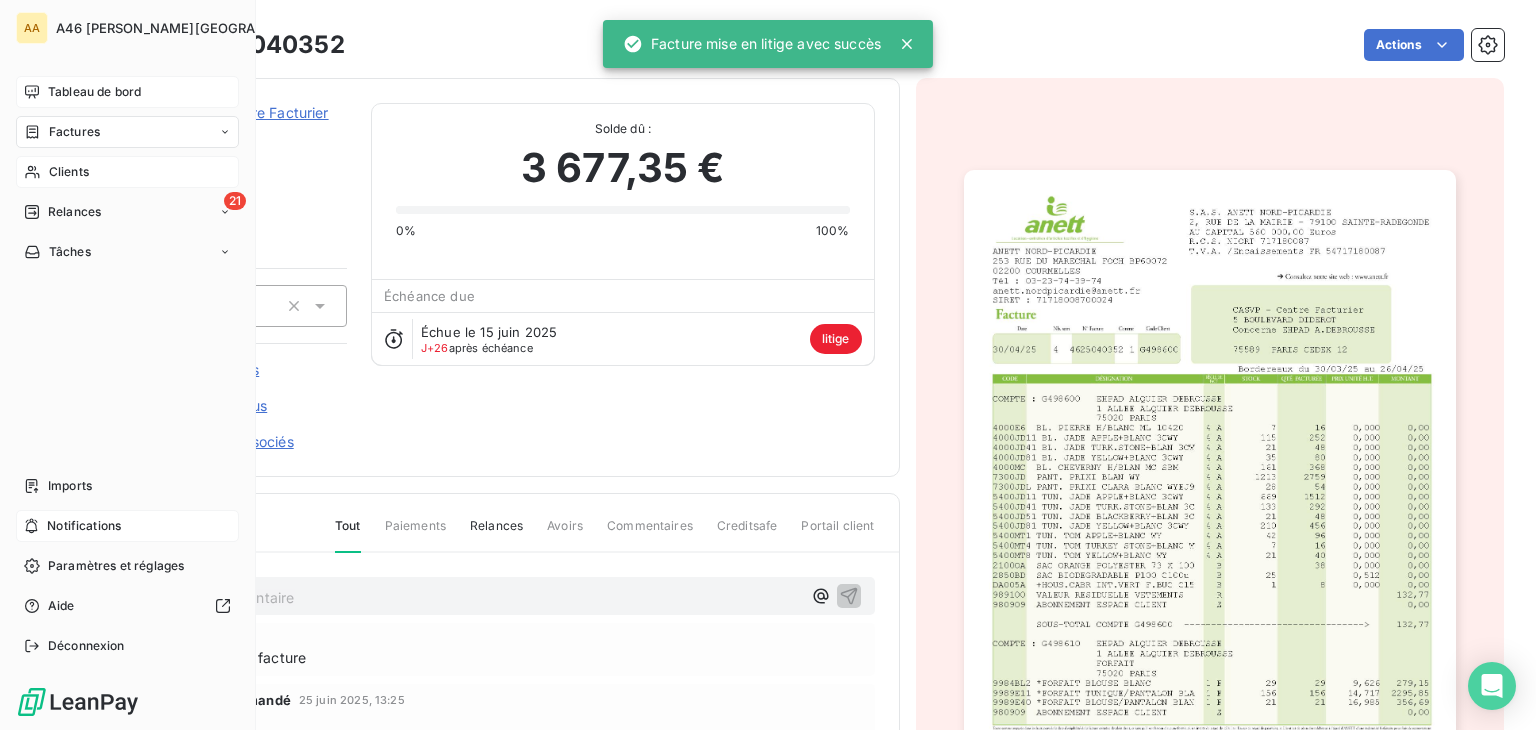 click on "Tableau de bord" at bounding box center (94, 92) 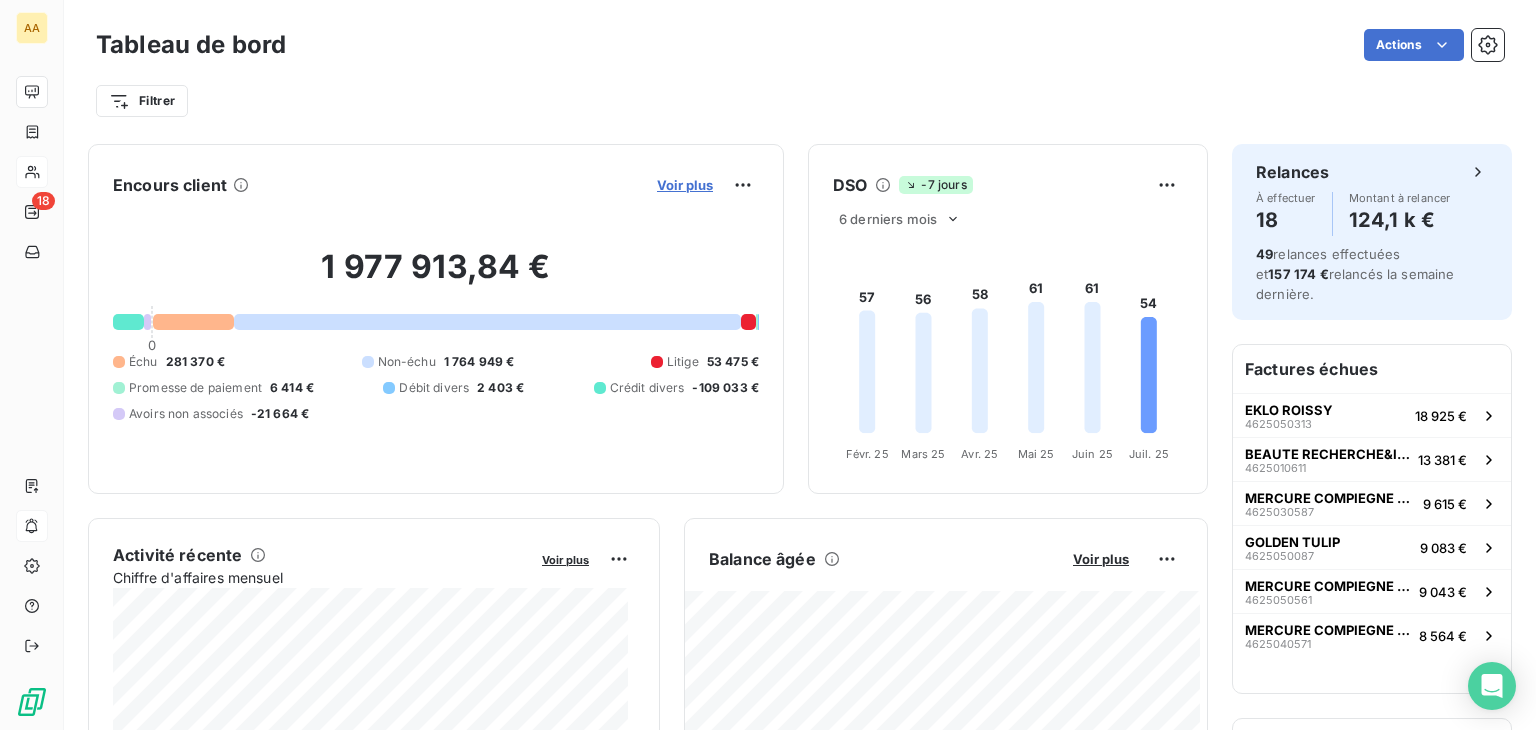 click on "Voir plus" at bounding box center [685, 185] 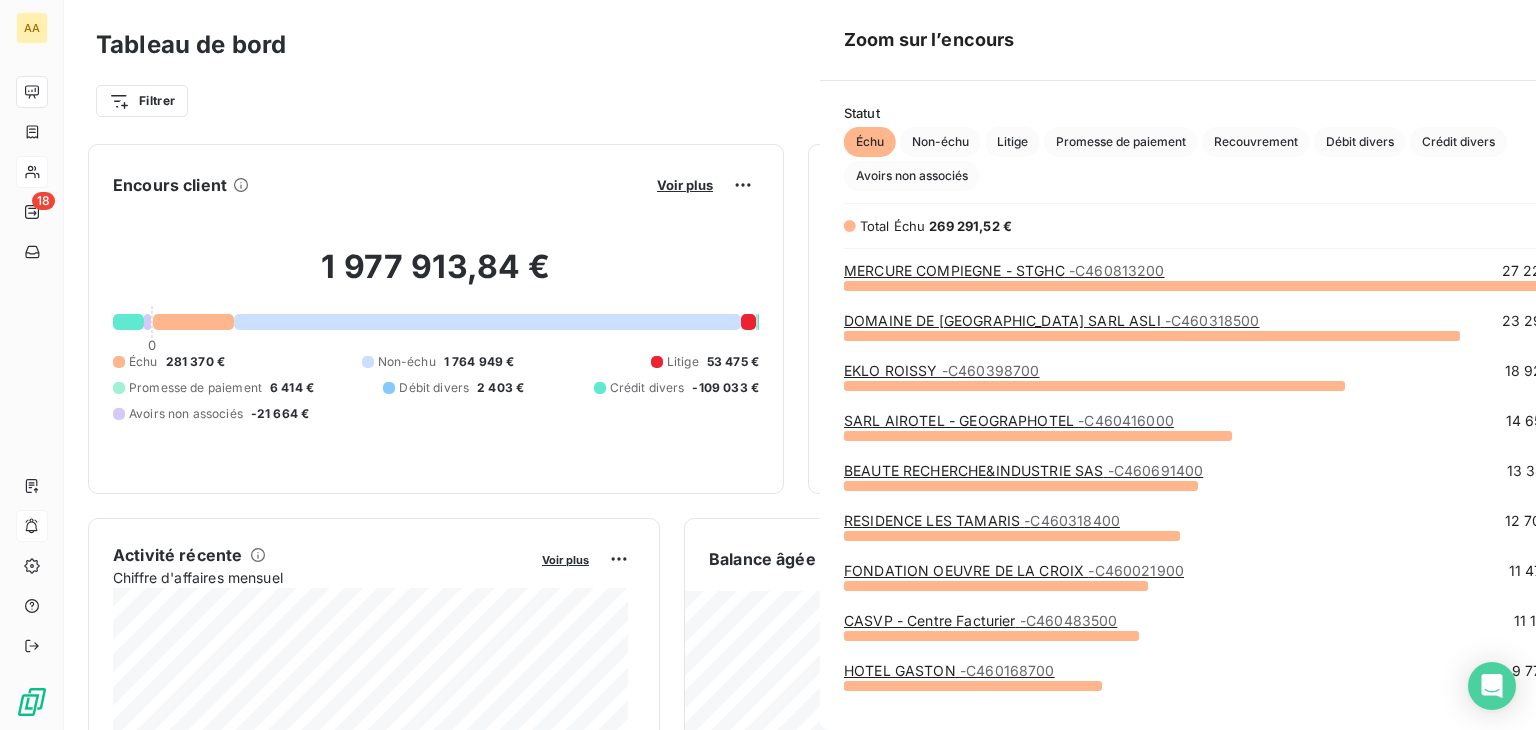 scroll, scrollTop: 16, scrollLeft: 16, axis: both 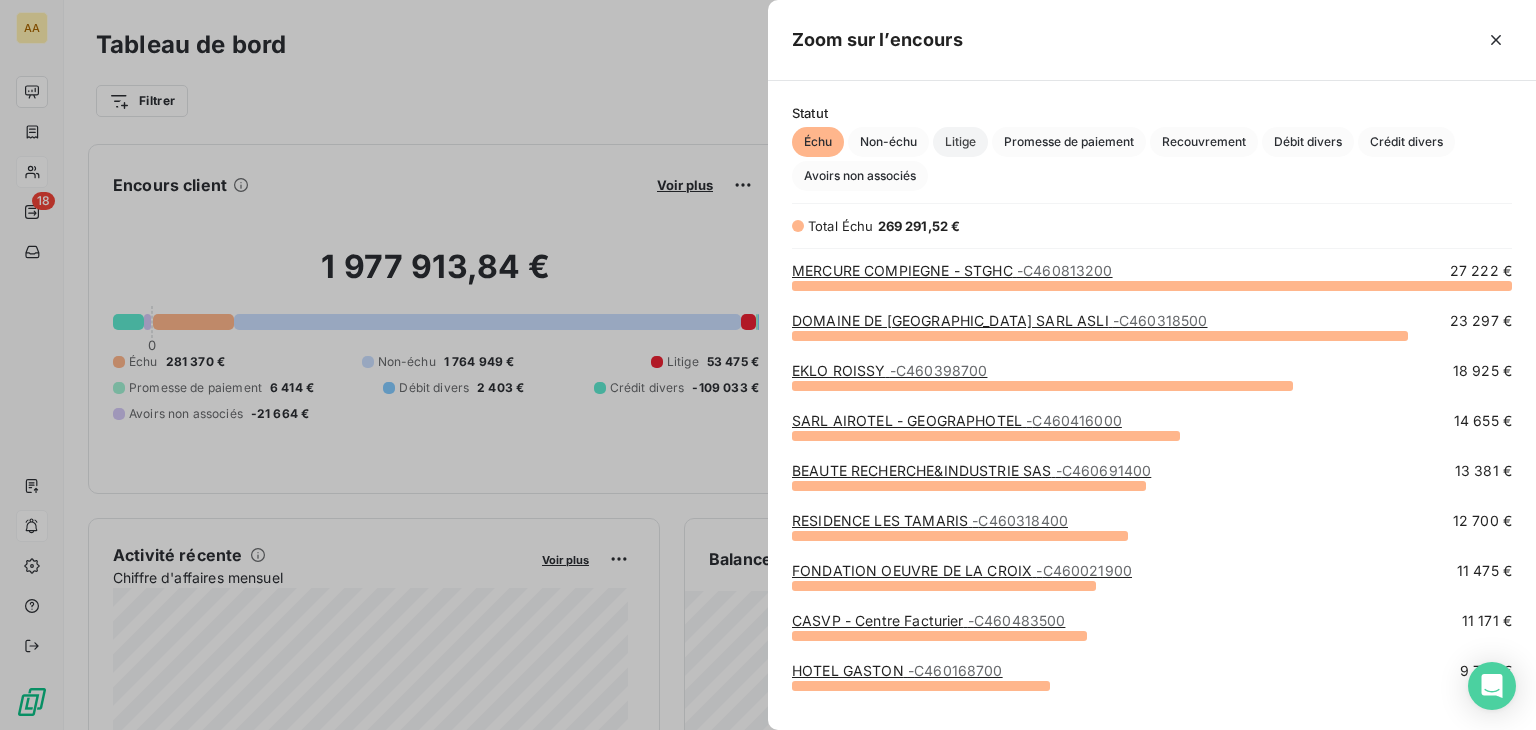 click on "Litige" at bounding box center (960, 142) 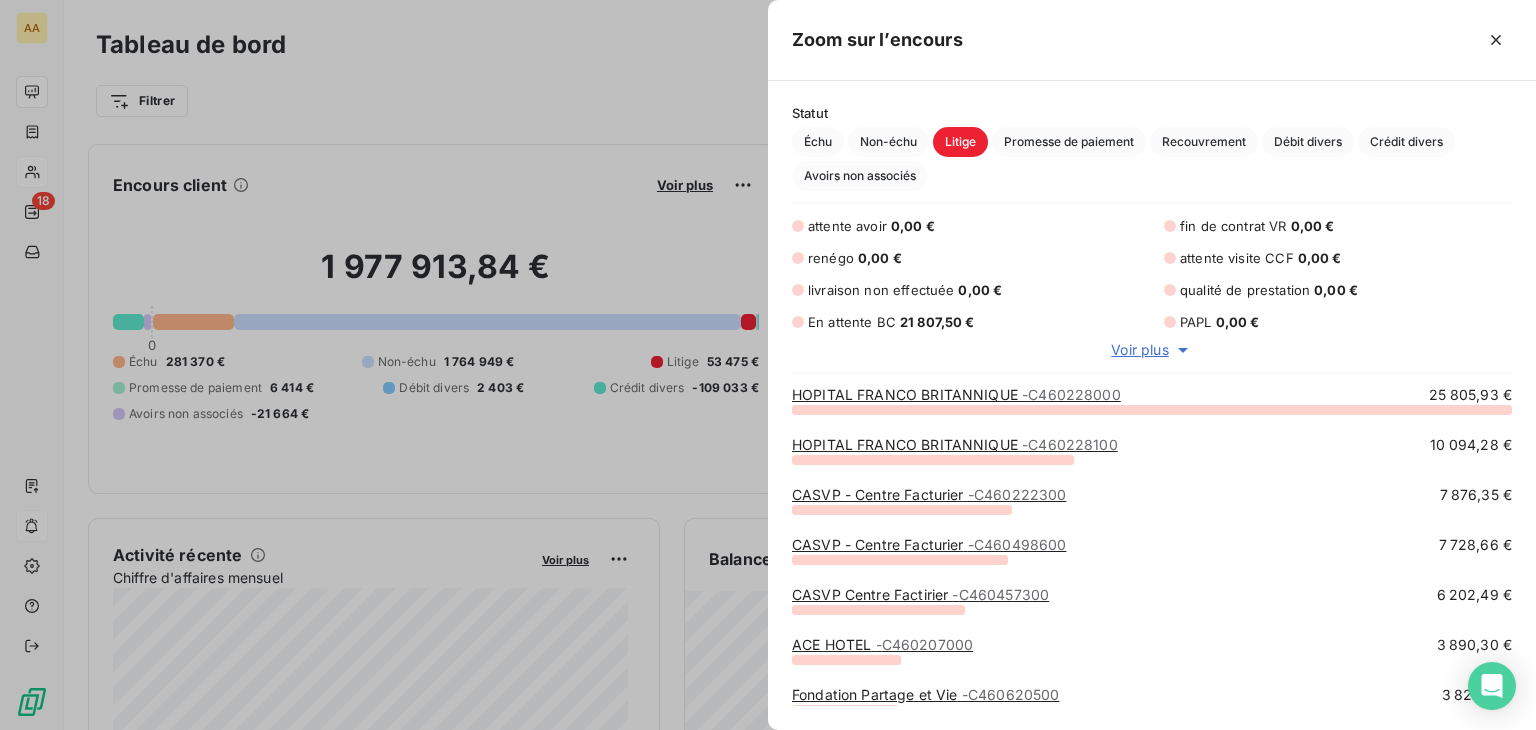 scroll, scrollTop: 16, scrollLeft: 16, axis: both 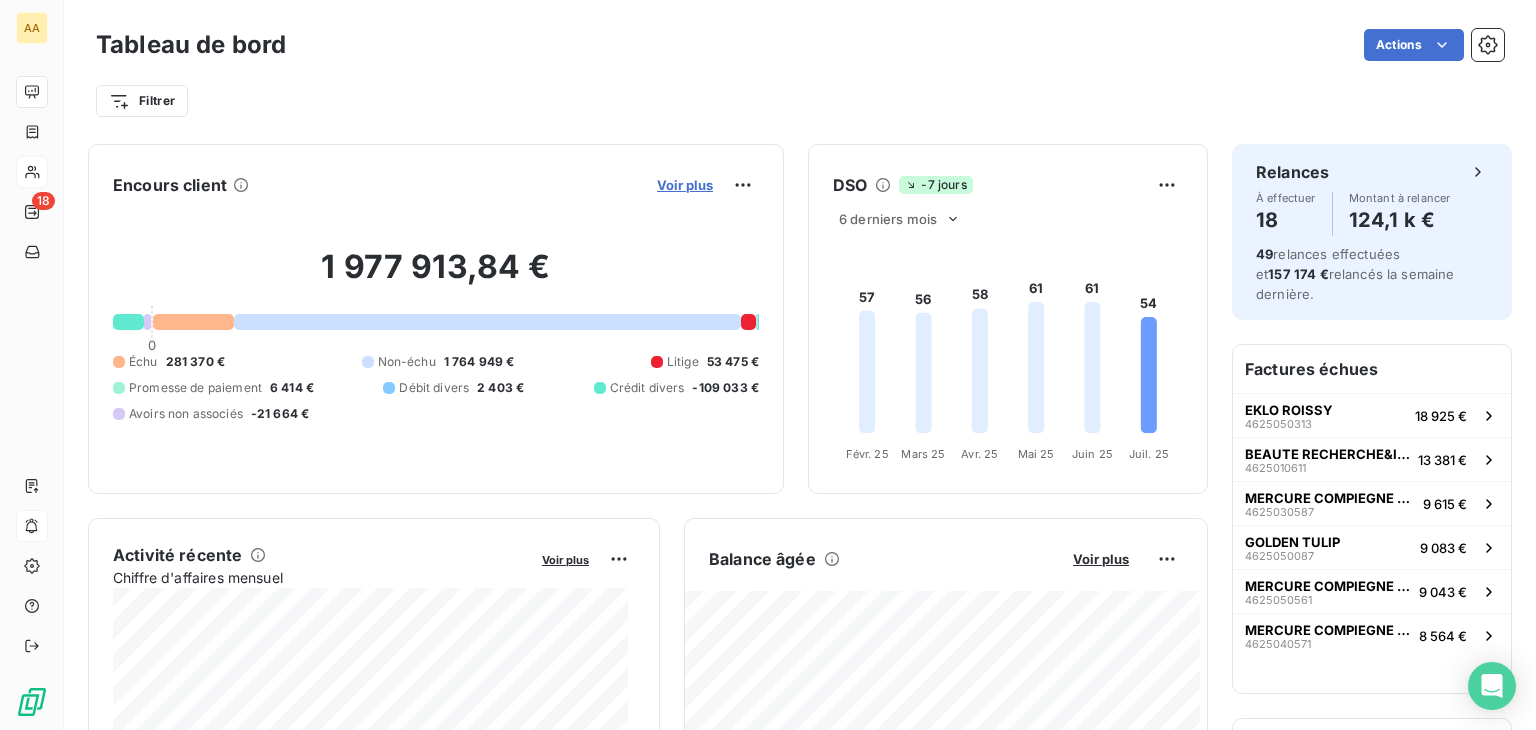 click on "Voir plus" at bounding box center [685, 185] 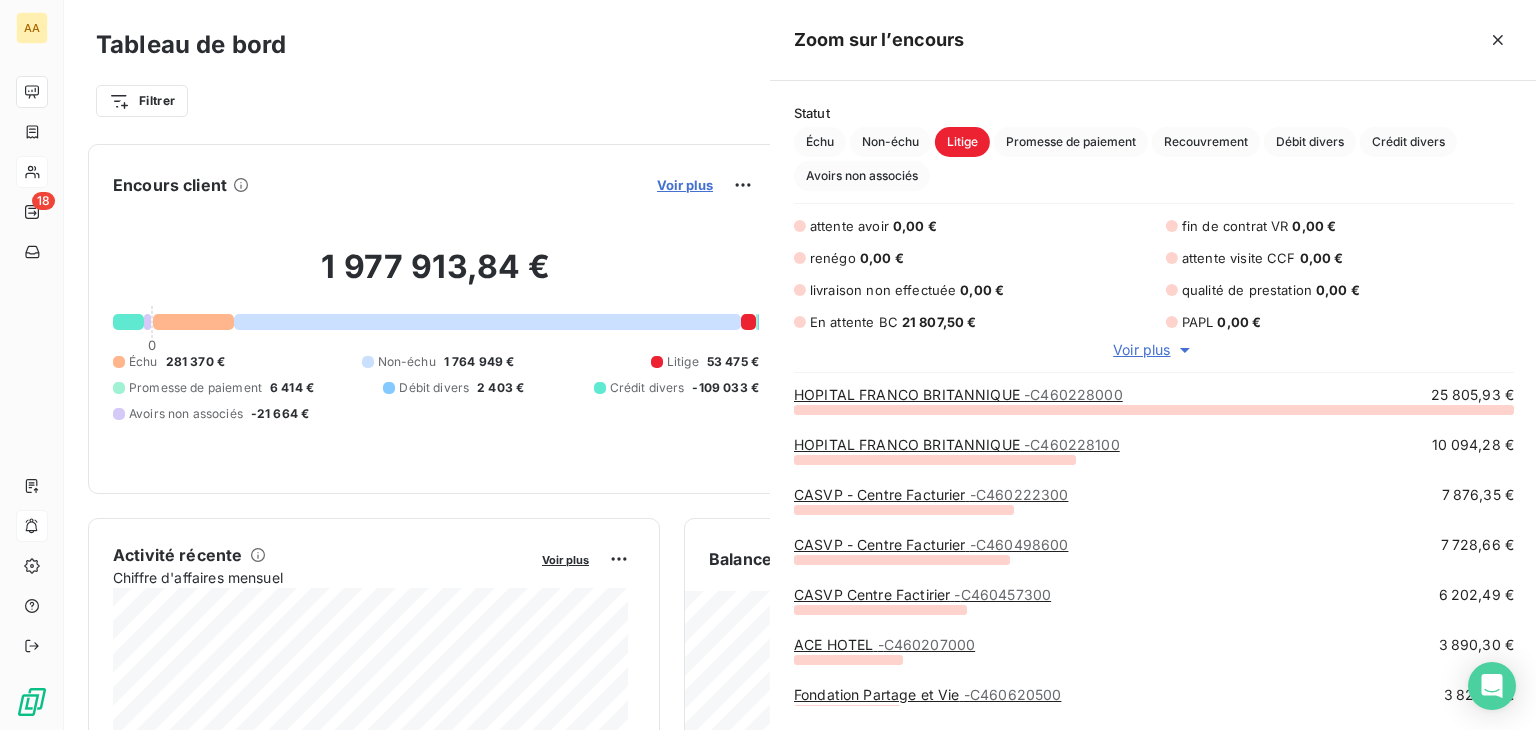 scroll, scrollTop: 16, scrollLeft: 16, axis: both 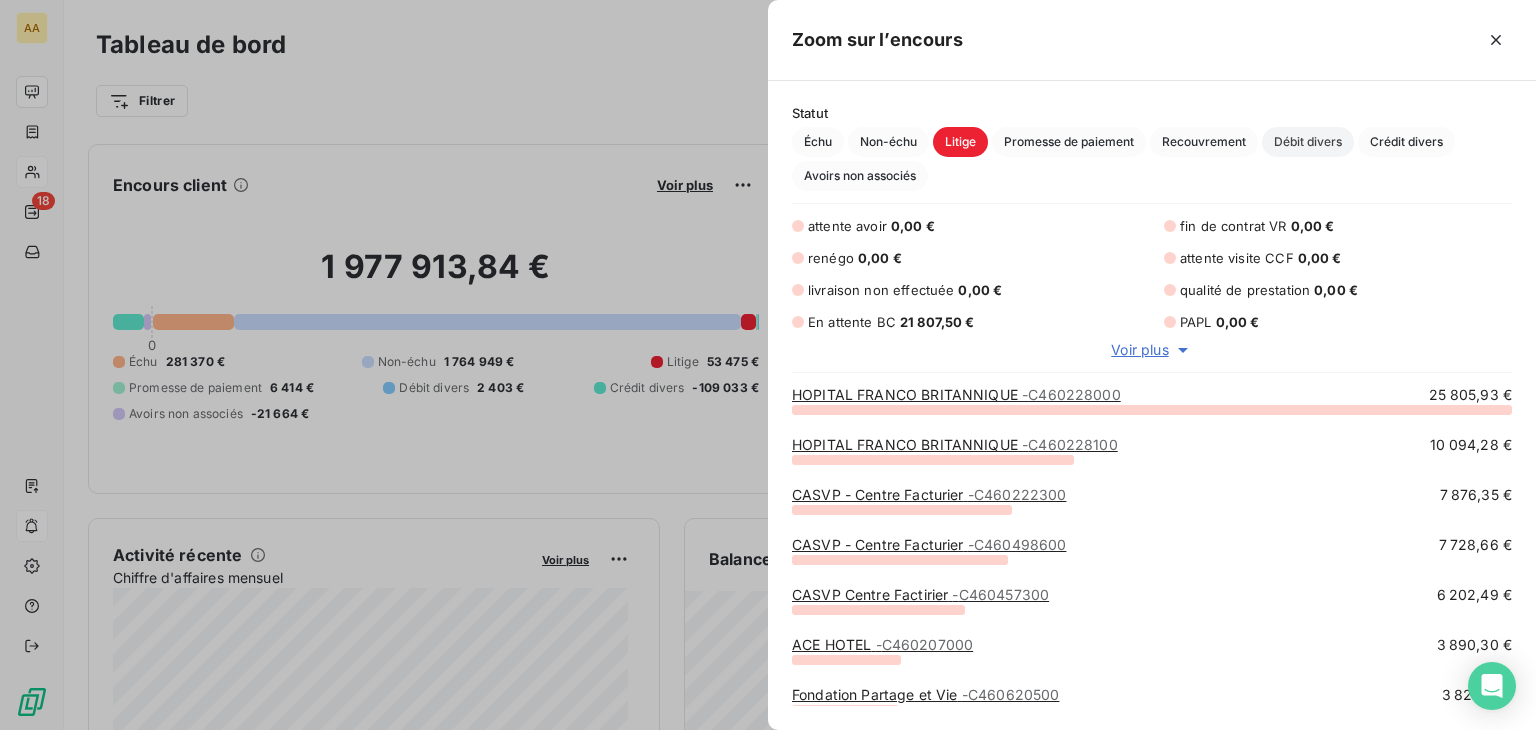 click on "Débit divers" at bounding box center [1308, 142] 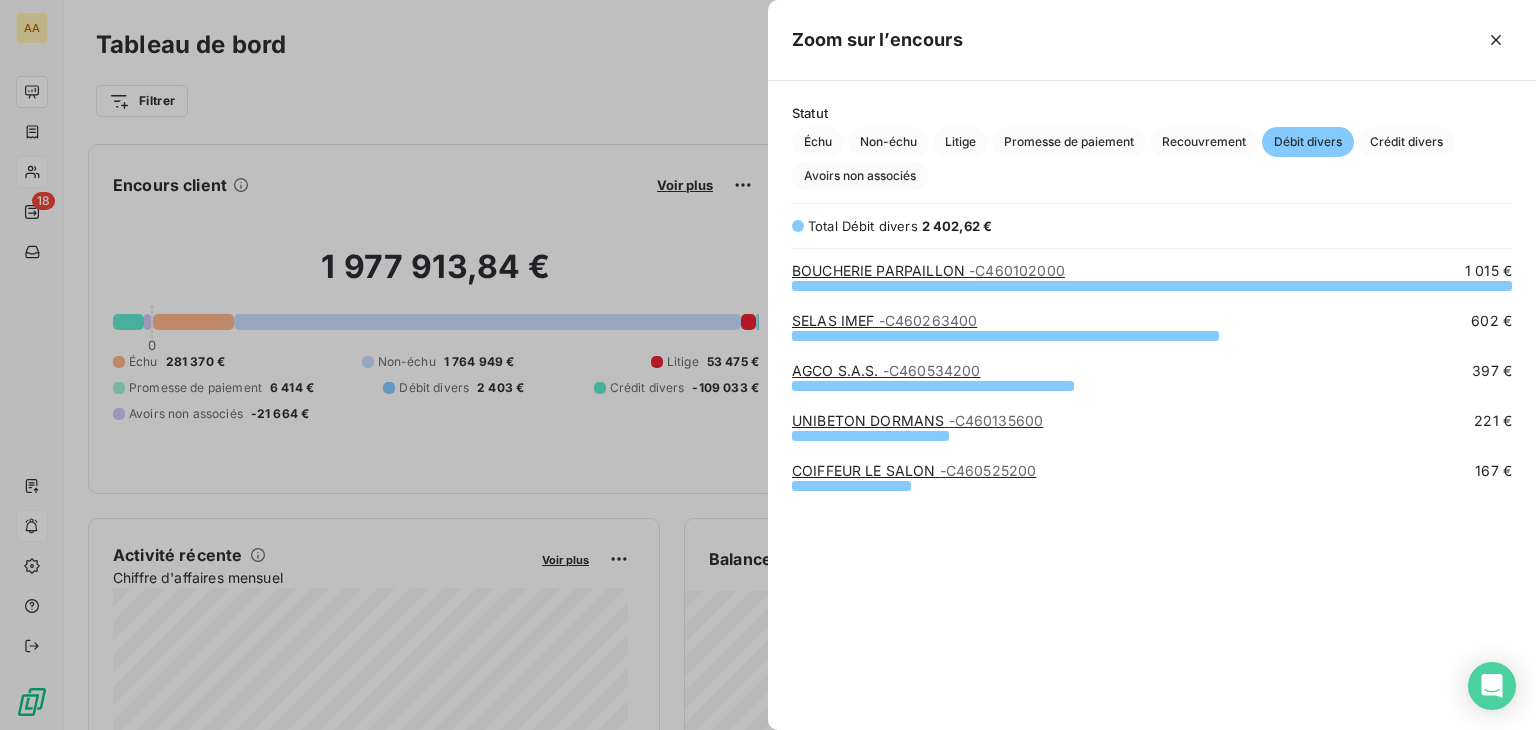 scroll, scrollTop: 16, scrollLeft: 16, axis: both 